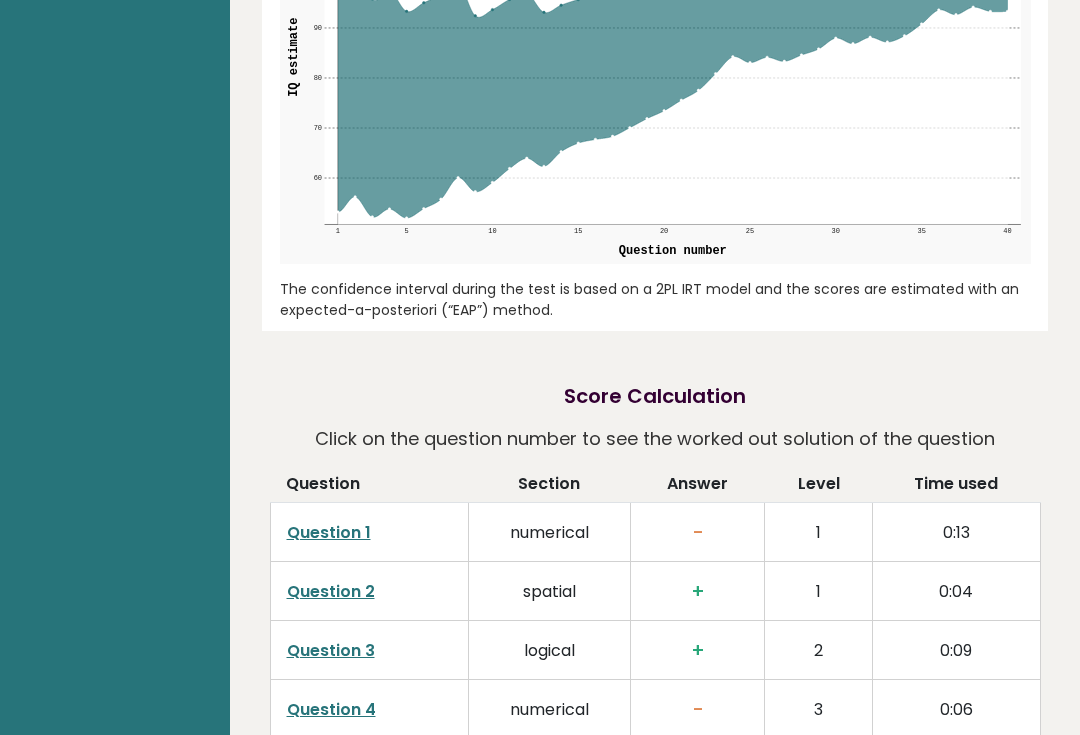 scroll, scrollTop: 2432, scrollLeft: 0, axis: vertical 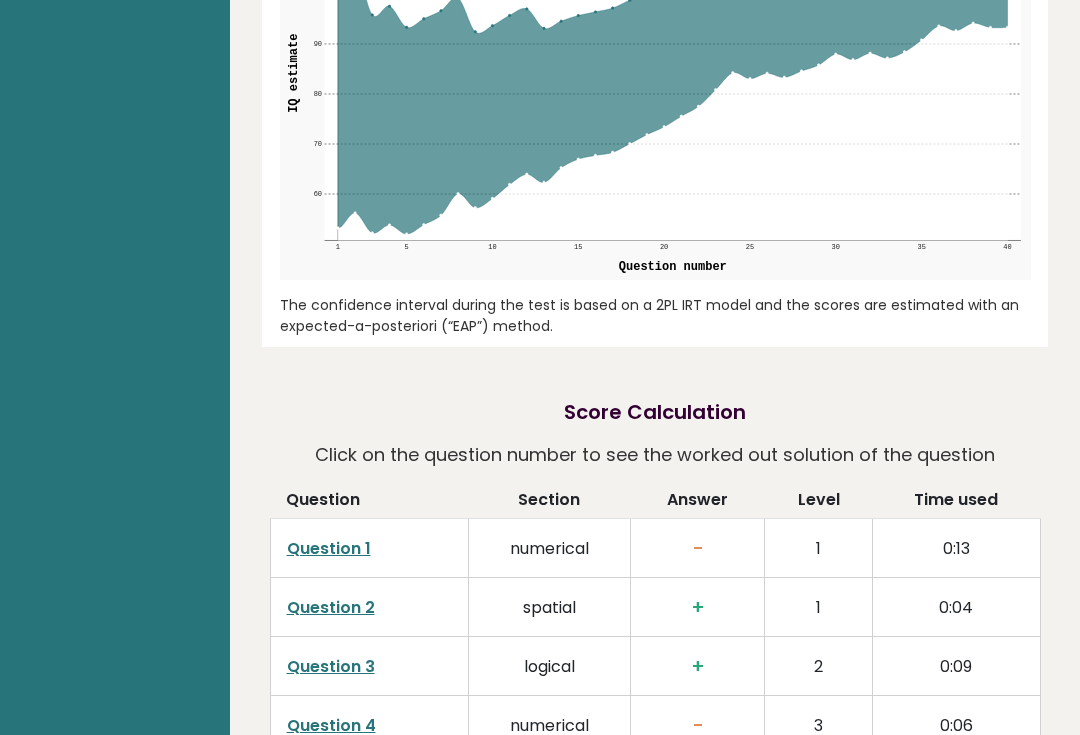 click on "Question
1" at bounding box center [329, 548] 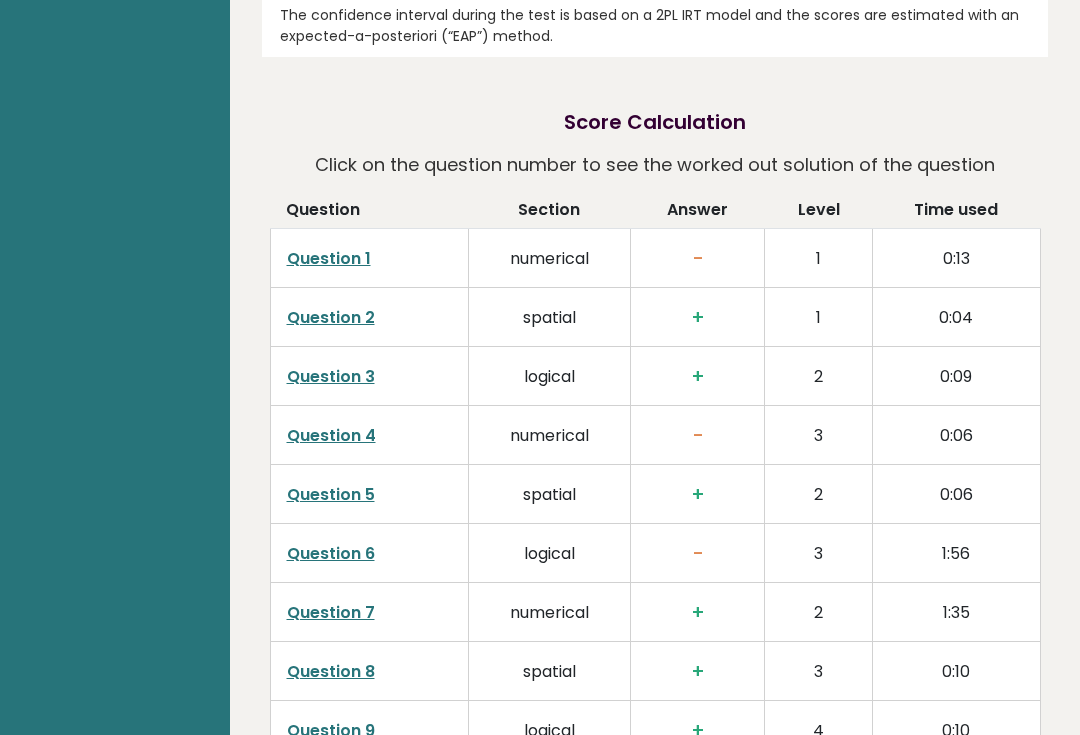 scroll, scrollTop: 2761, scrollLeft: 0, axis: vertical 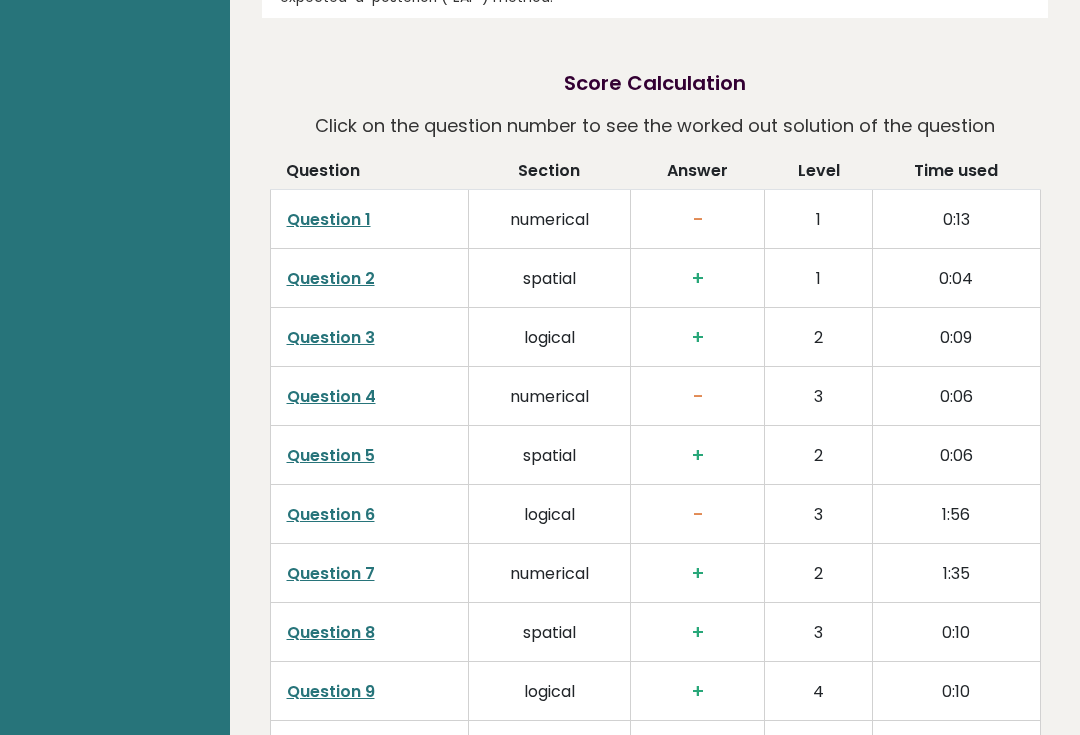 click on "Question
4" at bounding box center (331, 396) 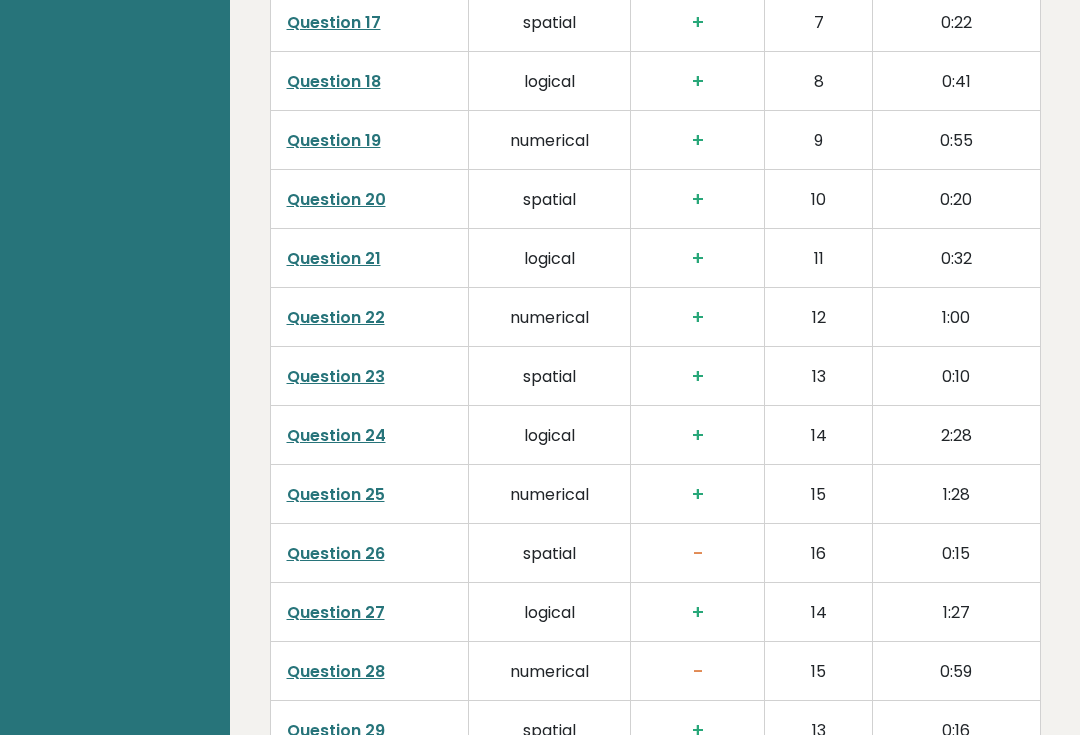 scroll, scrollTop: 3922, scrollLeft: 0, axis: vertical 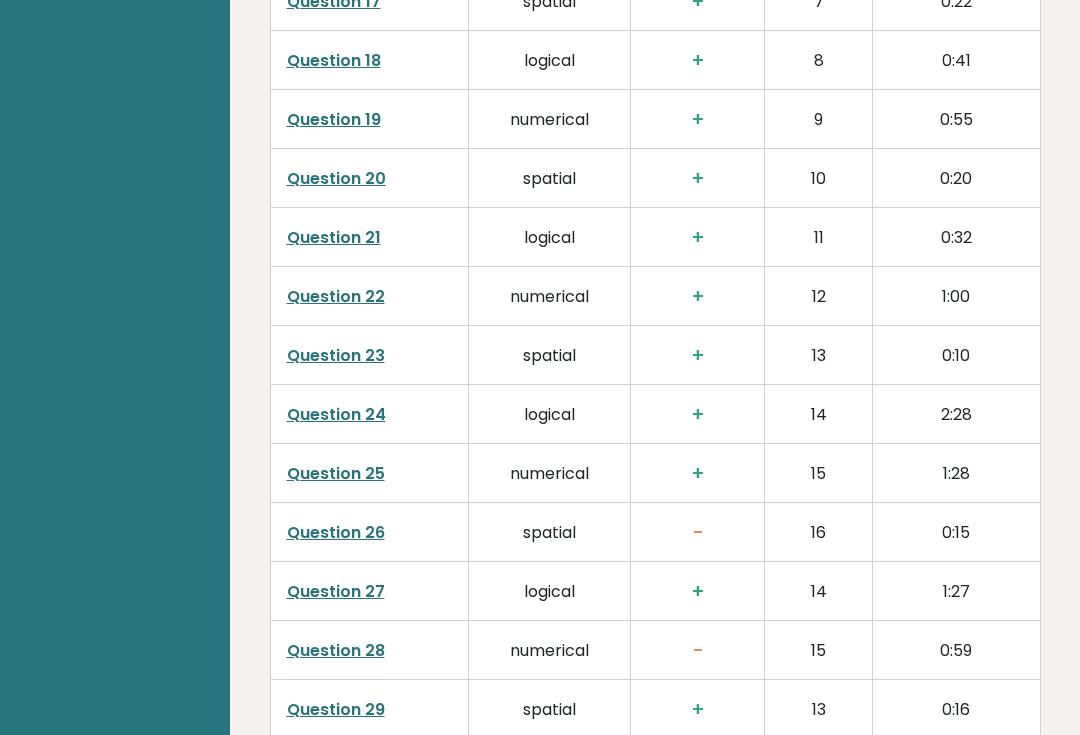 click on "Question
26" at bounding box center [336, 533] 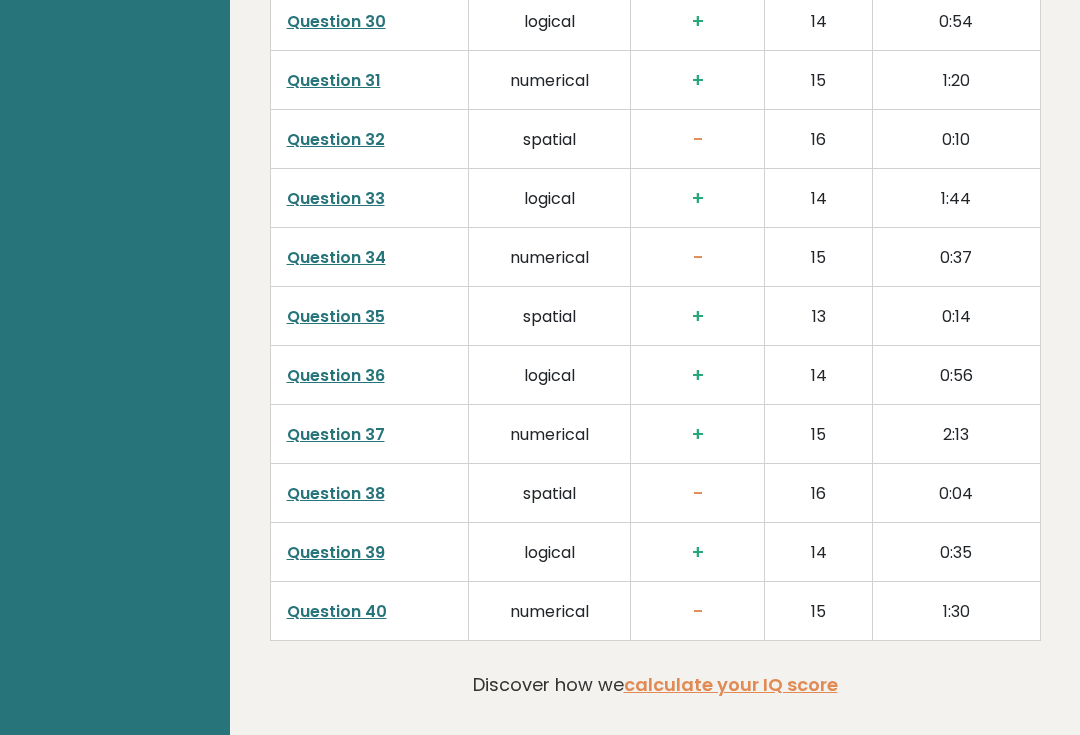 scroll, scrollTop: 4671, scrollLeft: 0, axis: vertical 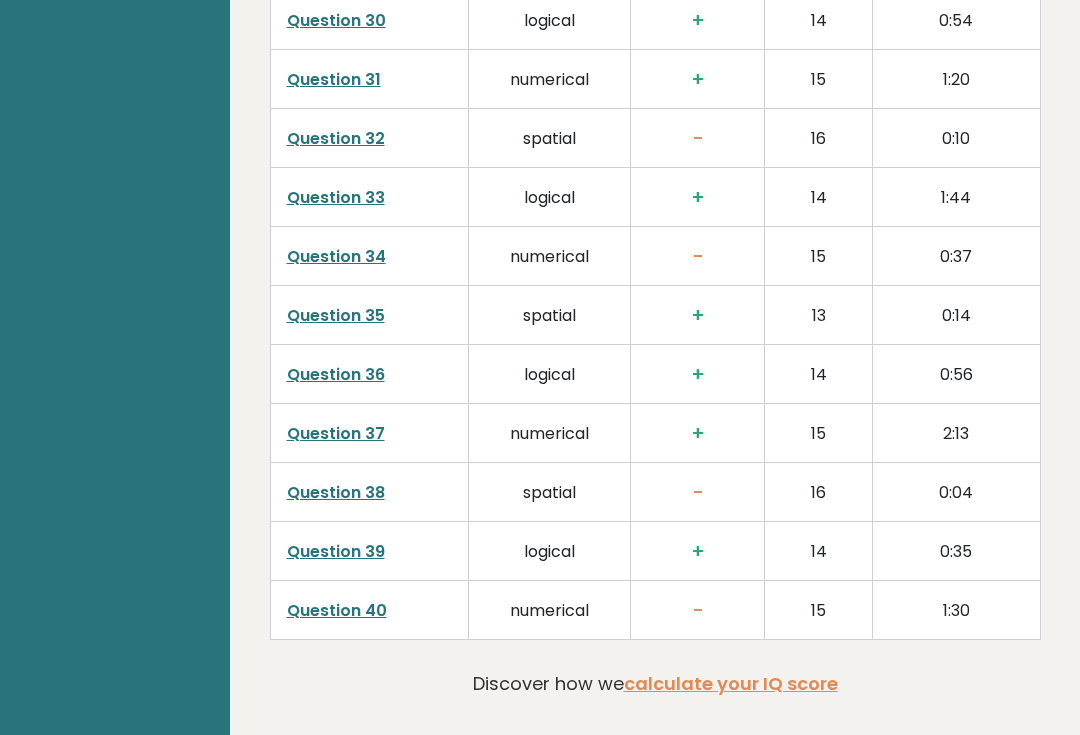 click on "Question
38" at bounding box center (336, 492) 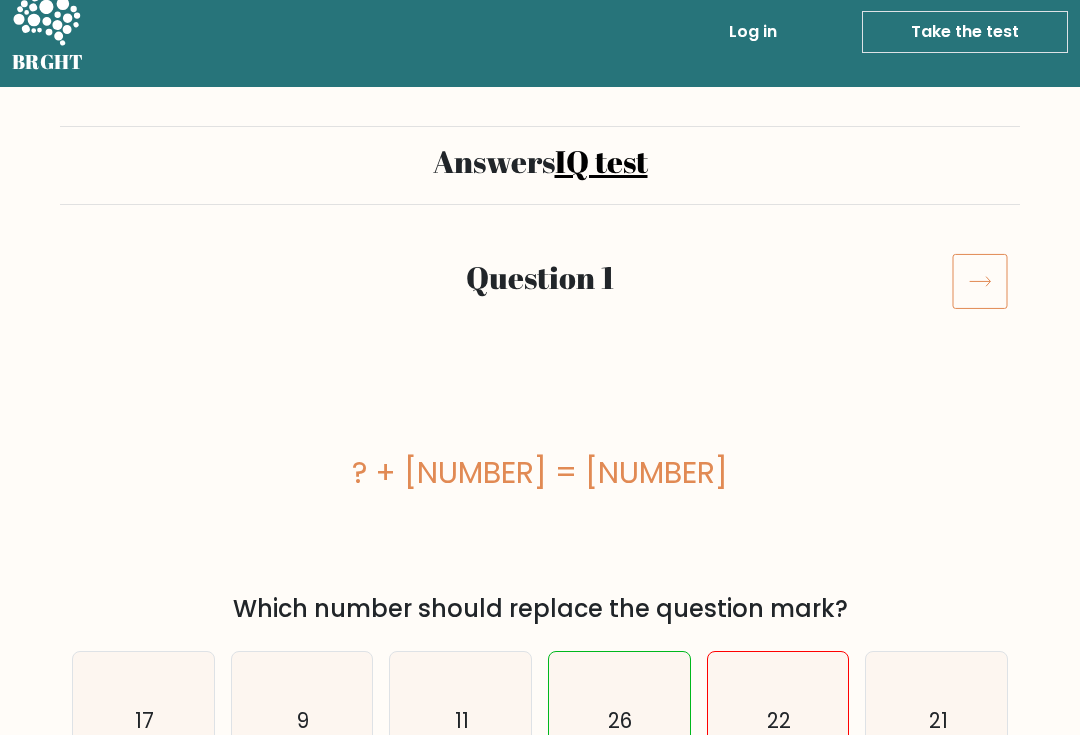 scroll, scrollTop: 22, scrollLeft: 0, axis: vertical 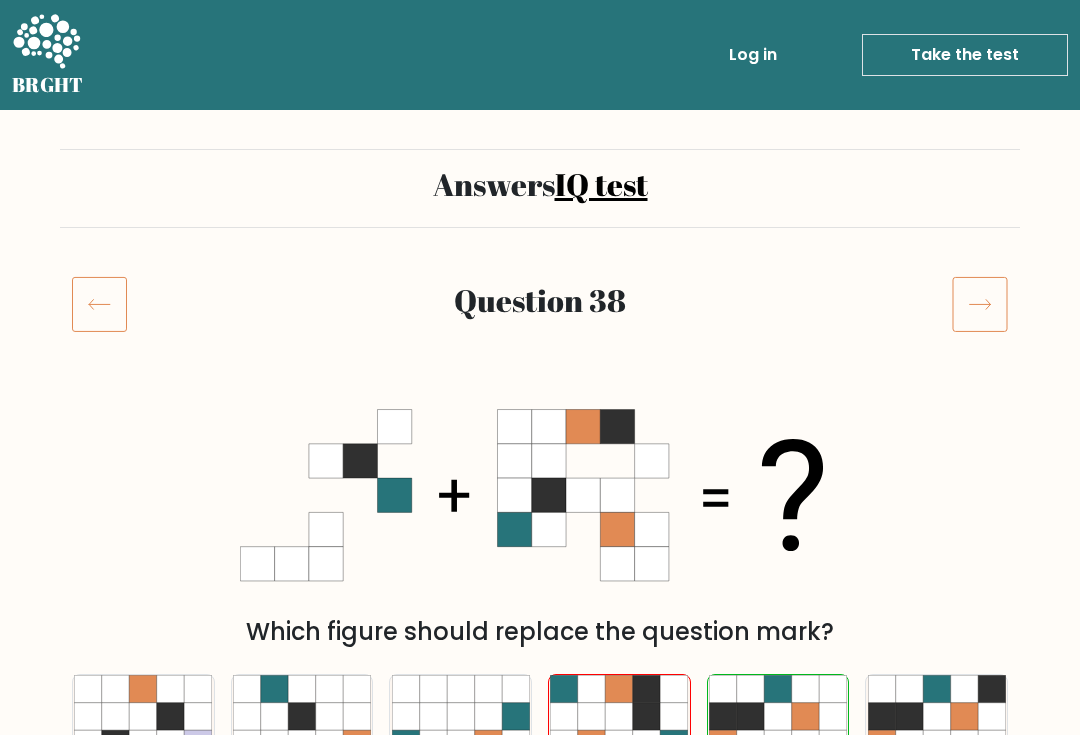 click on "Take the test" at bounding box center [965, 55] 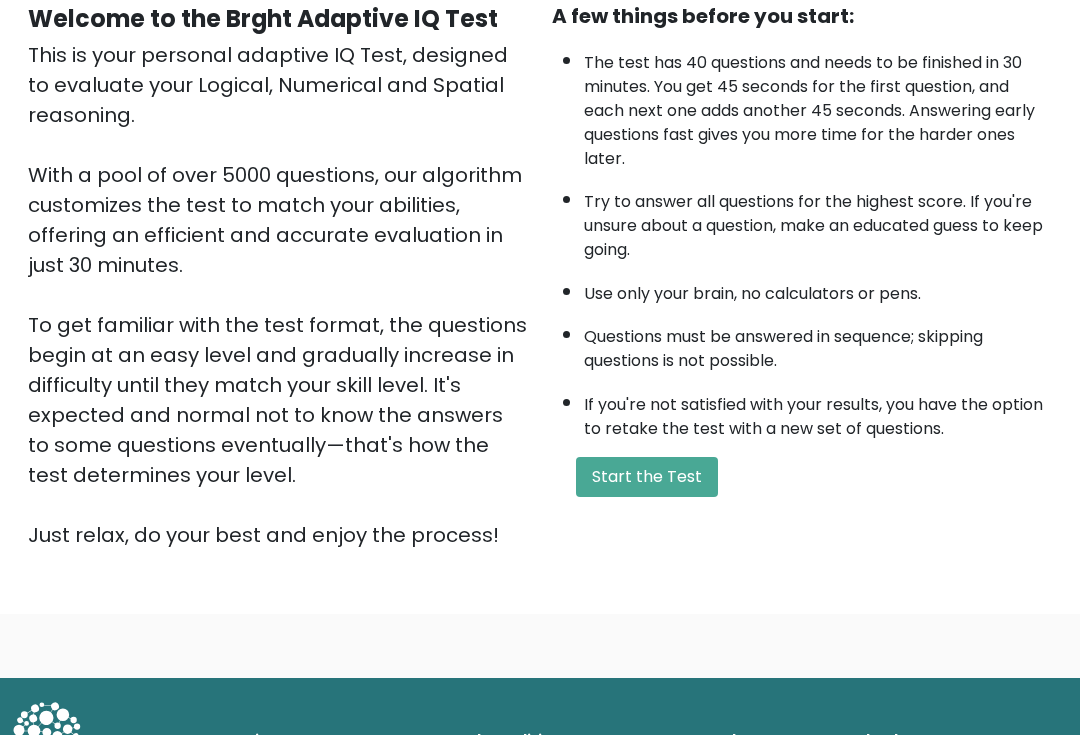 scroll, scrollTop: 205, scrollLeft: 0, axis: vertical 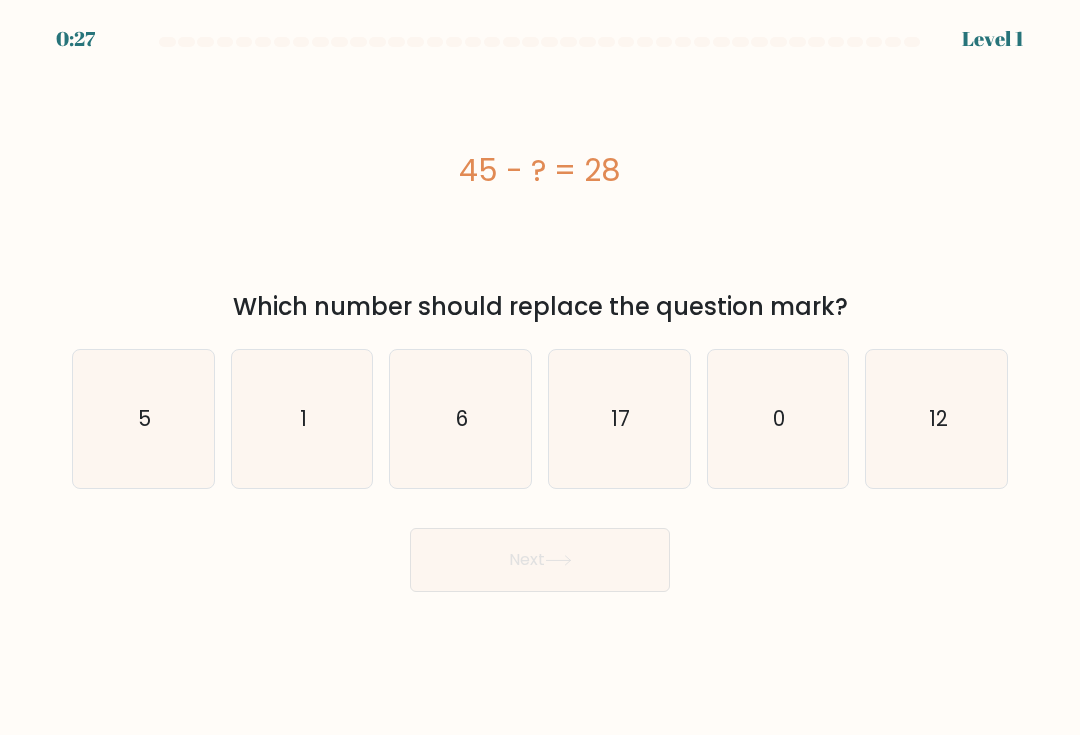 click on "17" at bounding box center (619, 419) 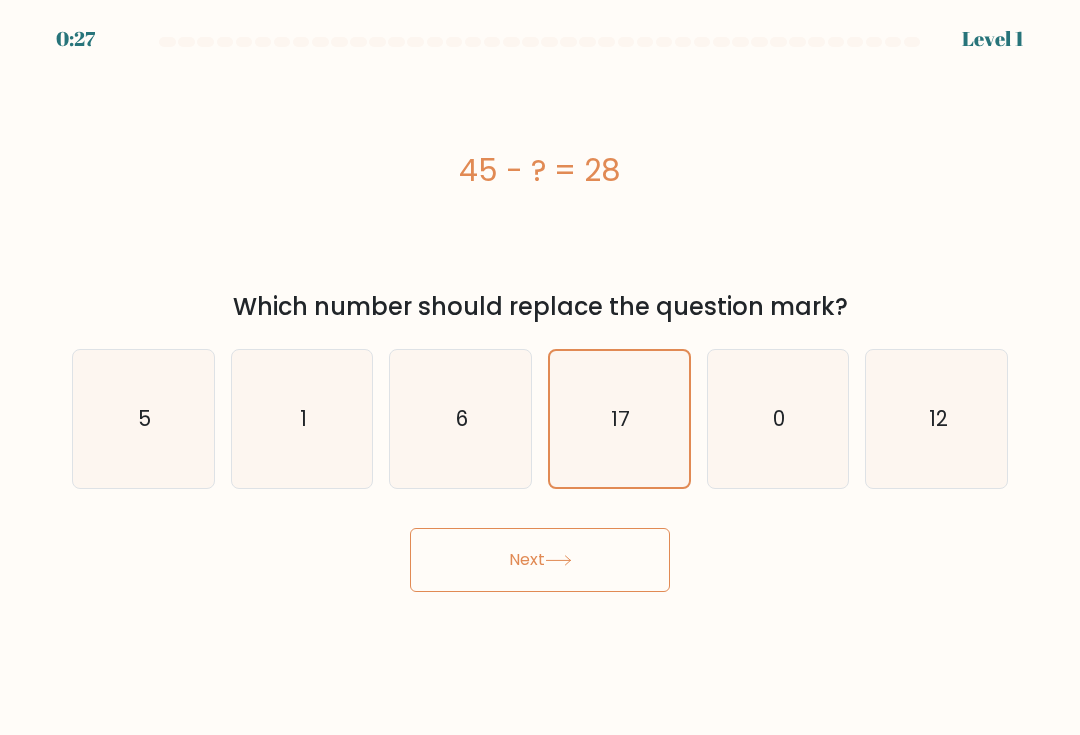 click on "Next" at bounding box center (540, 560) 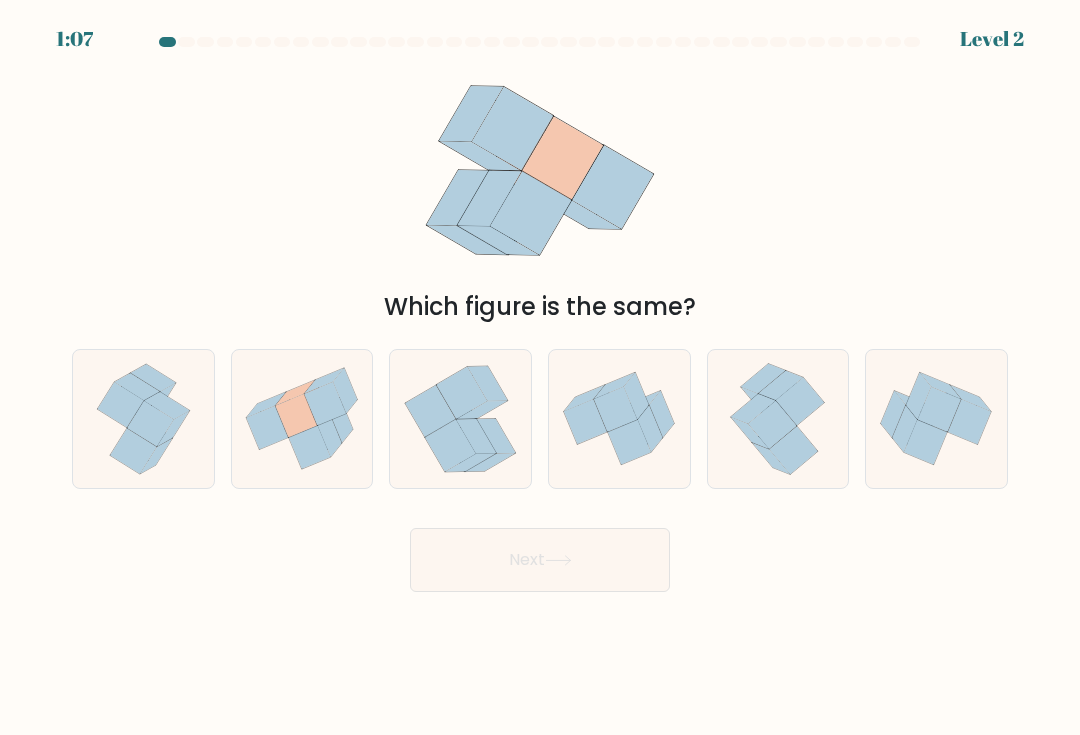 click at bounding box center (330, 435) 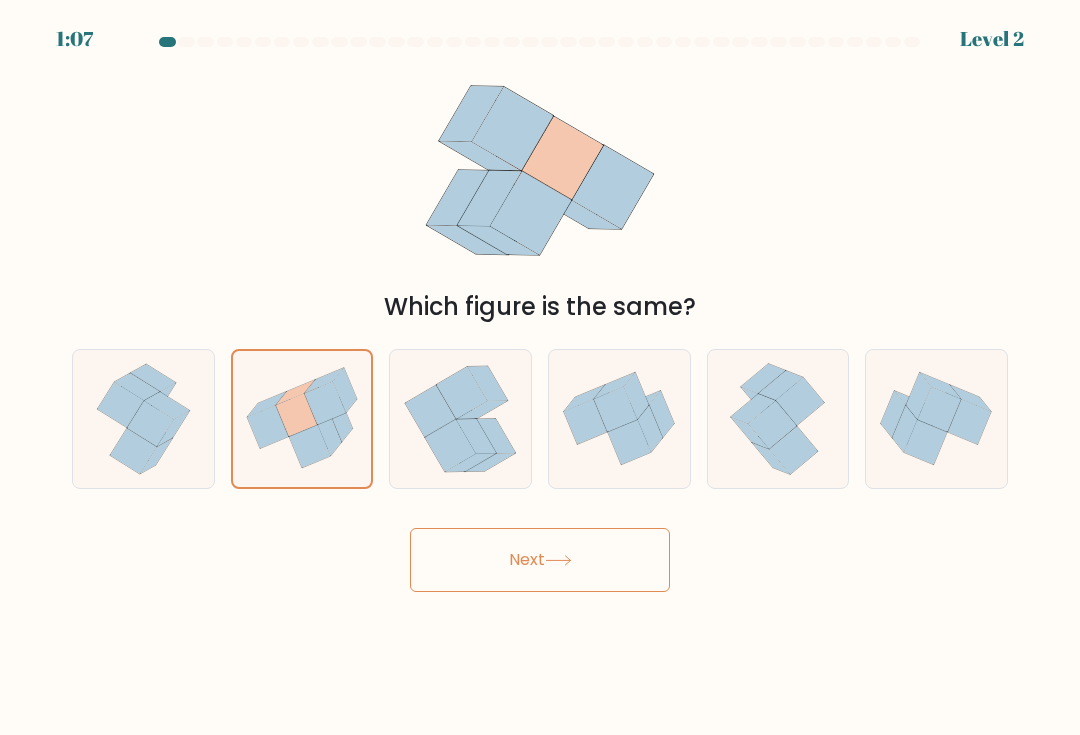 click on "Next" at bounding box center (540, 560) 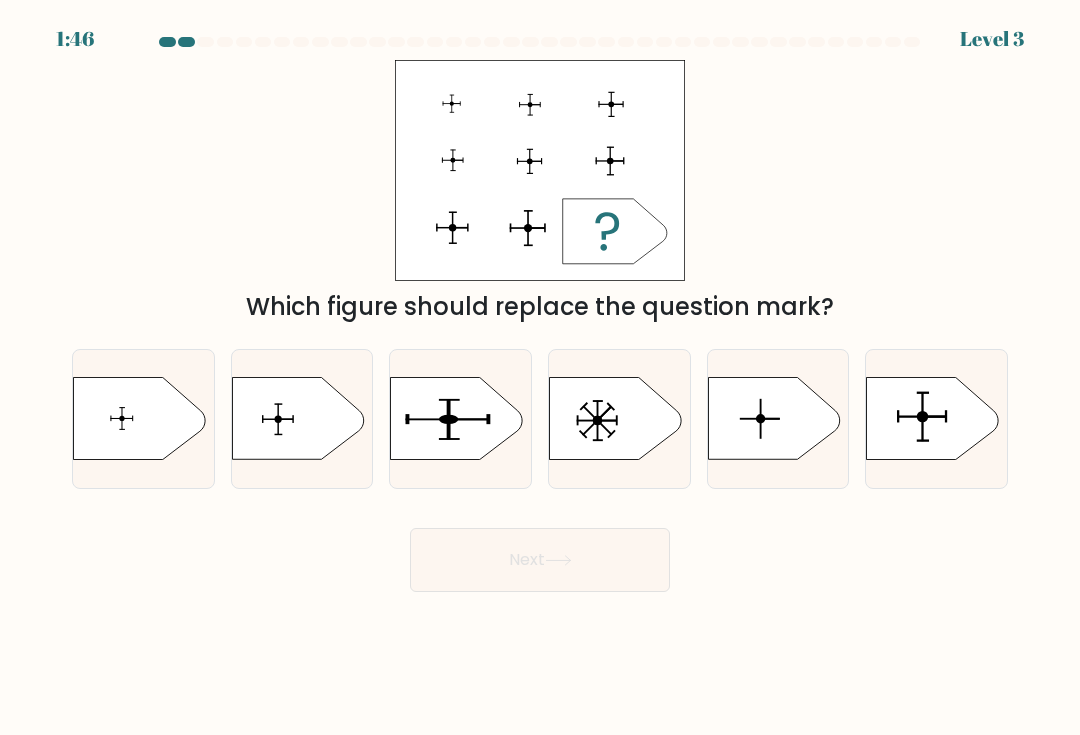 click at bounding box center (933, 418) 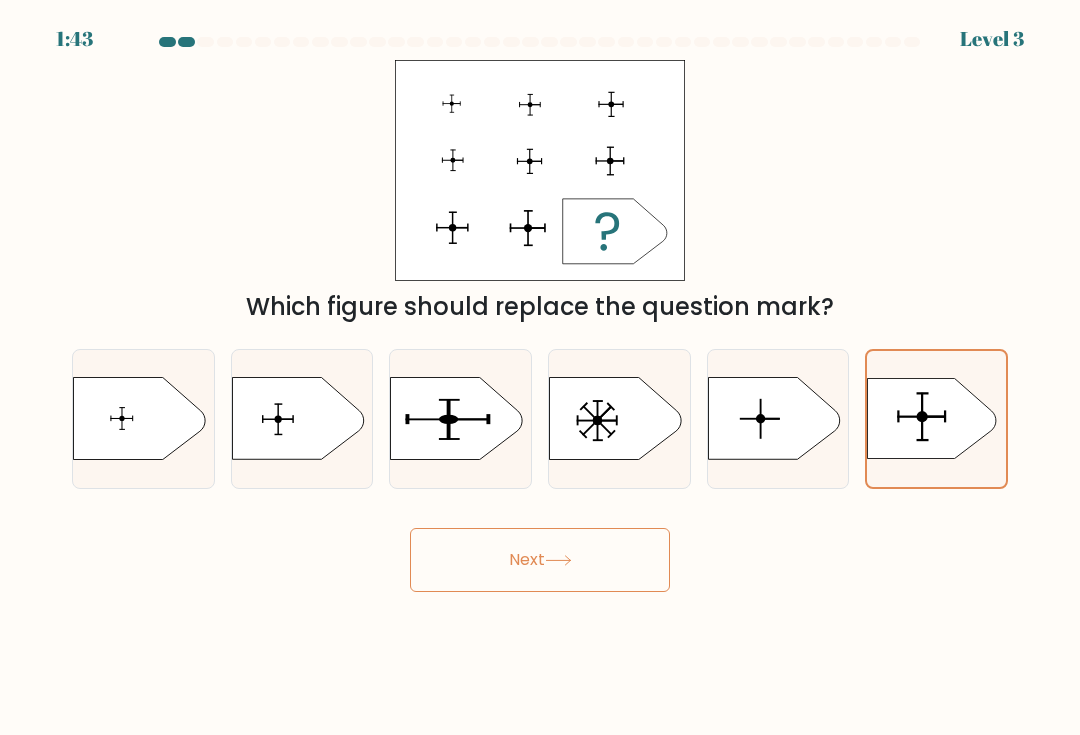 click on "Next" at bounding box center [540, 560] 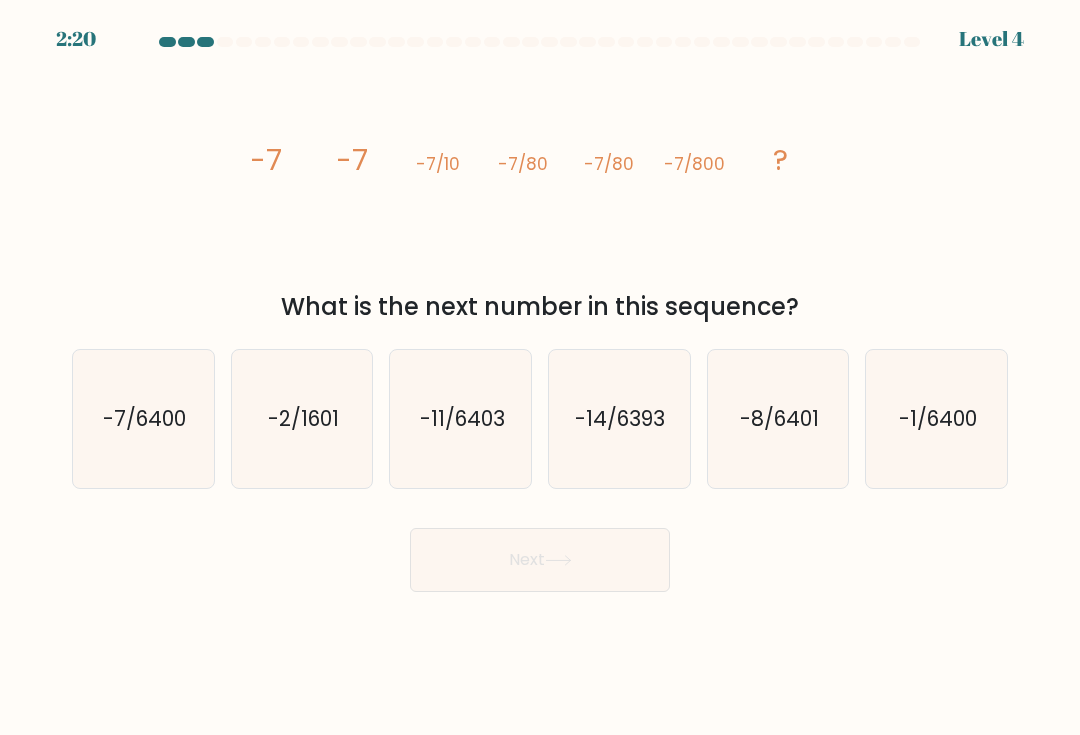 click on "-7/6400" at bounding box center (143, 419) 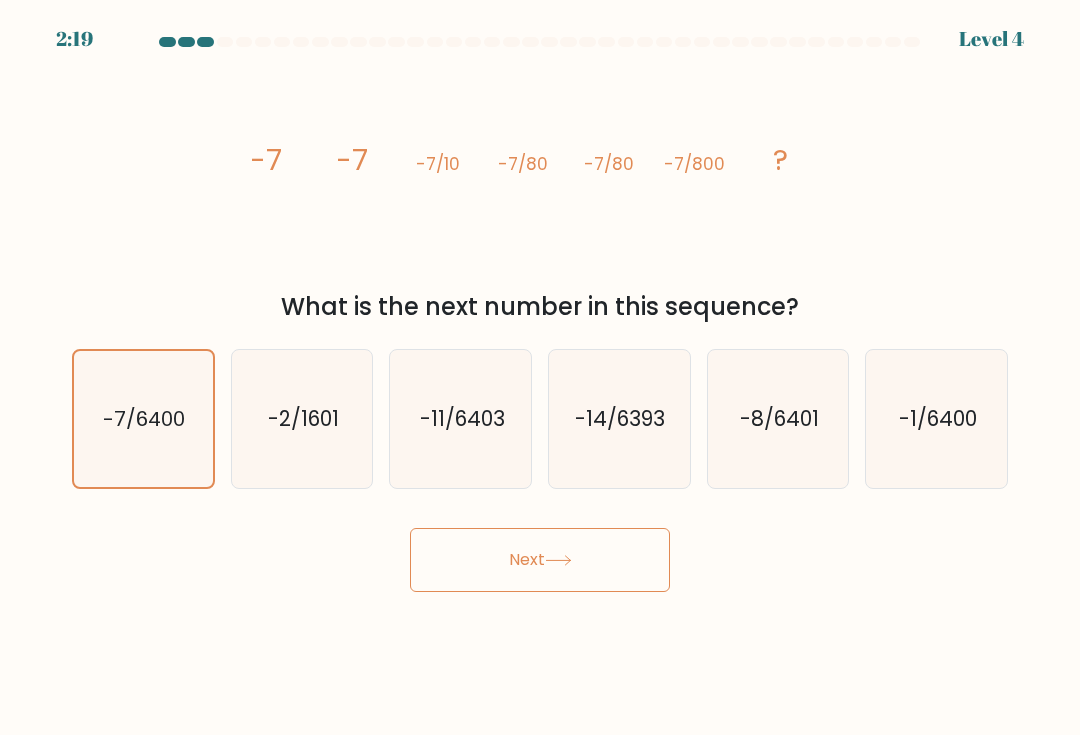 click on "Next" at bounding box center [540, 560] 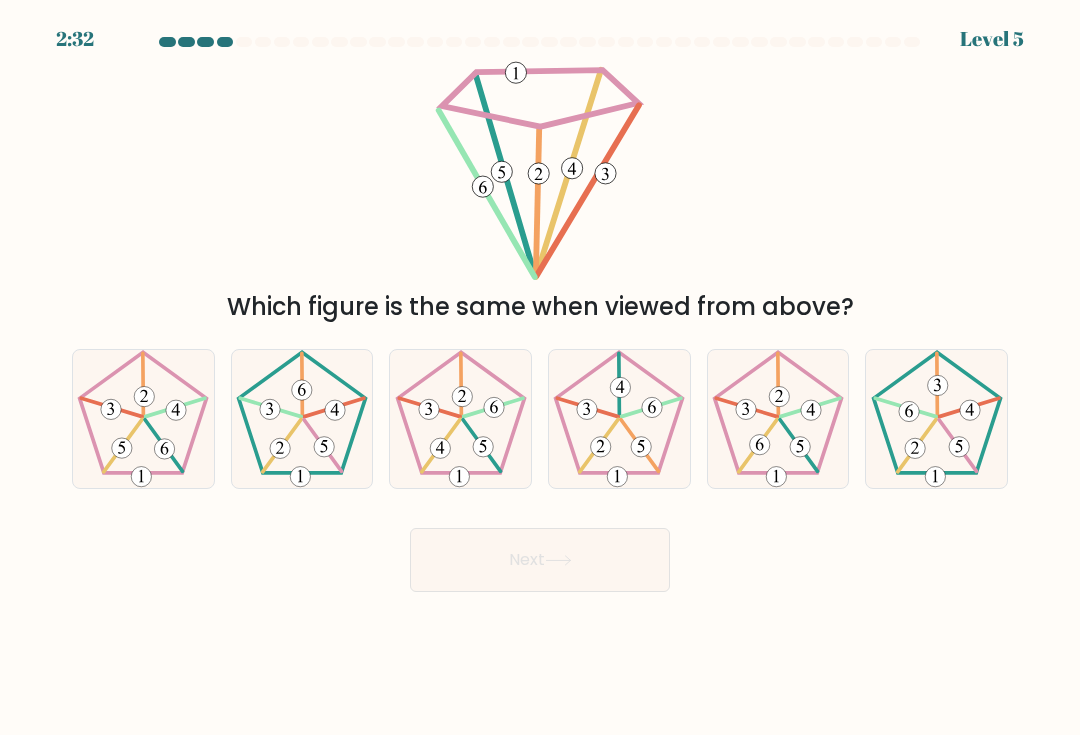 click at bounding box center (778, 419) 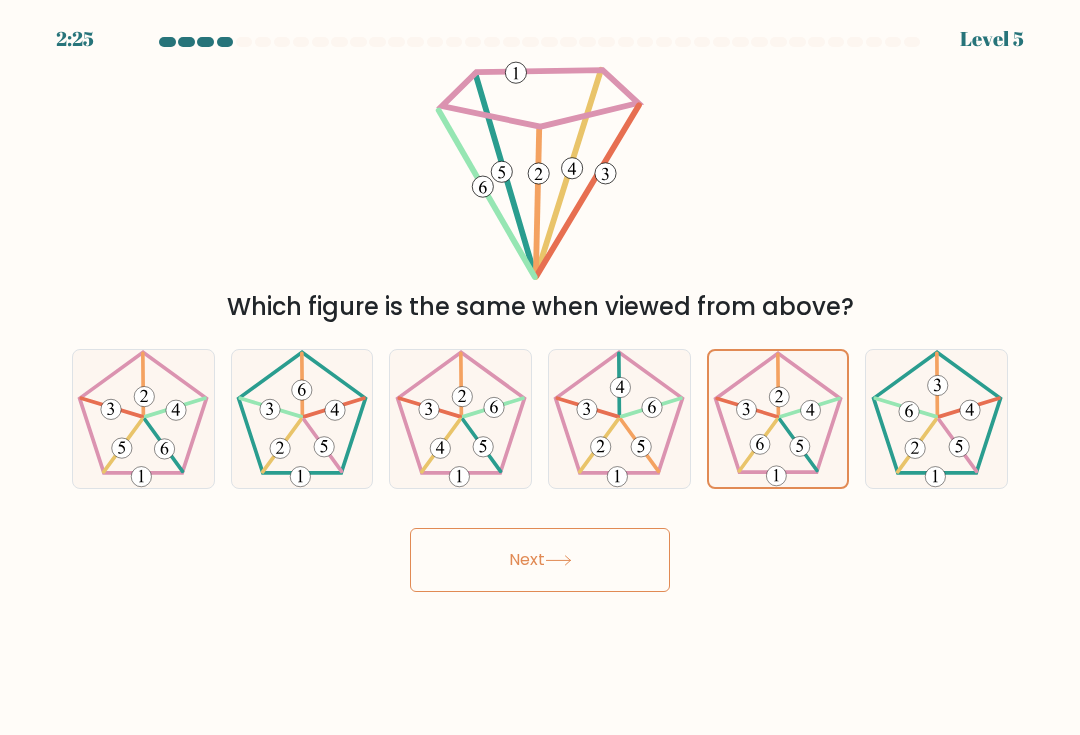 click on "Next" at bounding box center [540, 560] 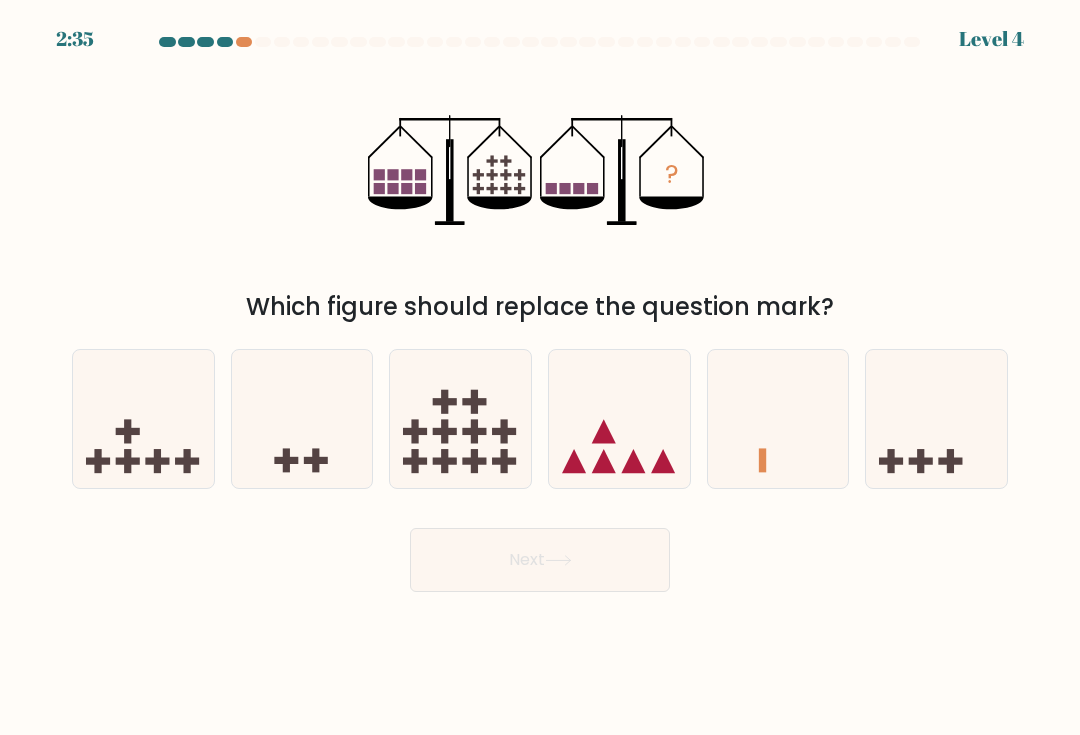 click at bounding box center (127, 461) 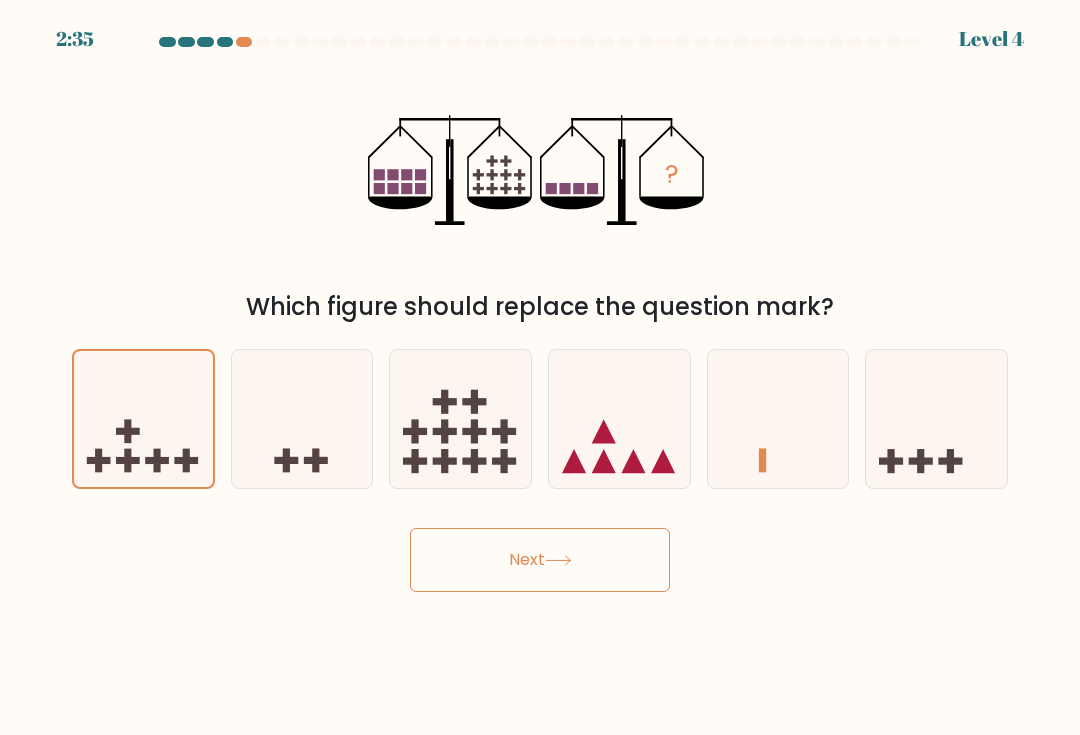 click on "Next" at bounding box center (540, 560) 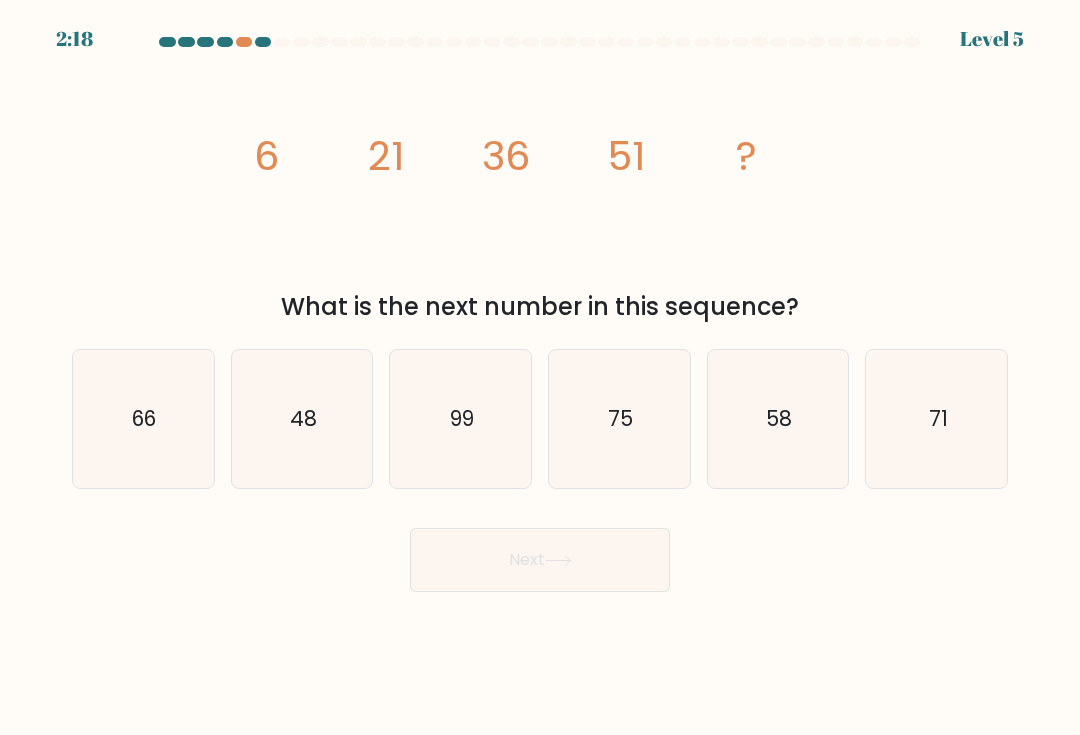 click on "66" at bounding box center (143, 419) 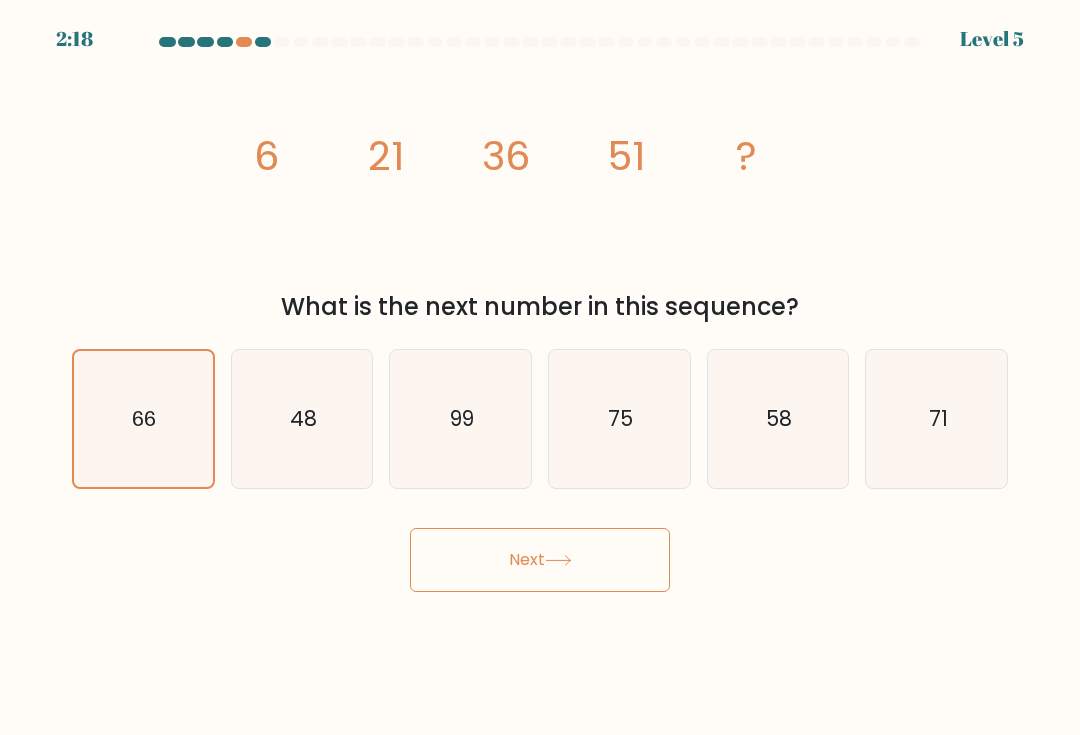 click on "Next" at bounding box center [540, 560] 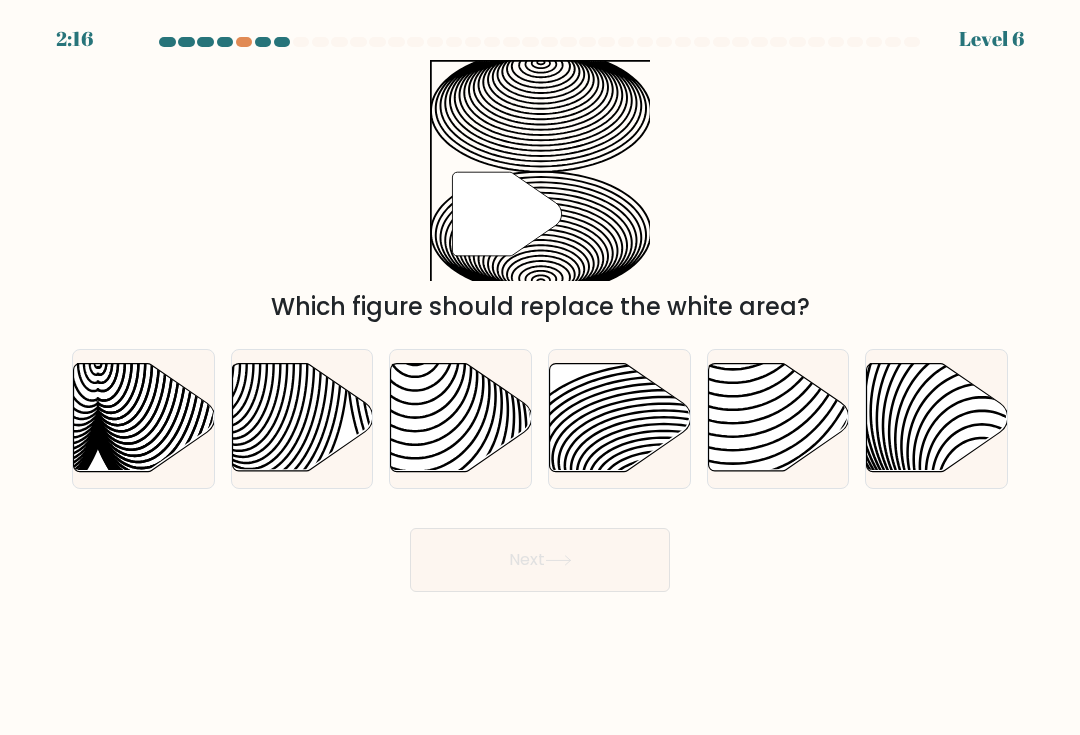 click on "Next" at bounding box center (540, 560) 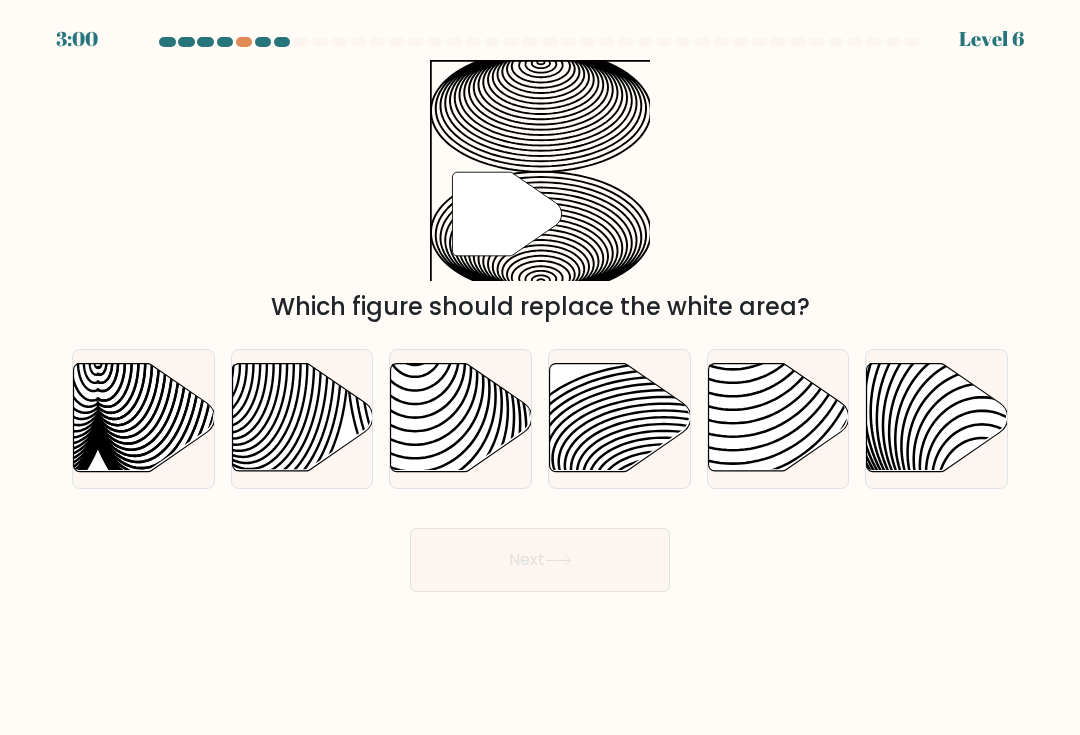 click on ""
Which figure should replace the white area?" at bounding box center [540, 192] 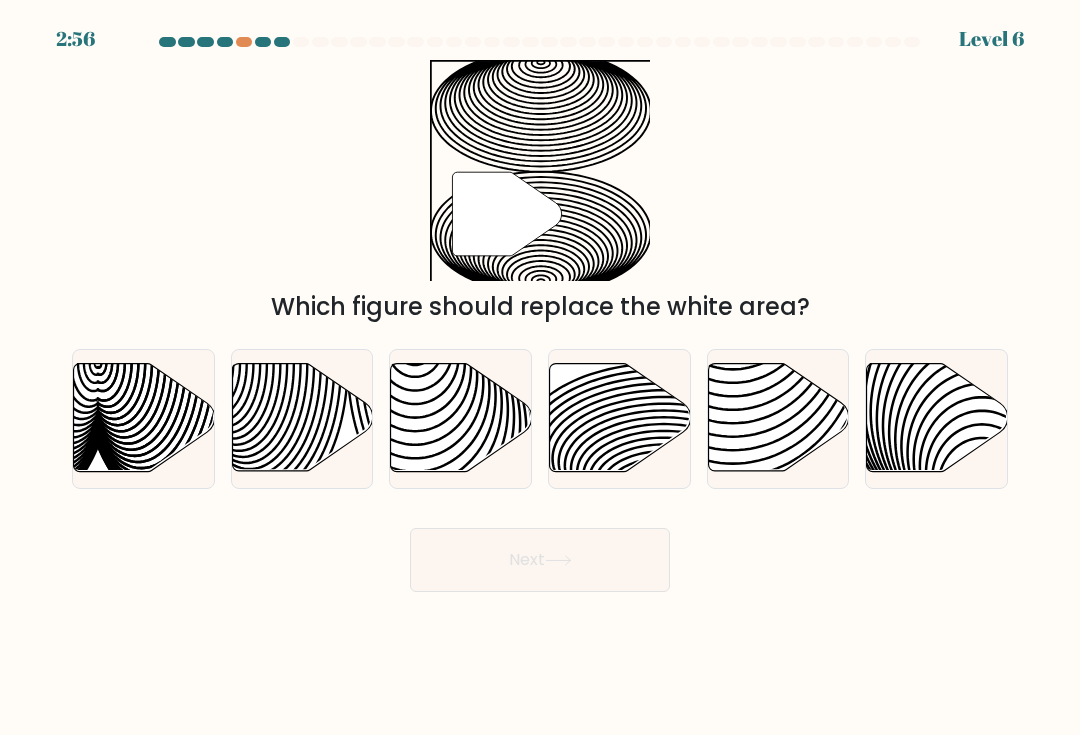 click at bounding box center [936, 418] 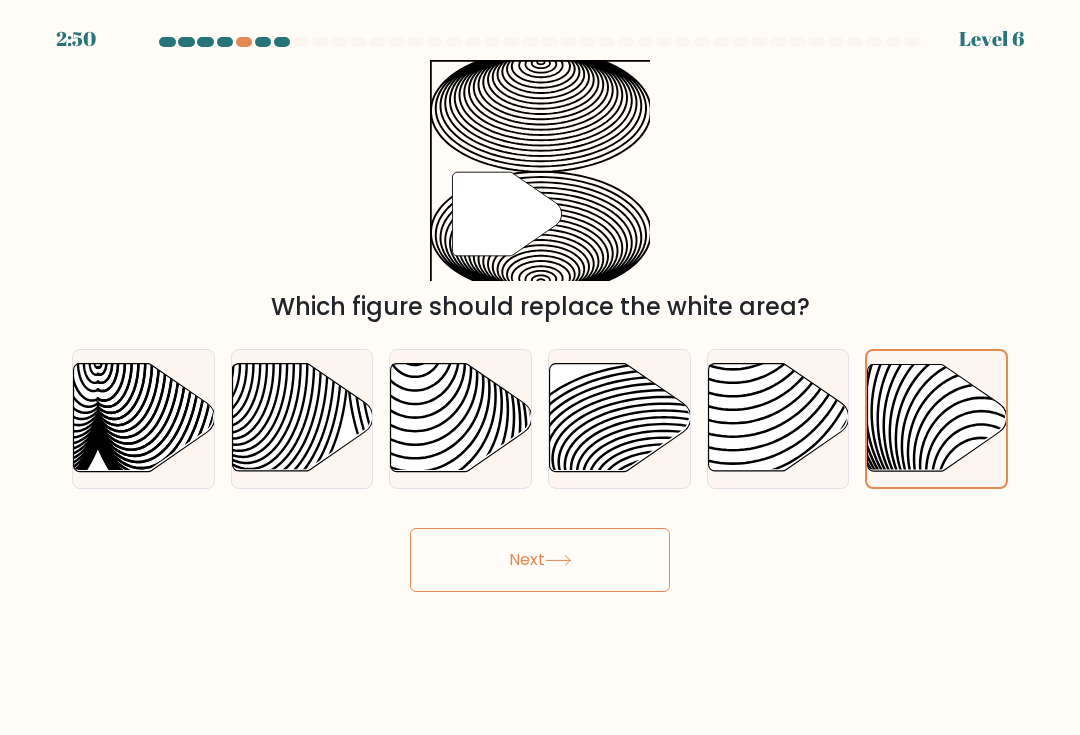 click at bounding box center (664, 434) 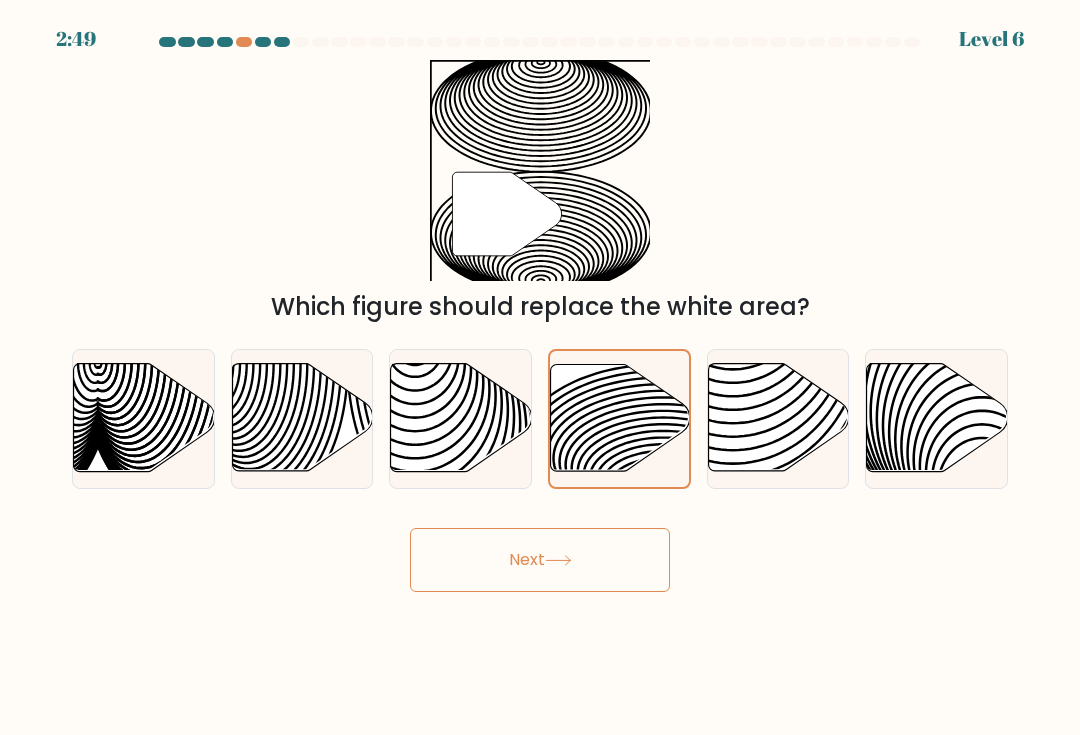 click on "Next" at bounding box center [540, 560] 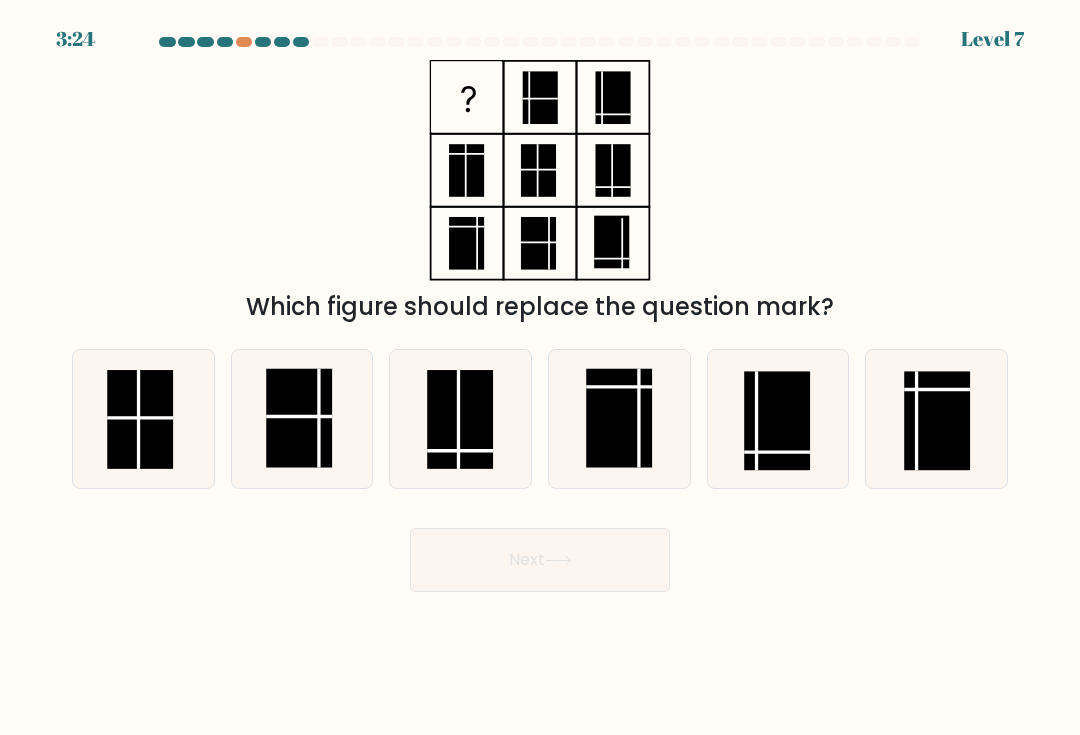 click at bounding box center (937, 419) 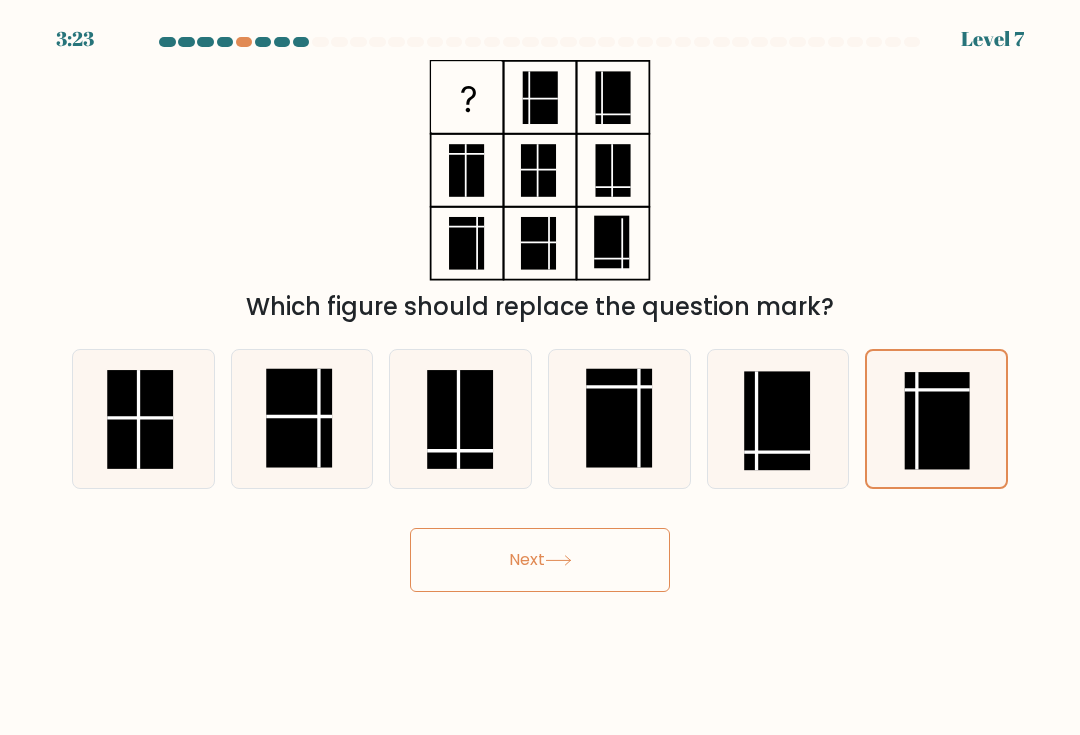 click on "Next" at bounding box center (540, 560) 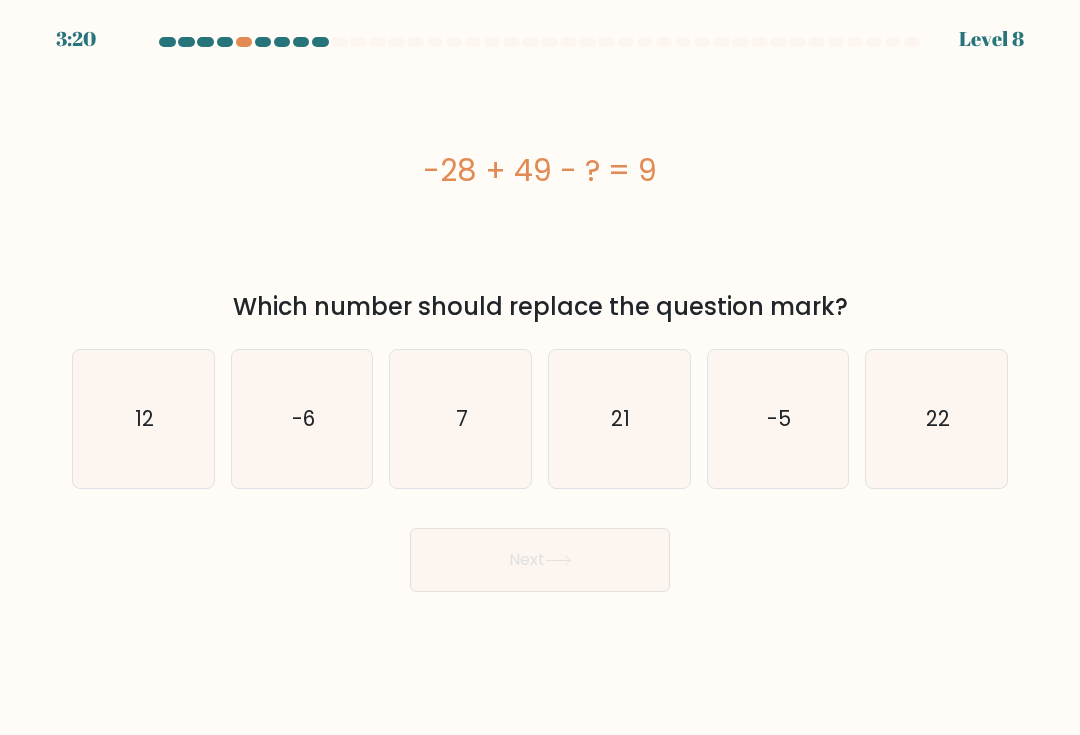 click on "12" at bounding box center (143, 419) 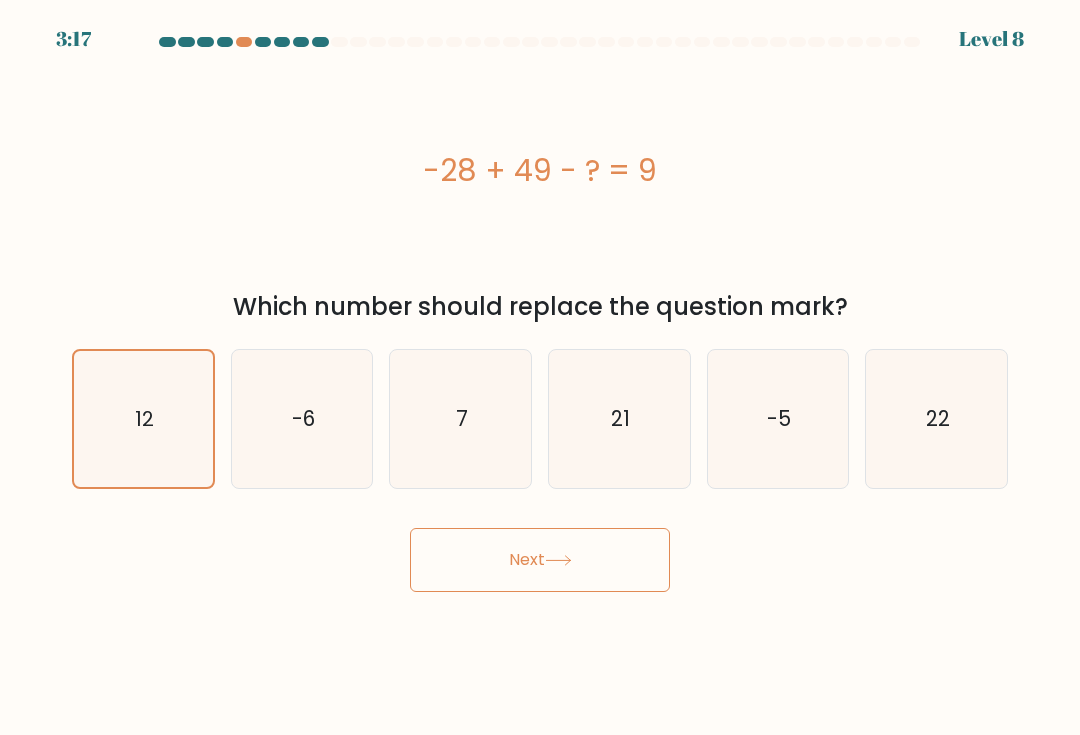 click on "Next" at bounding box center (540, 560) 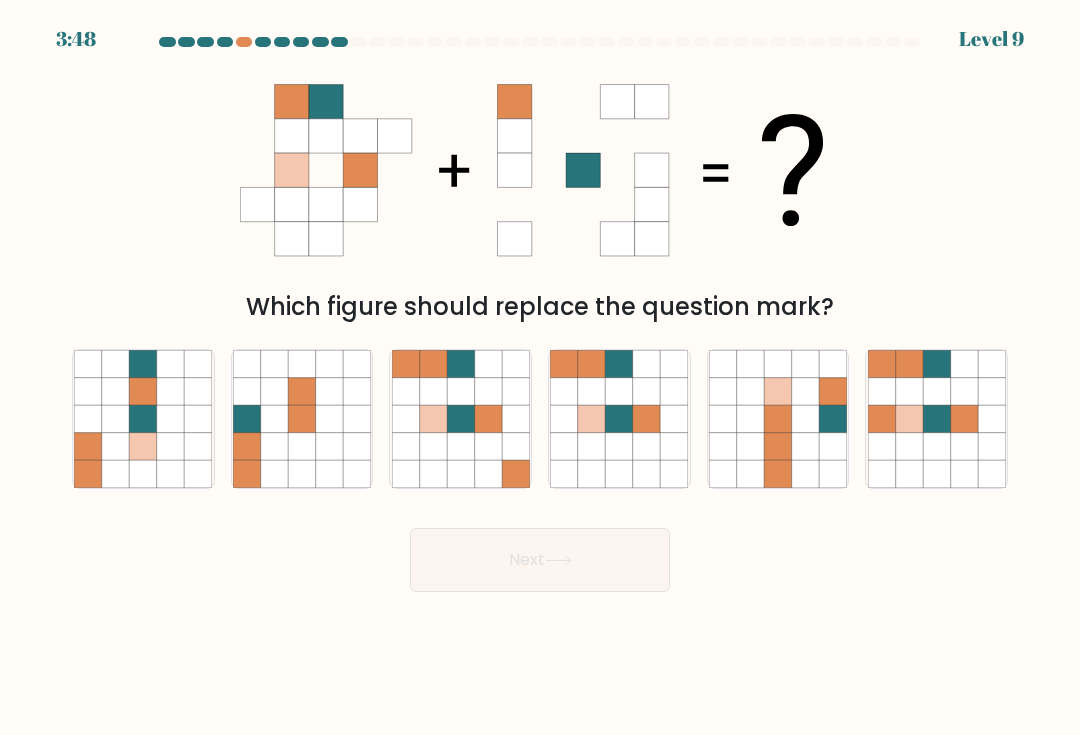 click at bounding box center [646, 445] 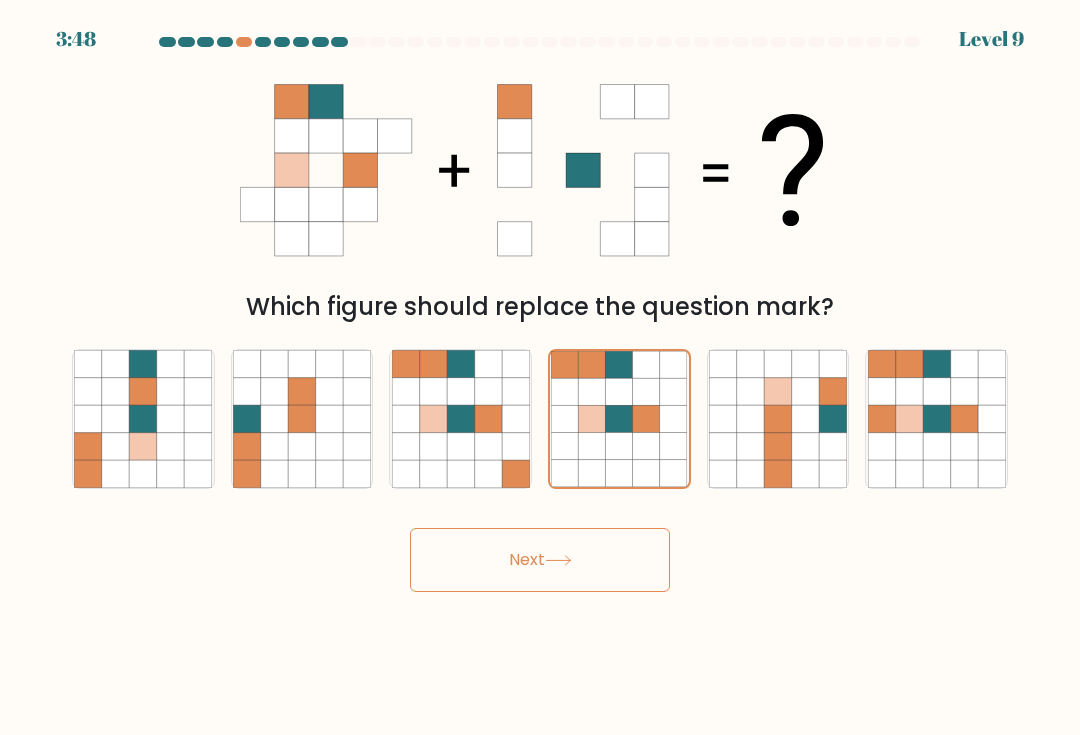 click on "Next" at bounding box center [540, 560] 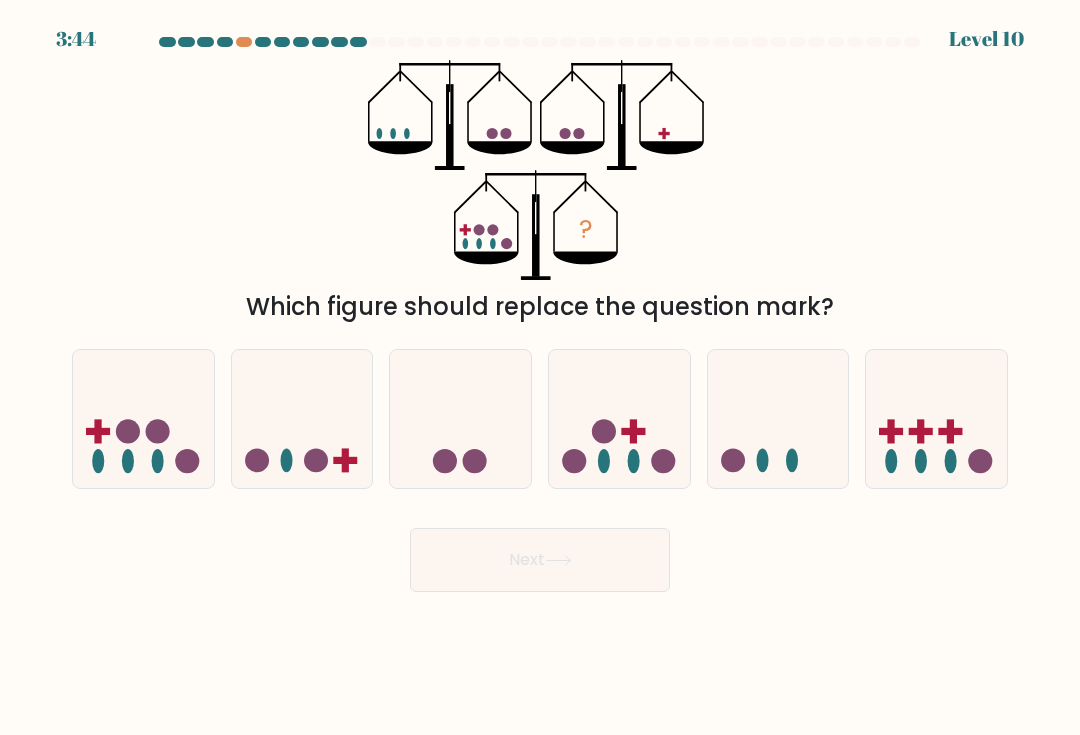 click at bounding box center (128, 461) 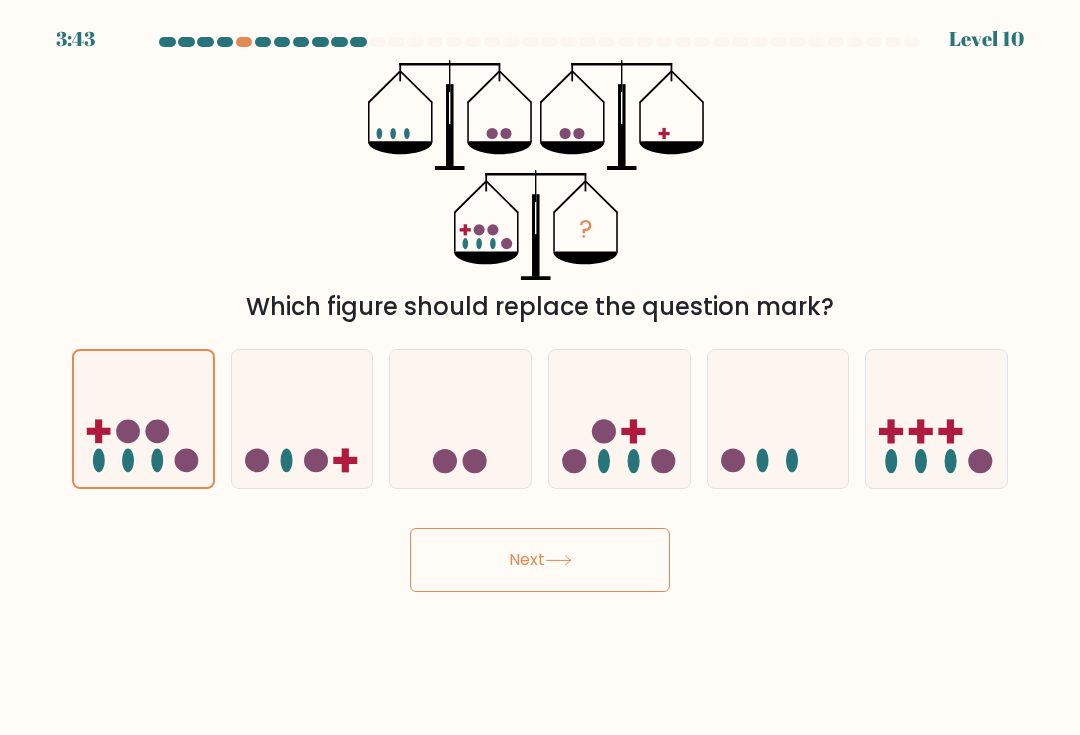 click on "Next" at bounding box center (540, 560) 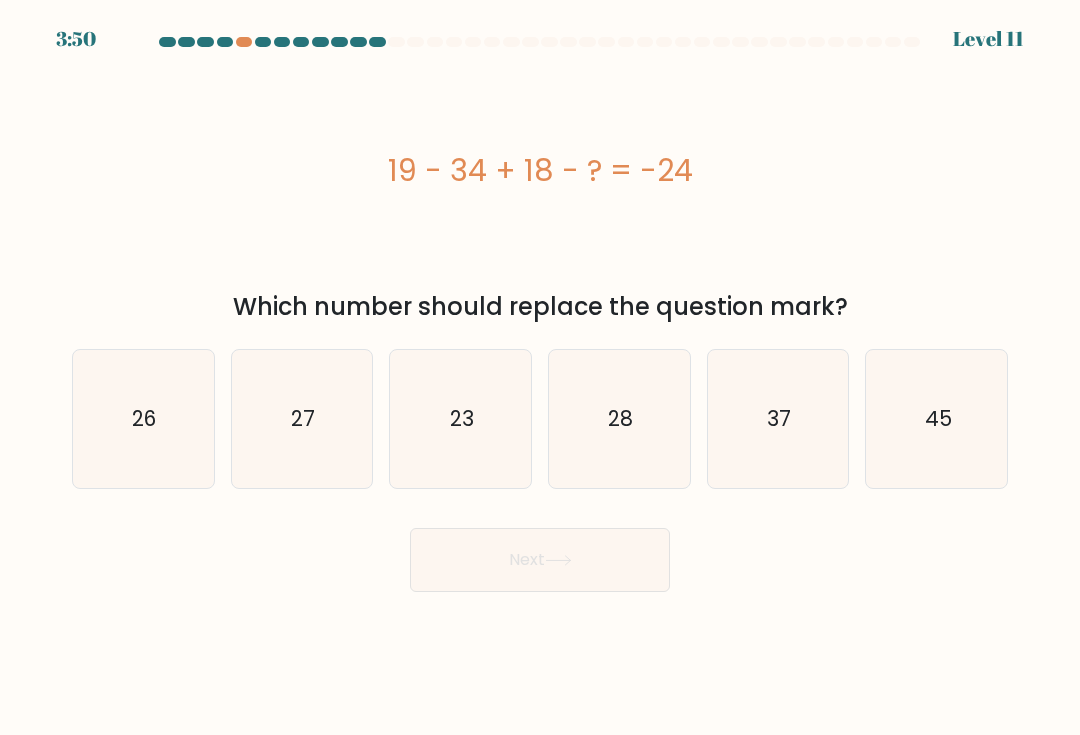 click on "27" at bounding box center [302, 419] 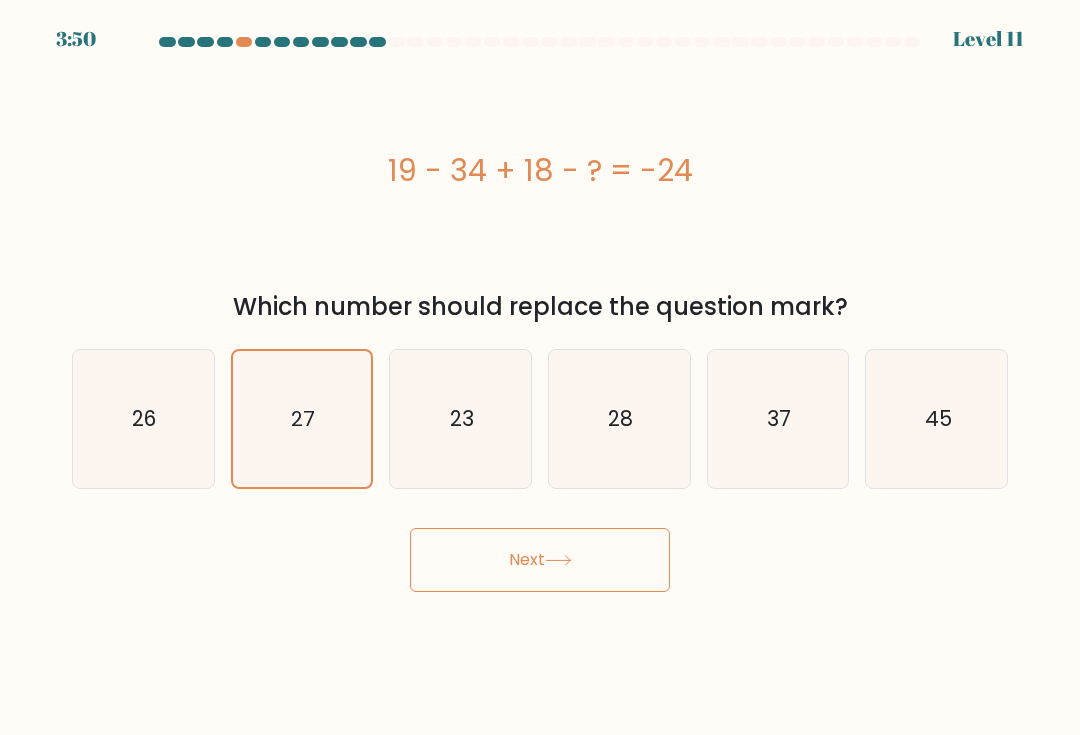 click on "Next" at bounding box center (540, 560) 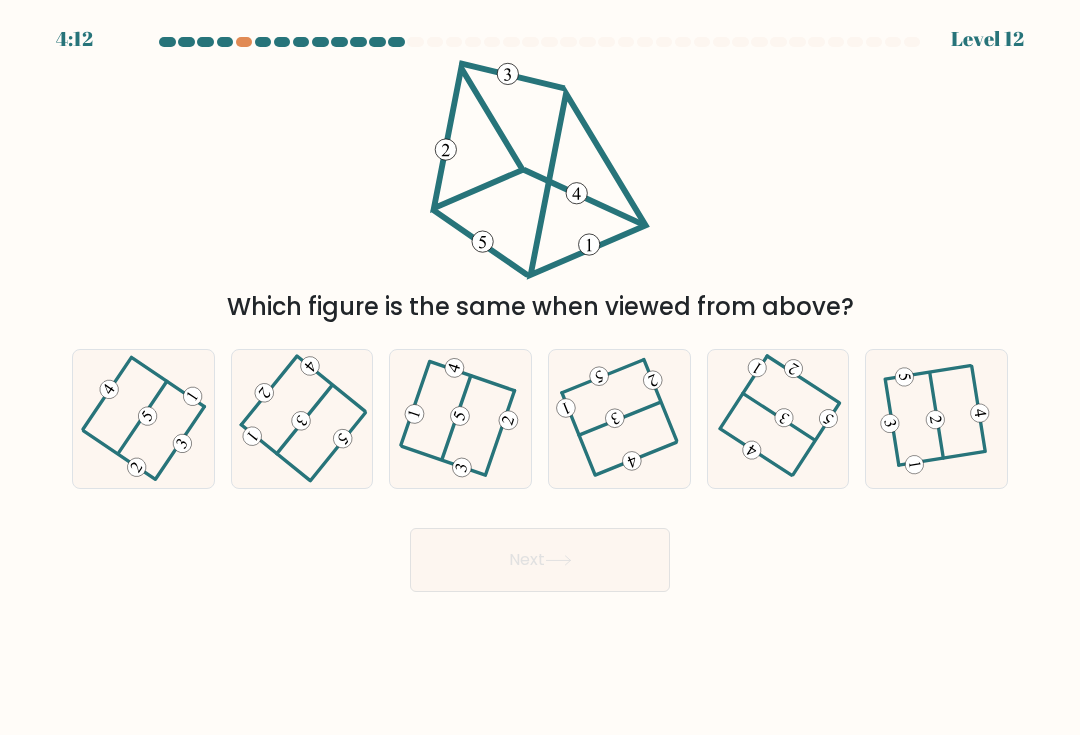 click at bounding box center [619, 418] 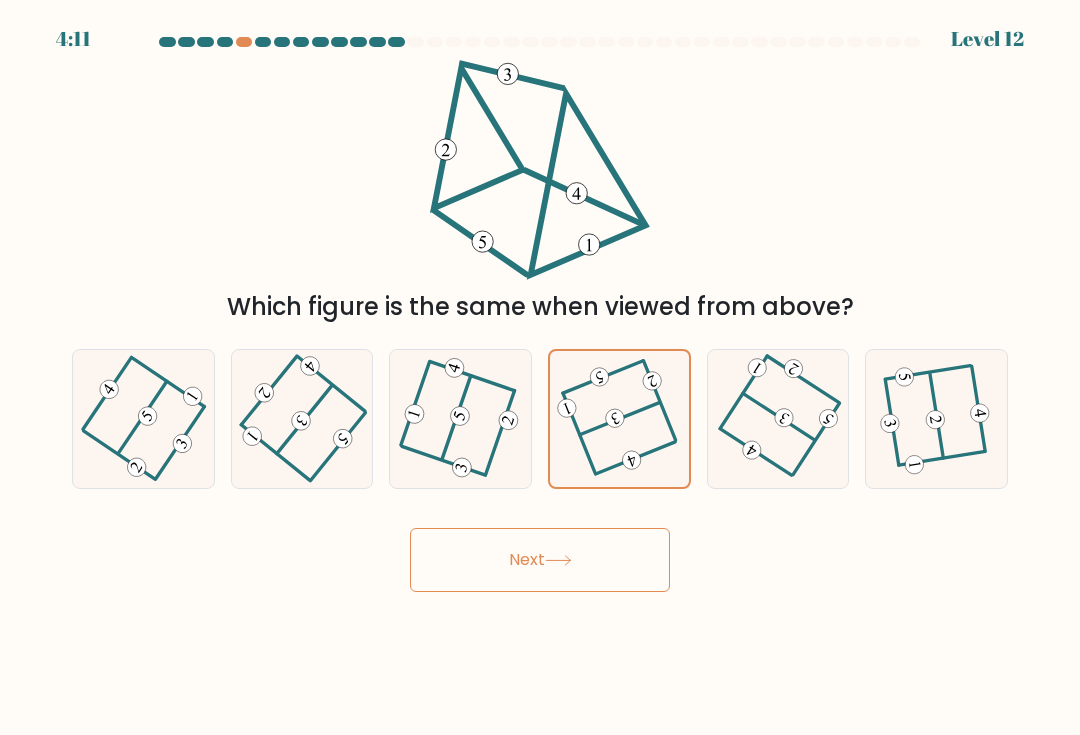 click on "Next" at bounding box center [540, 560] 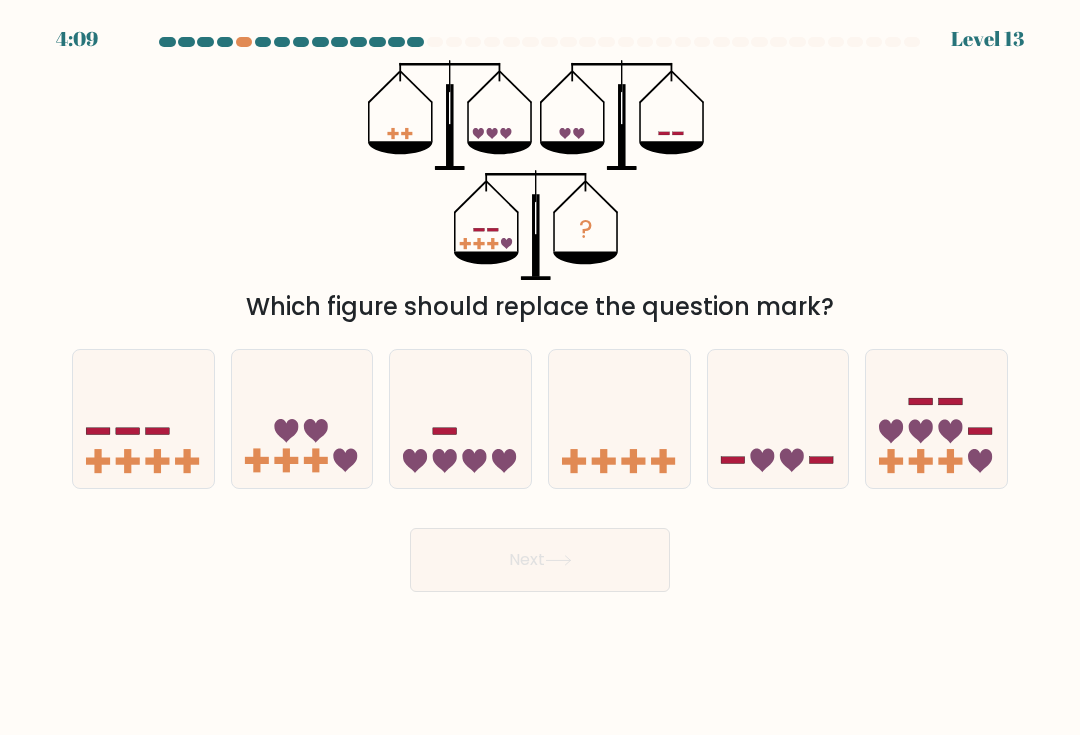 click at bounding box center [302, 418] 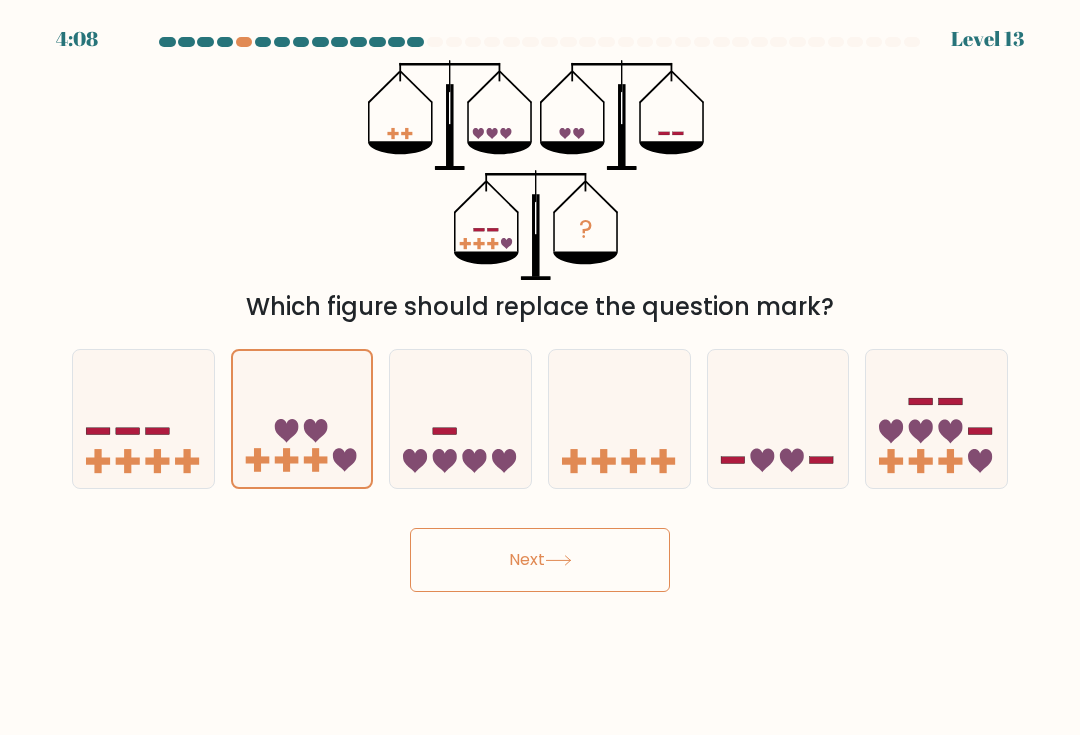 click at bounding box center (558, 560) 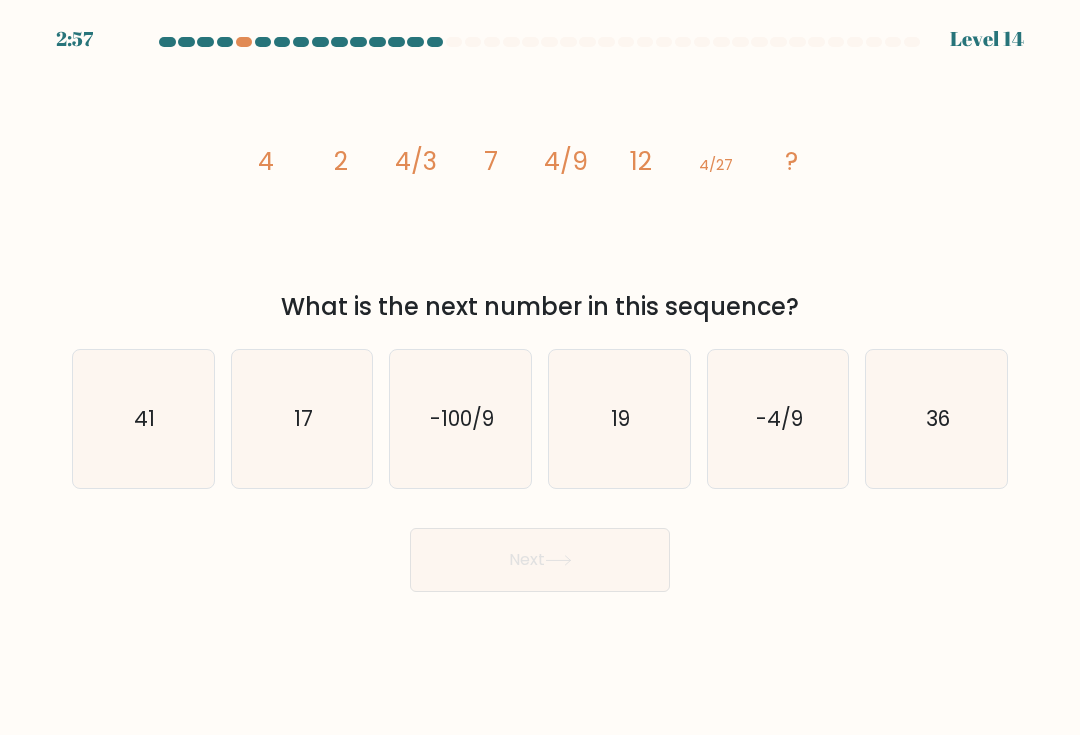 click on "19" at bounding box center [619, 419] 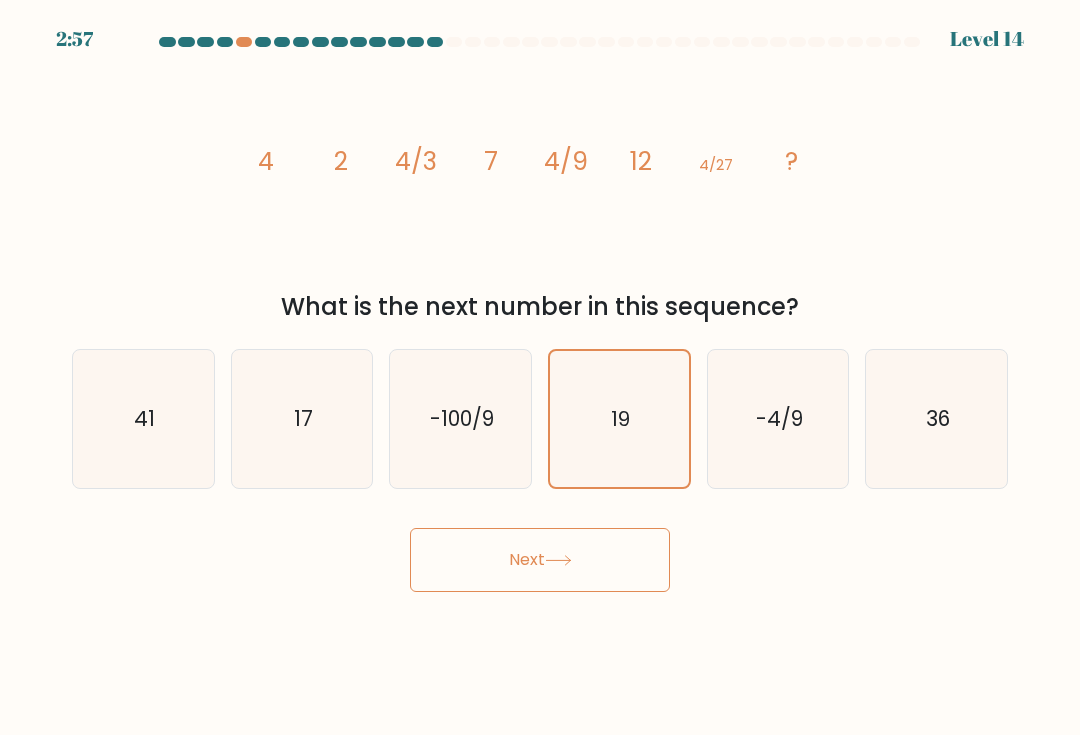 click on "Next" at bounding box center (540, 560) 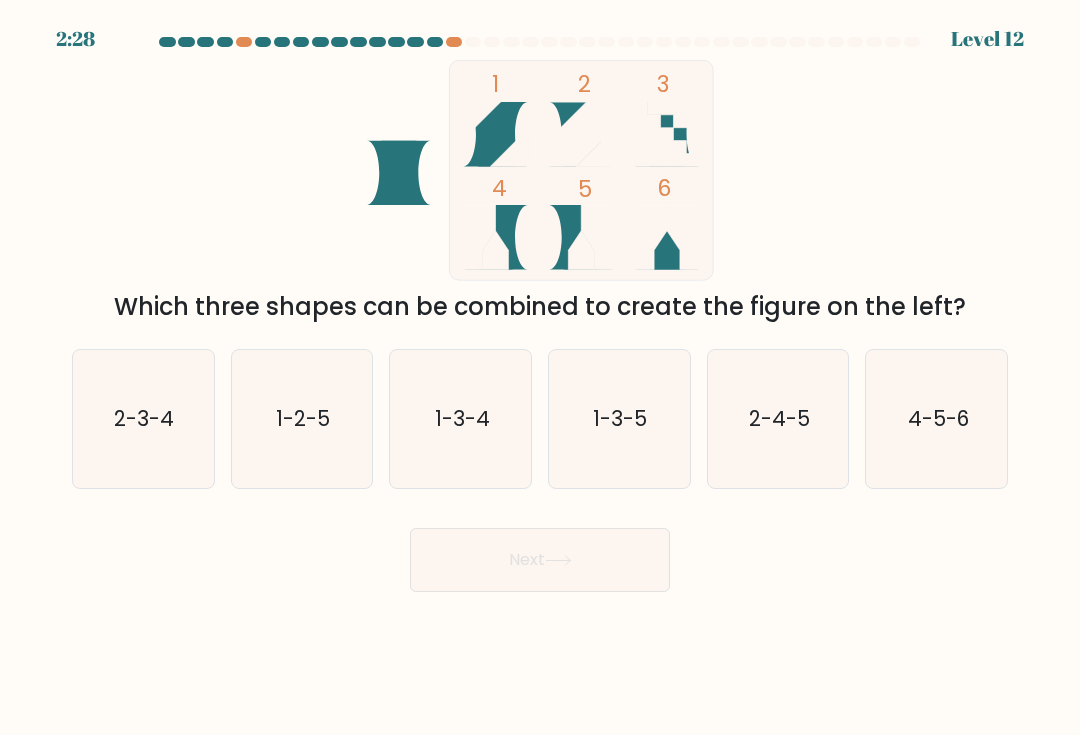 click on "2-4-5" at bounding box center (778, 419) 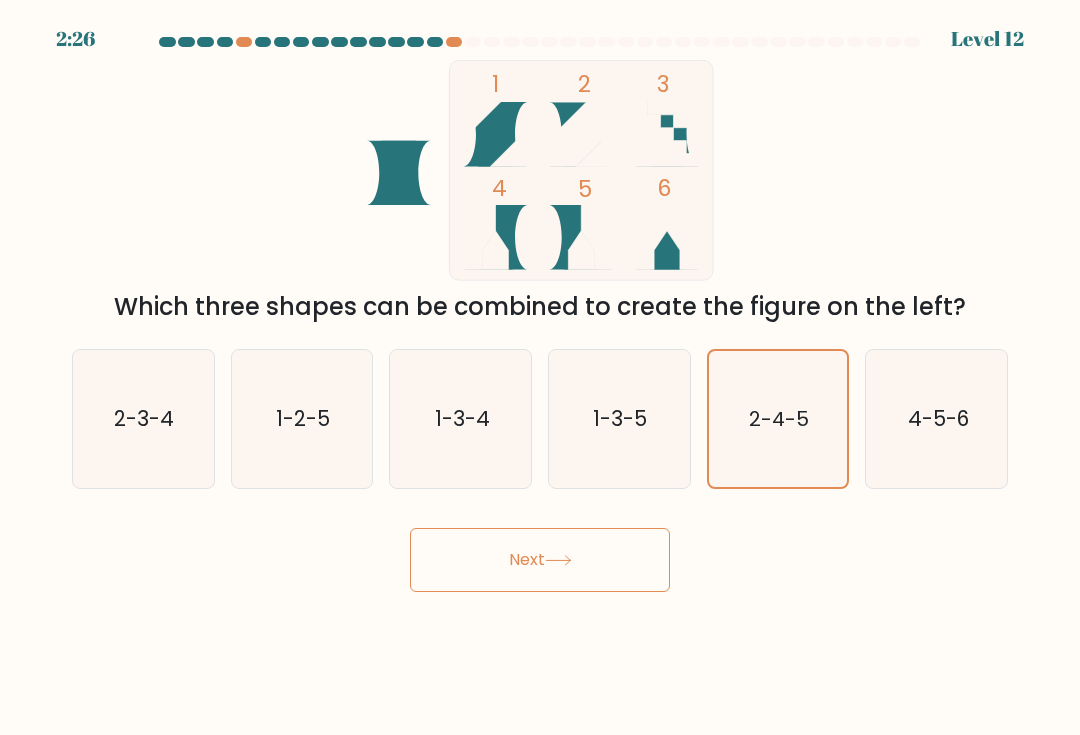 click on "Next" at bounding box center [540, 560] 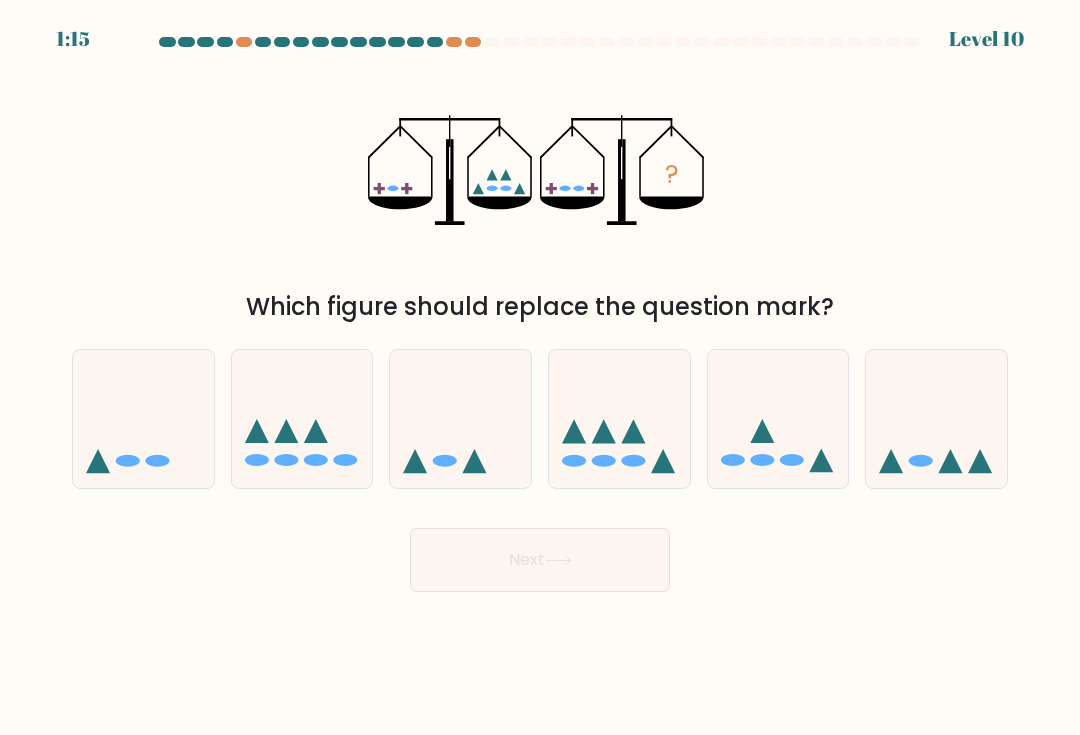 click at bounding box center [619, 418] 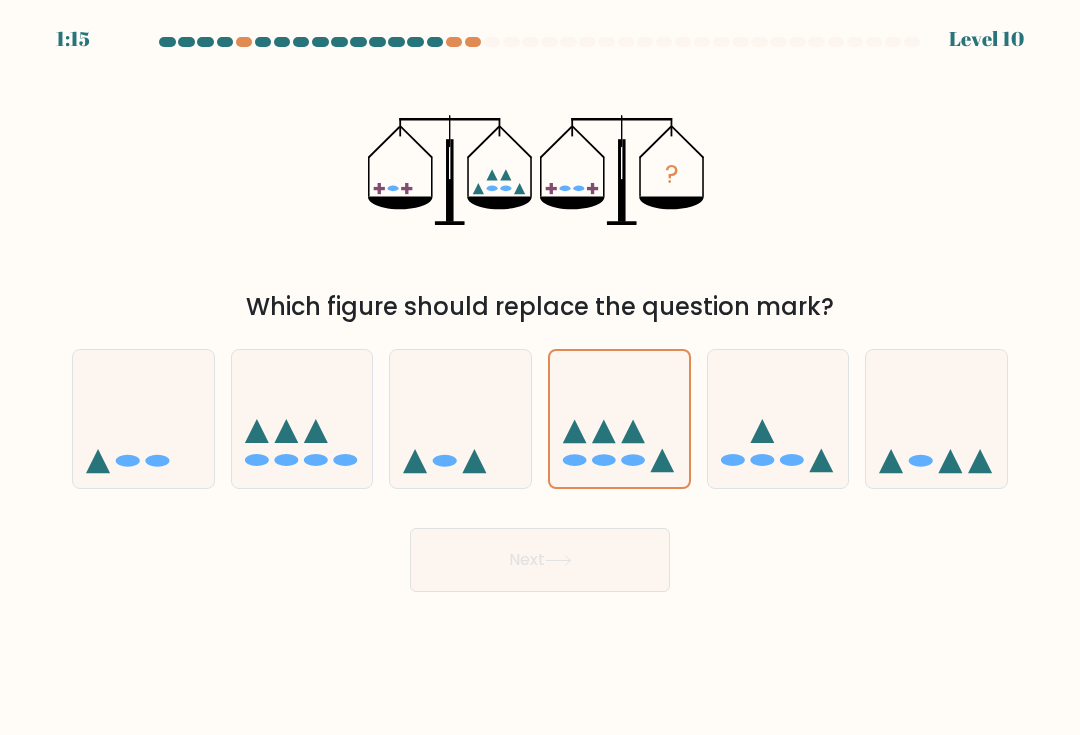 click on "Next" at bounding box center (540, 560) 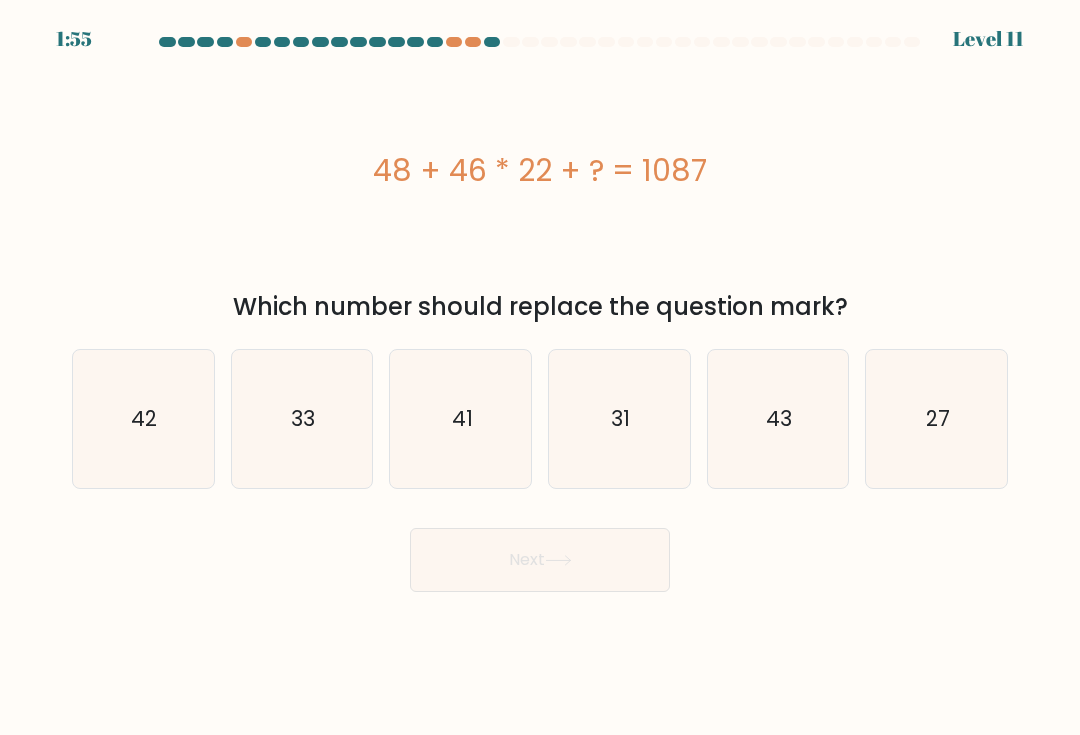 click on "48 + 46 * 22 + ? = 1087" at bounding box center (540, 170) 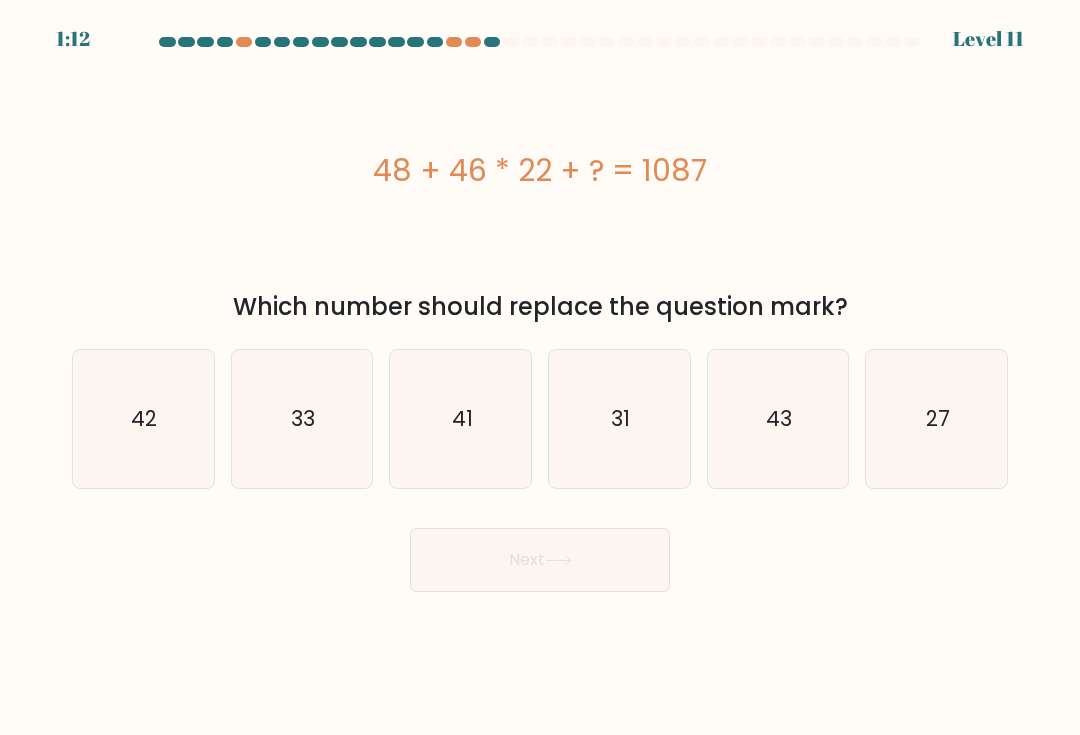 click on "31" at bounding box center (619, 419) 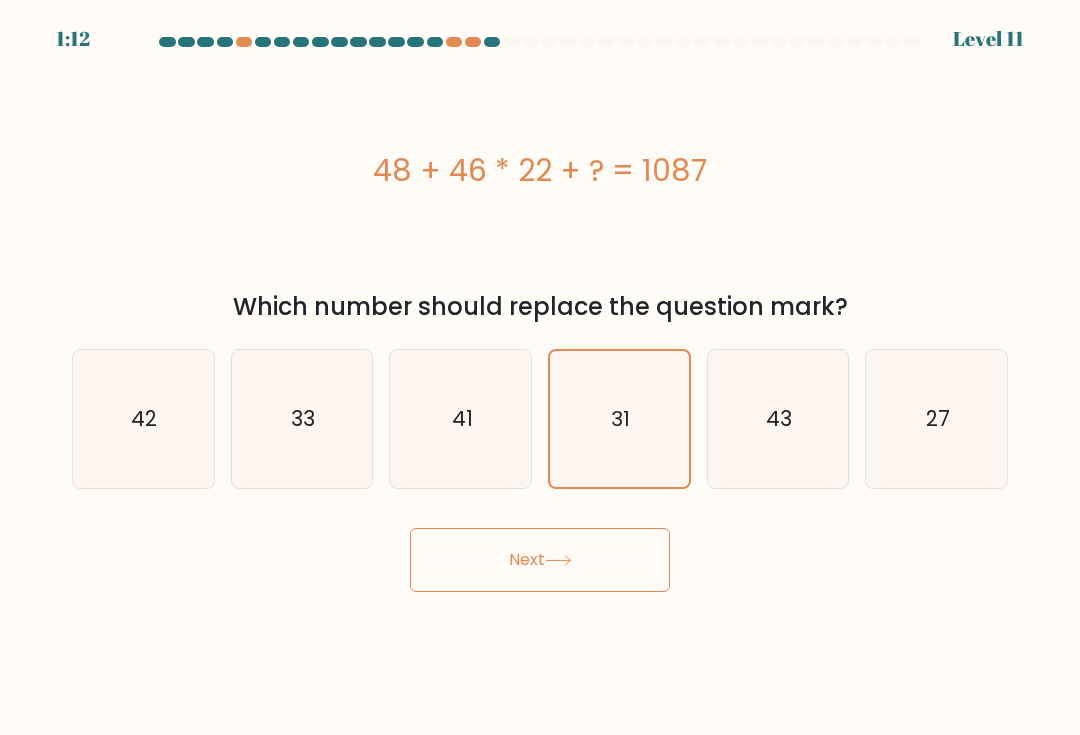 click on "Next" at bounding box center (540, 560) 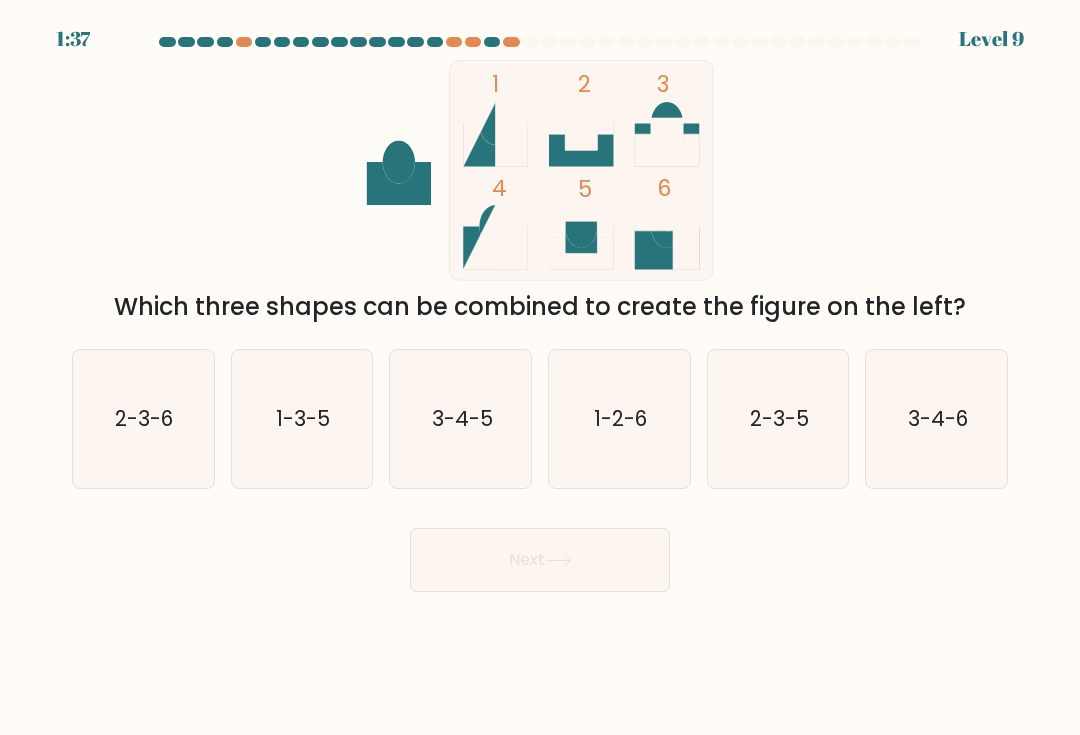 click on "2-3-5" at bounding box center [778, 419] 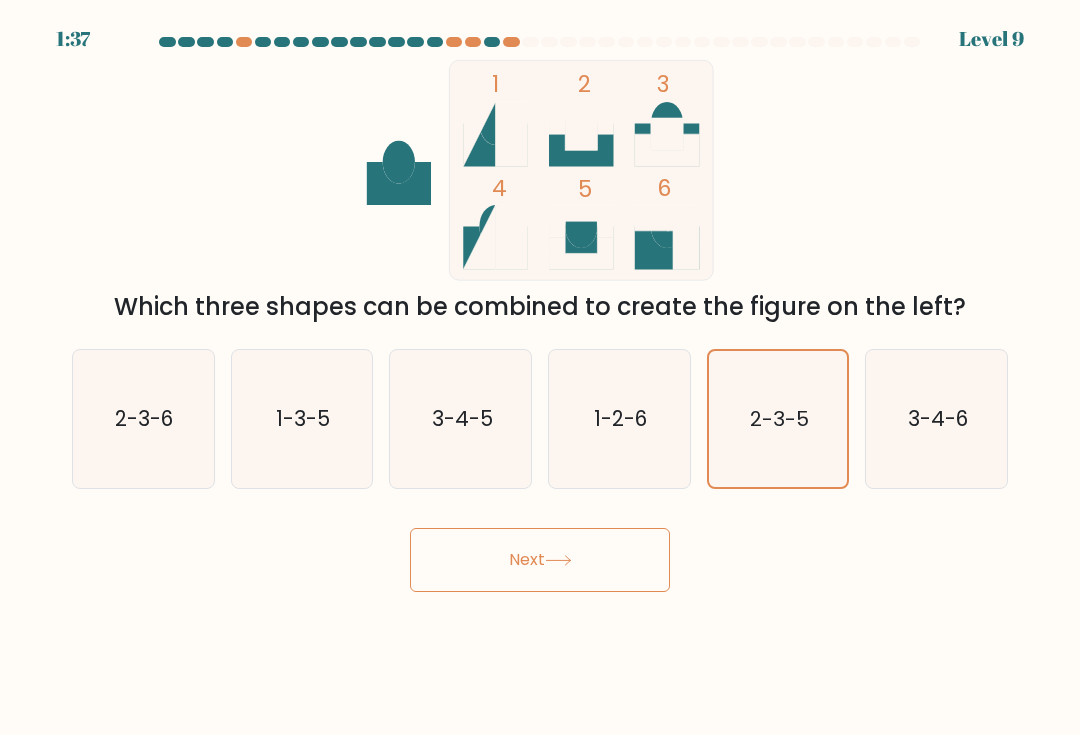 click on "Next" at bounding box center [540, 560] 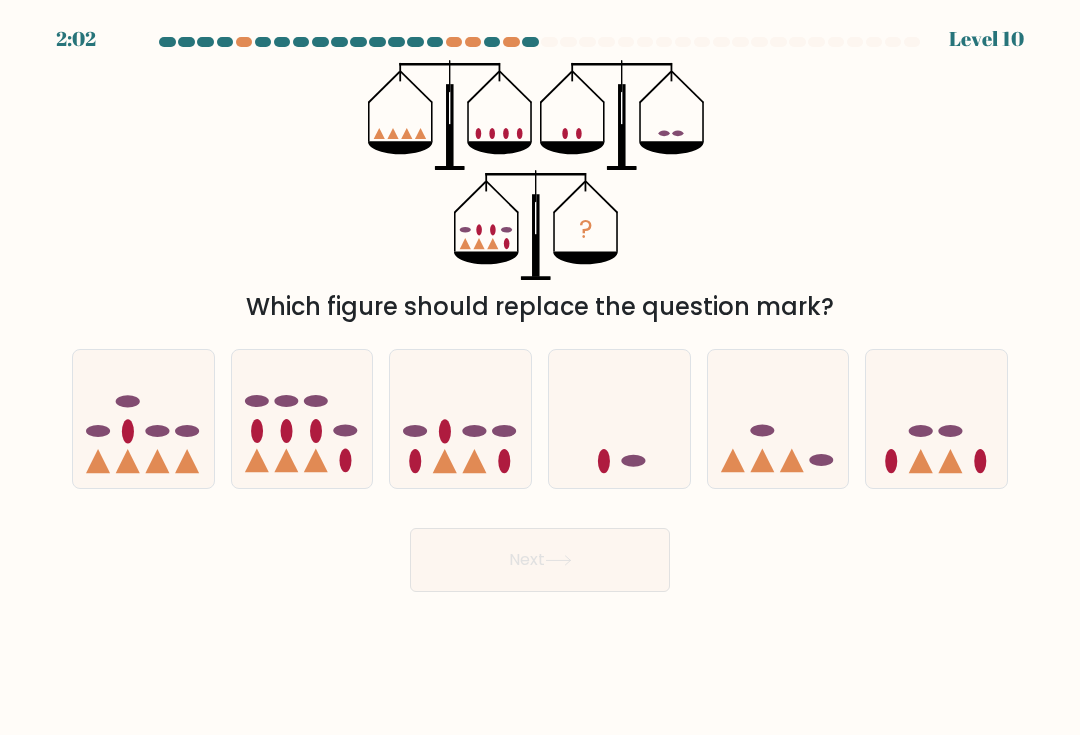 click at bounding box center (460, 418) 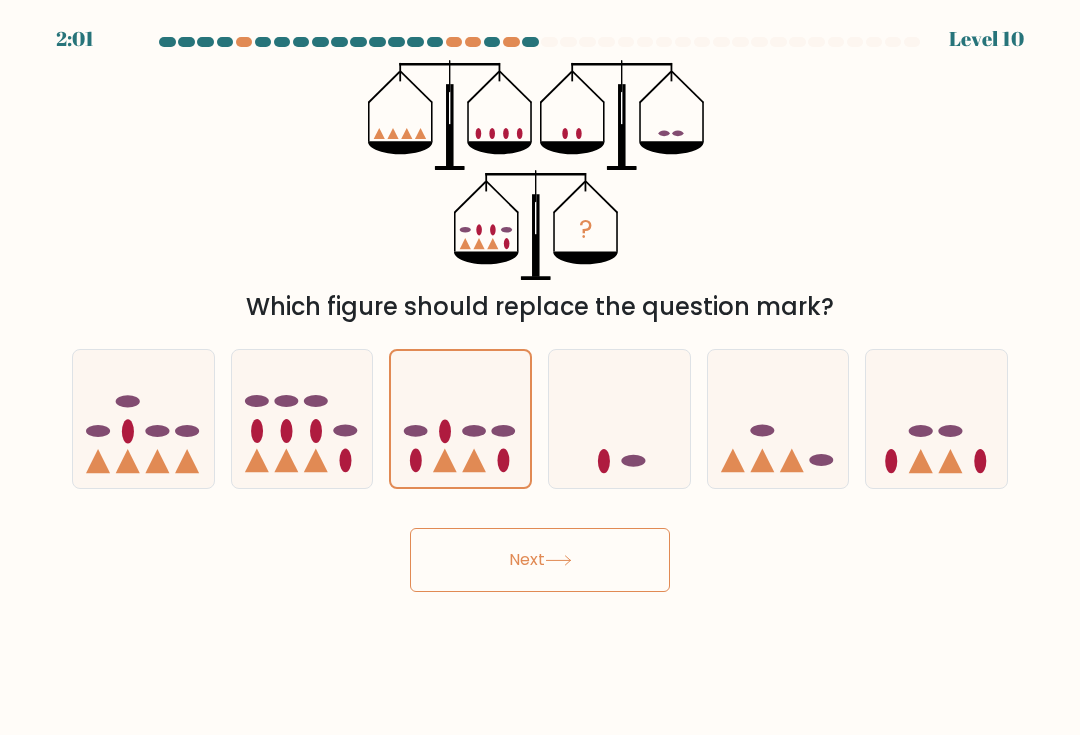 click on "Next" at bounding box center (540, 560) 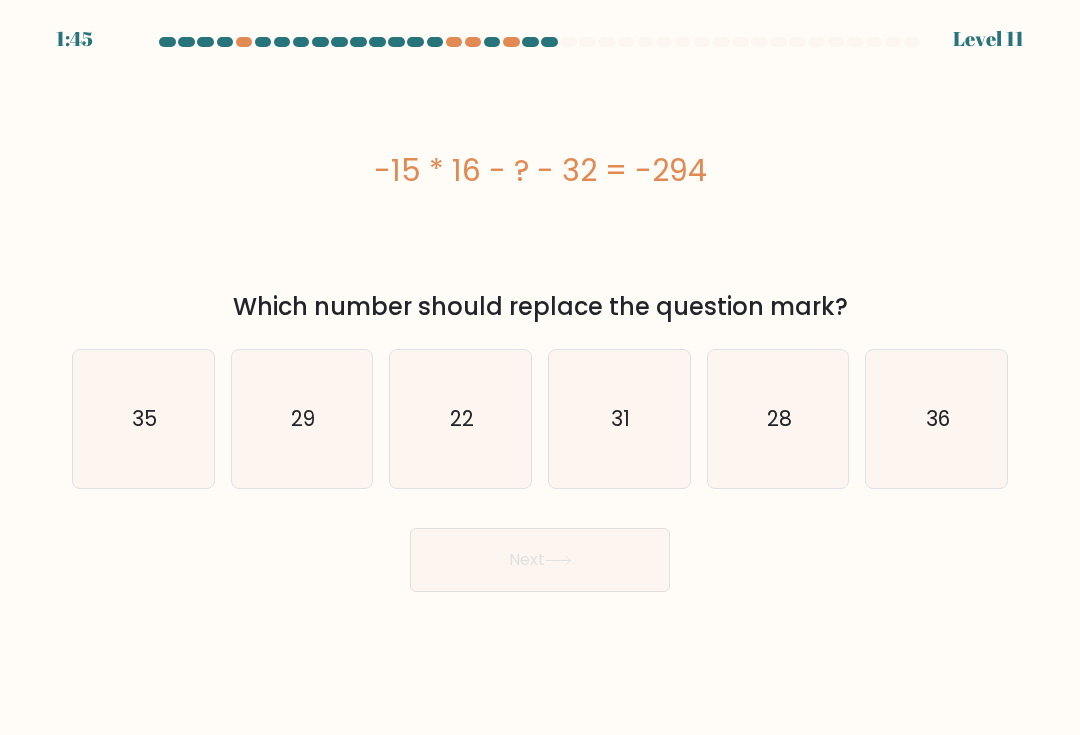 click on "29" at bounding box center (302, 419) 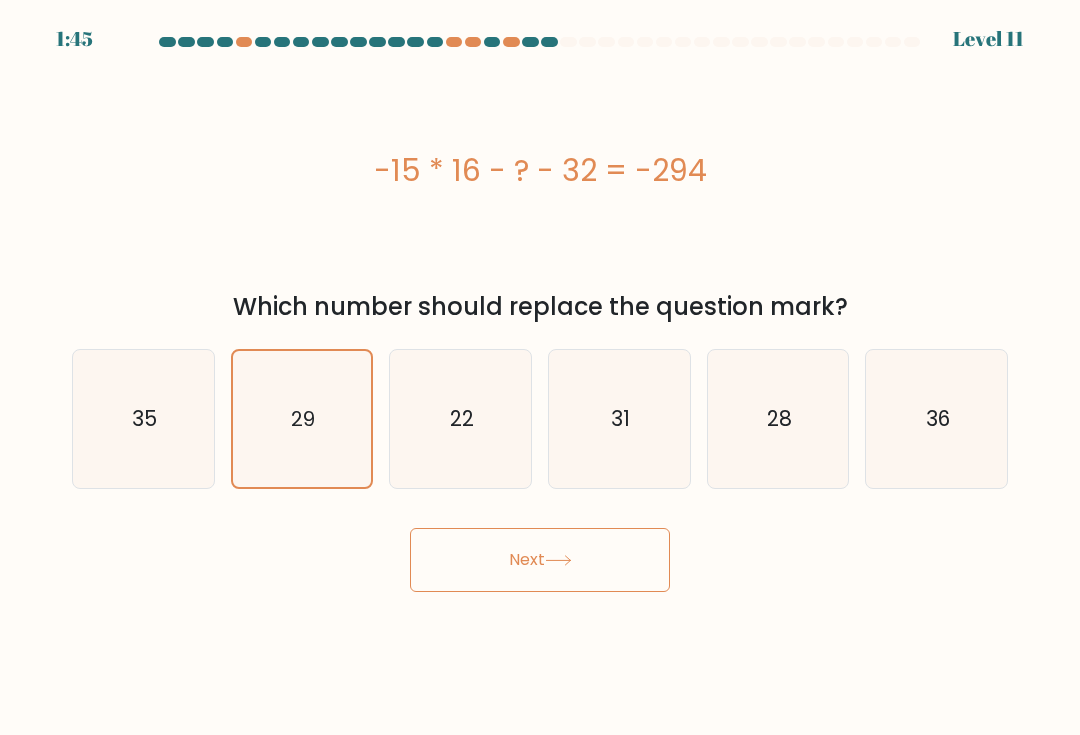 click at bounding box center [558, 560] 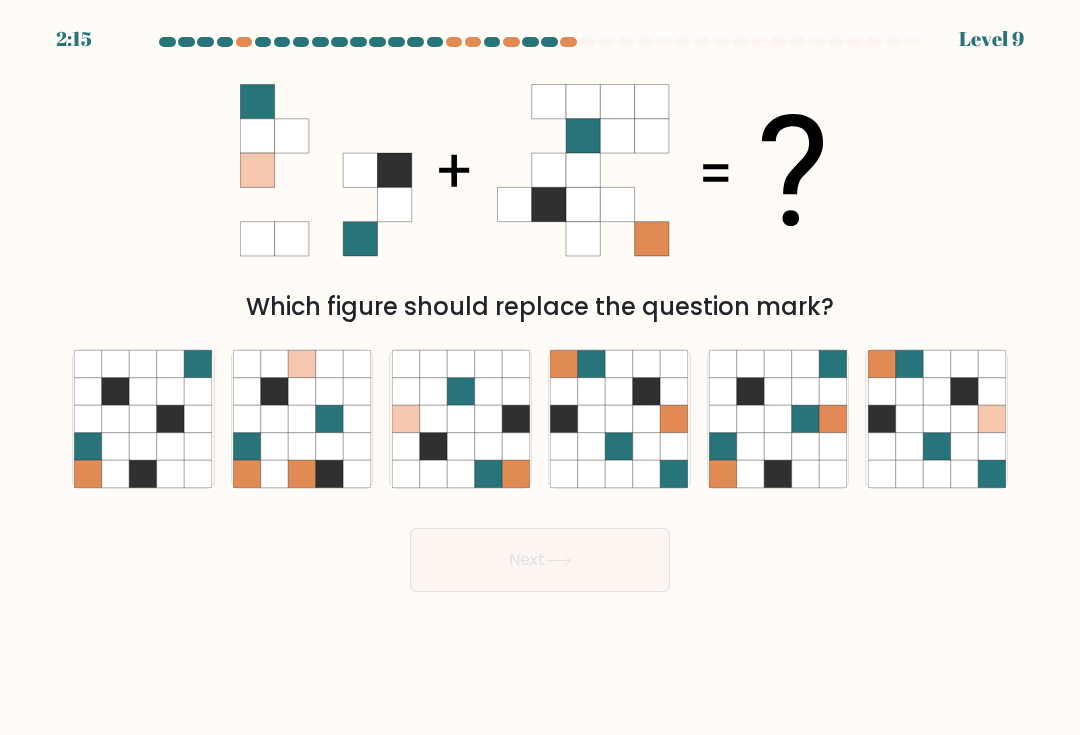 click at bounding box center (963, 445) 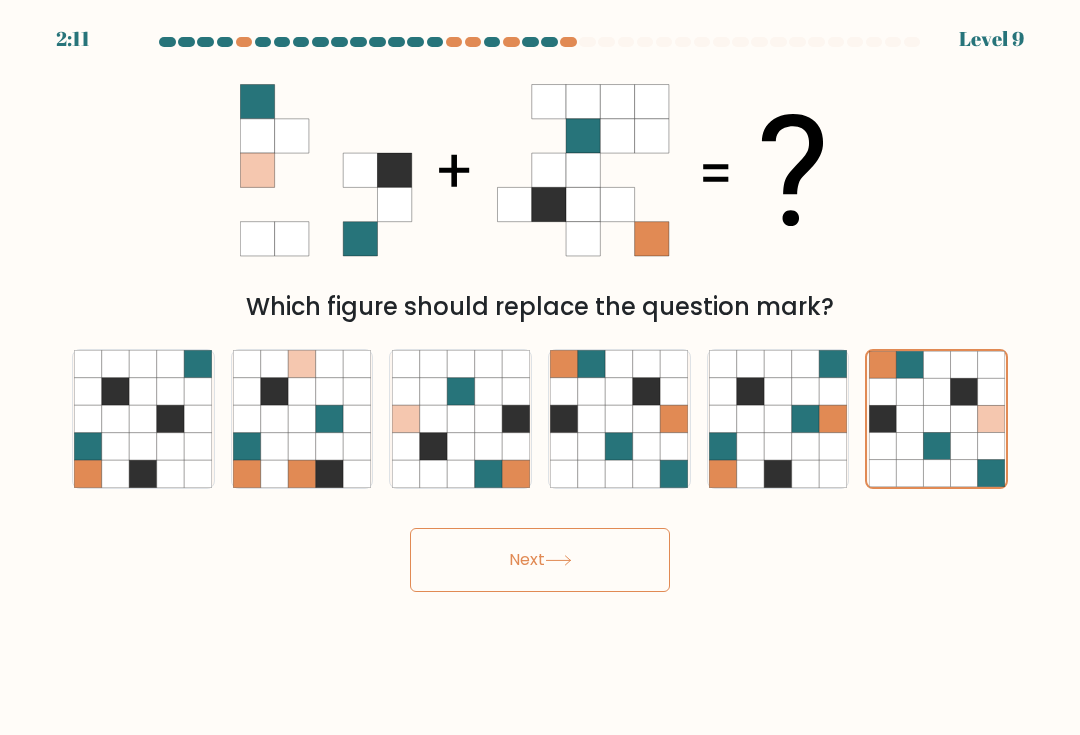 click on "Next" at bounding box center [540, 560] 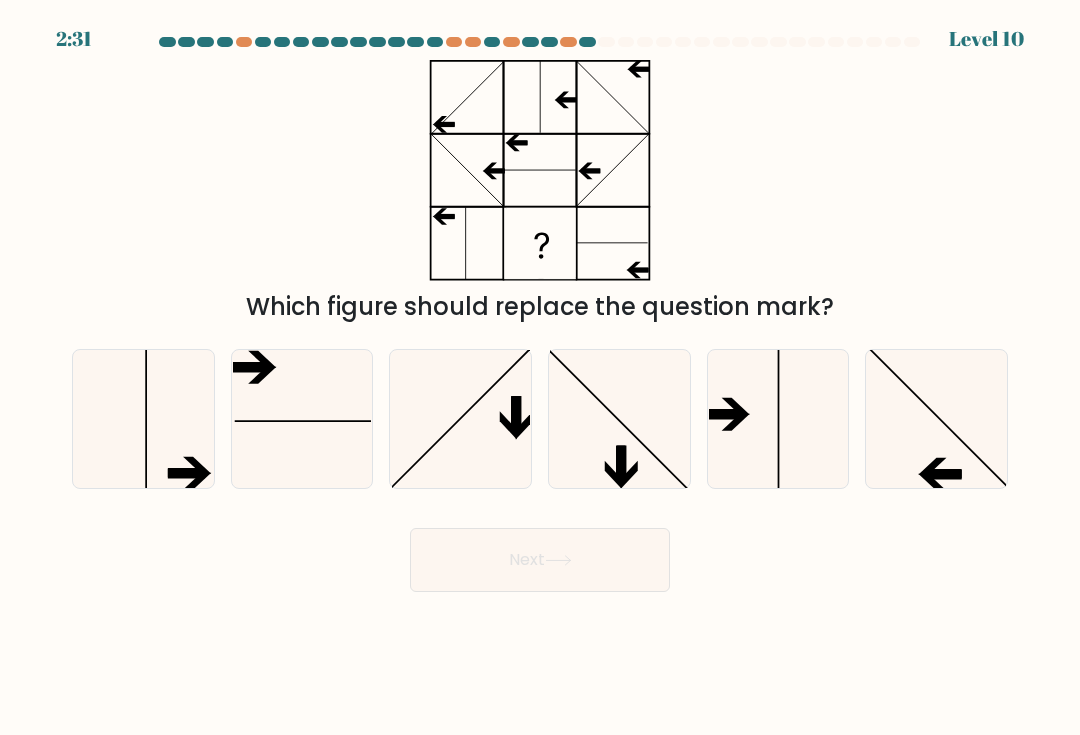 click at bounding box center [937, 419] 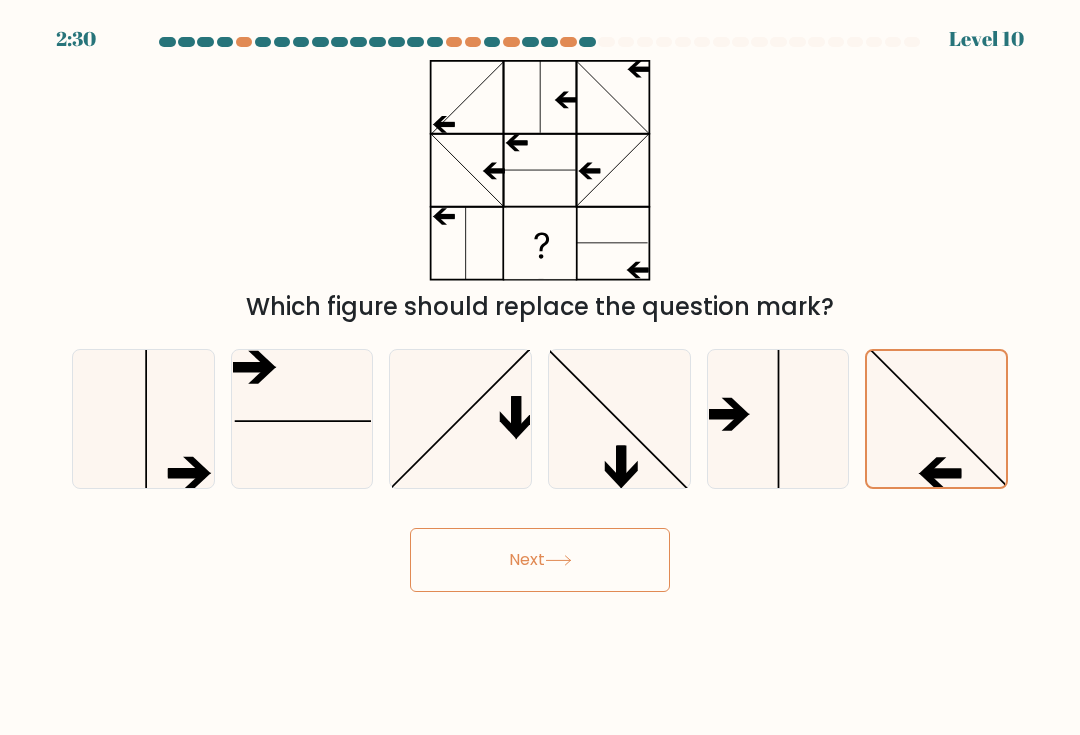 click on "Next" at bounding box center [540, 560] 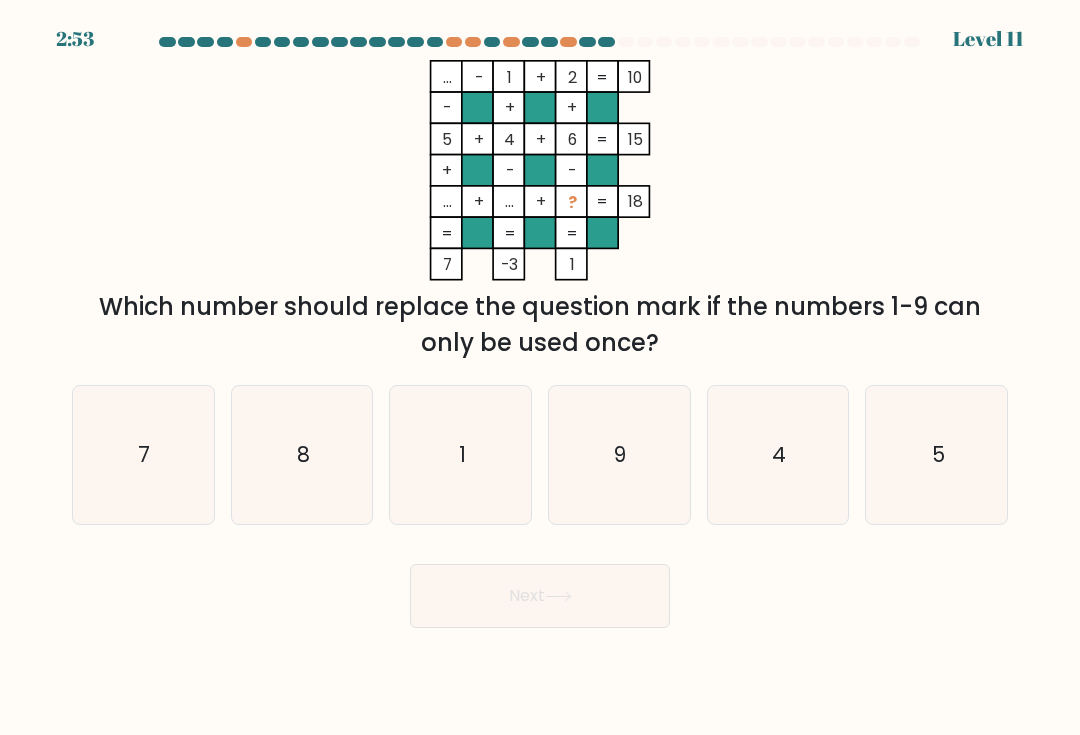 click on "7" at bounding box center (143, 455) 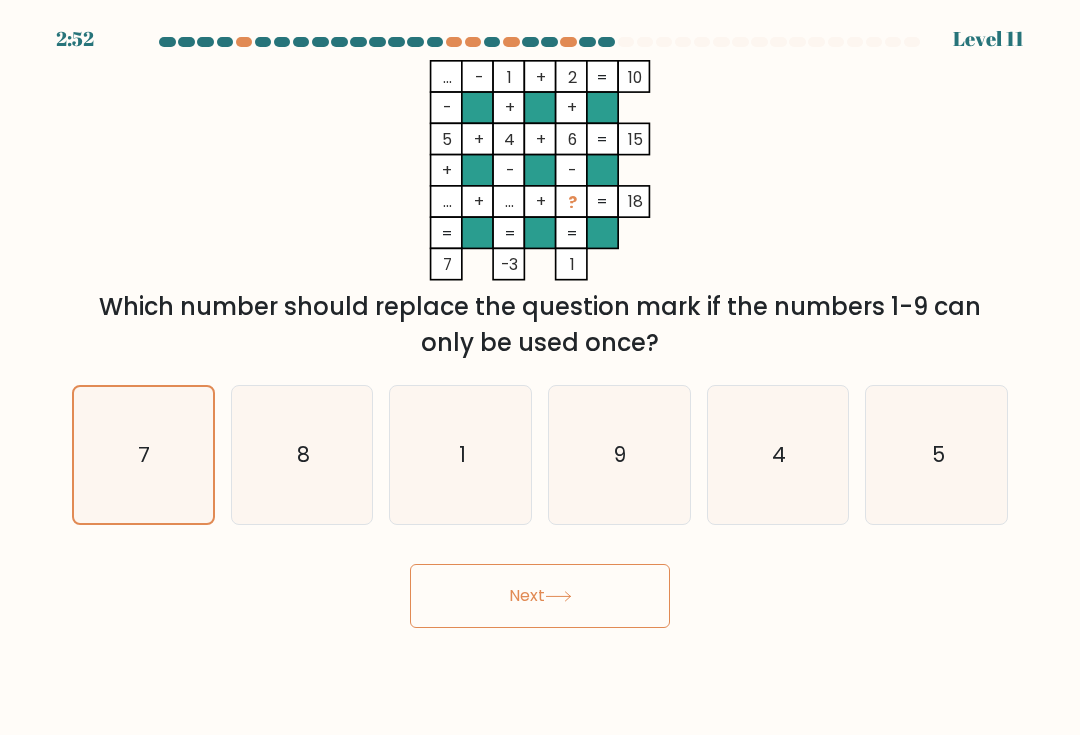 click on "Next" at bounding box center (540, 596) 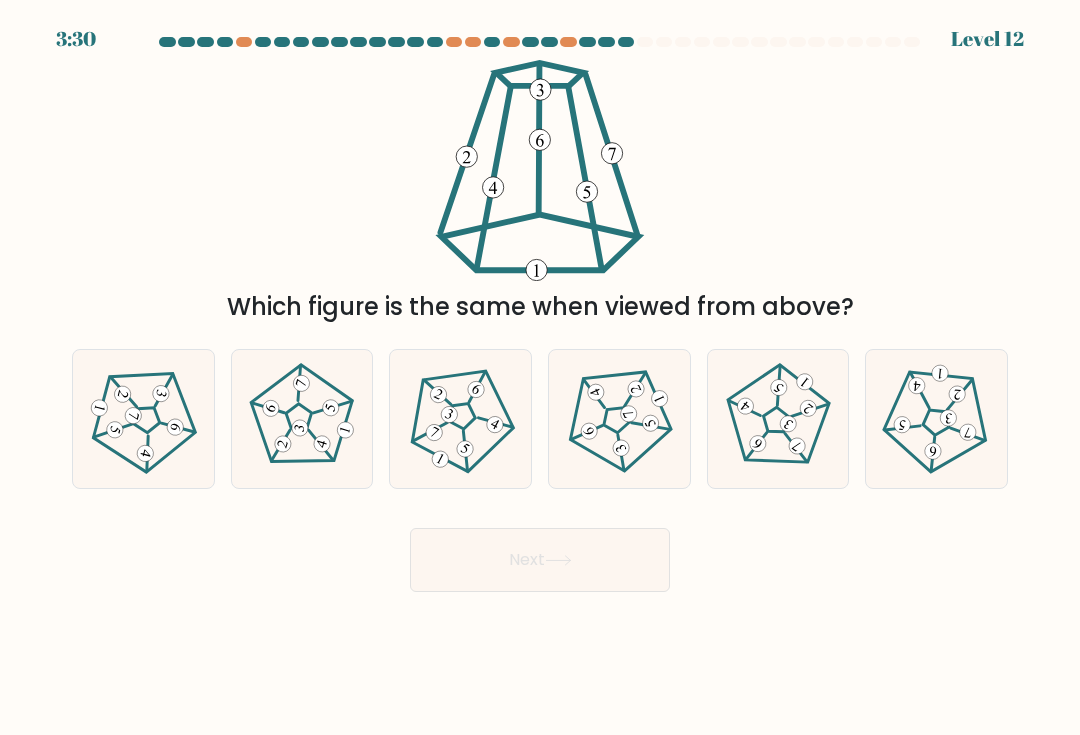 click at bounding box center [302, 418] 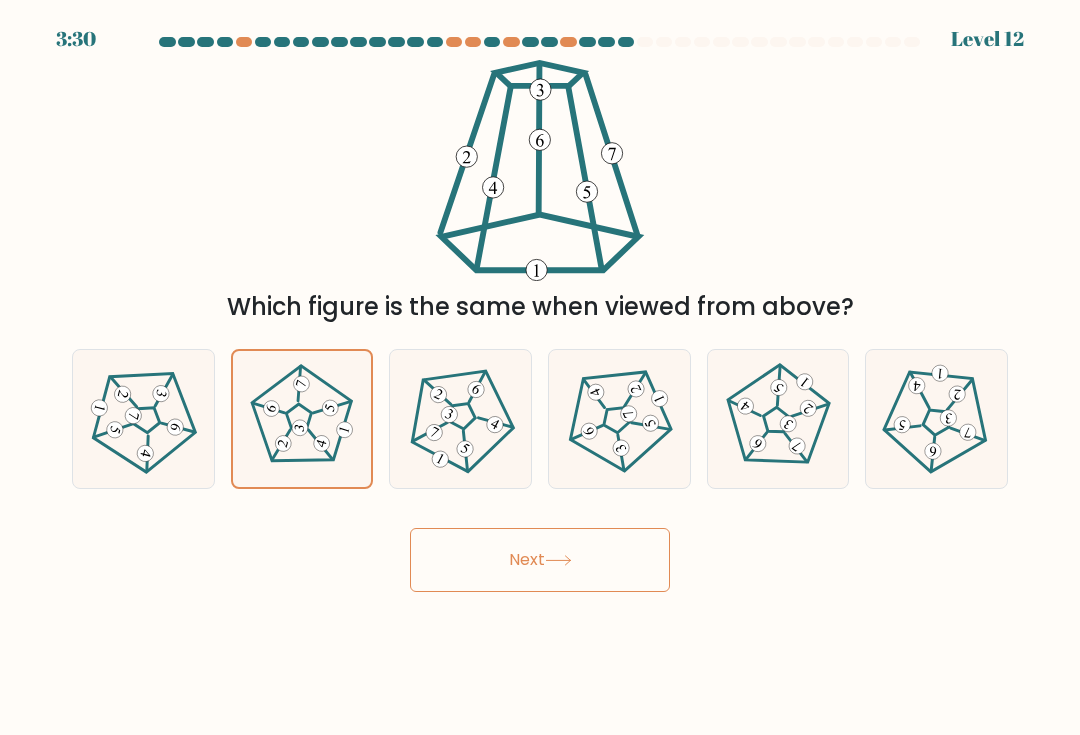 click on "Next" at bounding box center [540, 560] 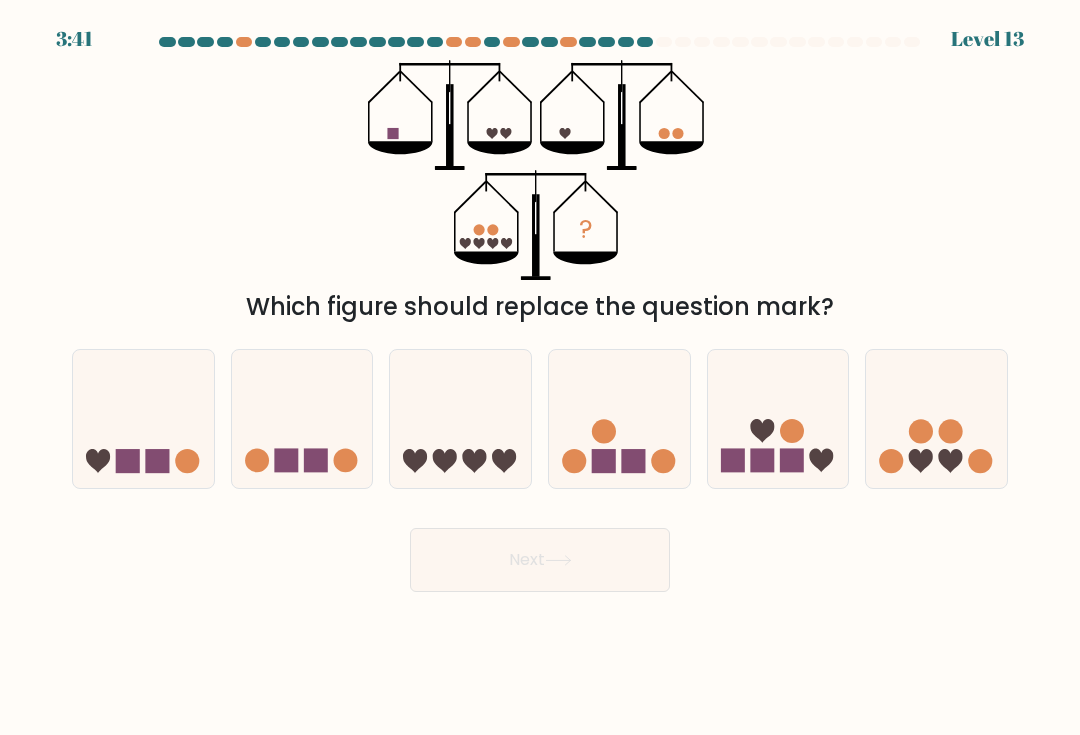 click at bounding box center (286, 461) 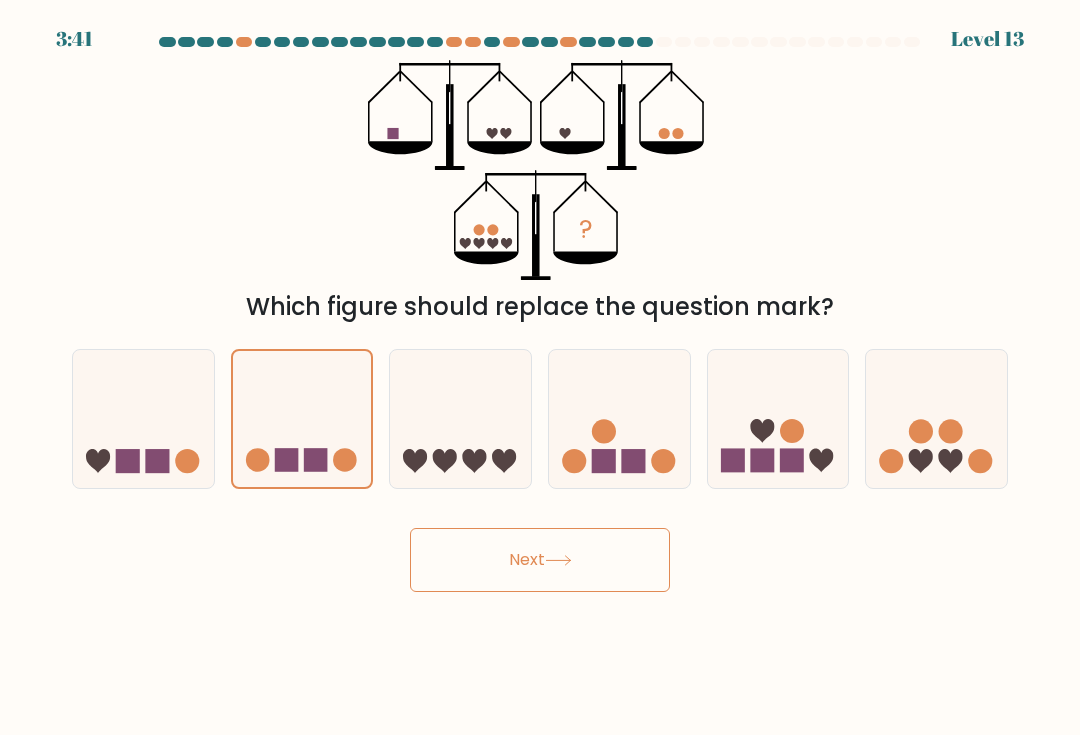 click on "Next" at bounding box center [540, 560] 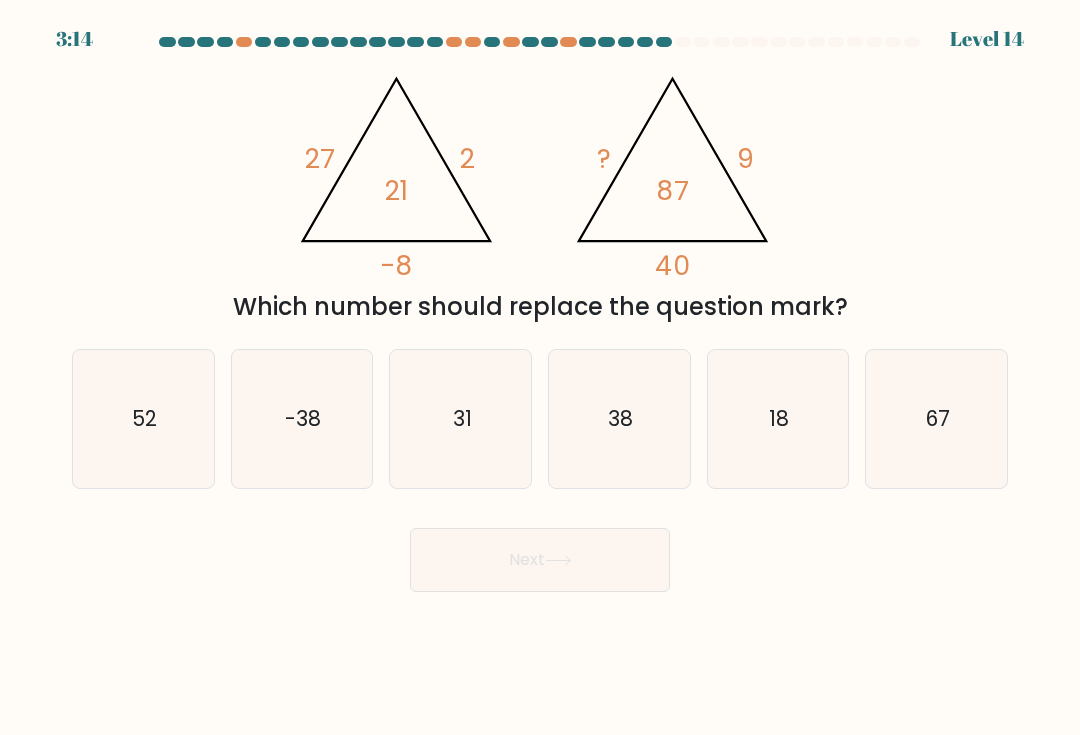 click on "38" at bounding box center (619, 419) 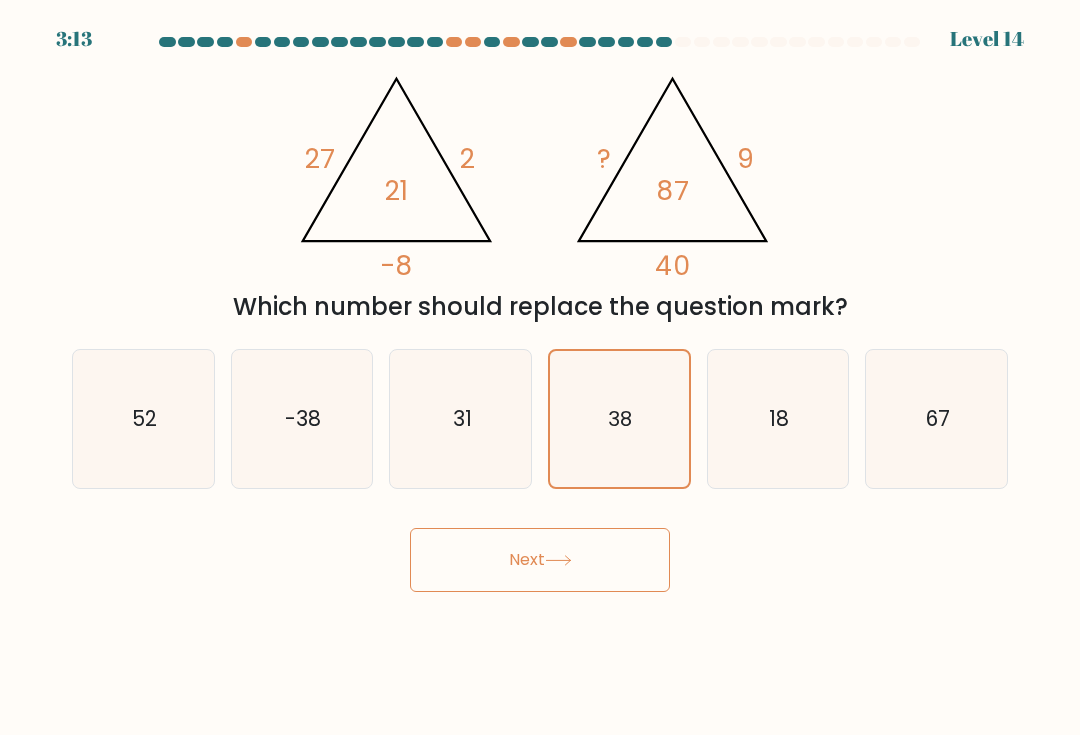 click on "Next" at bounding box center (540, 560) 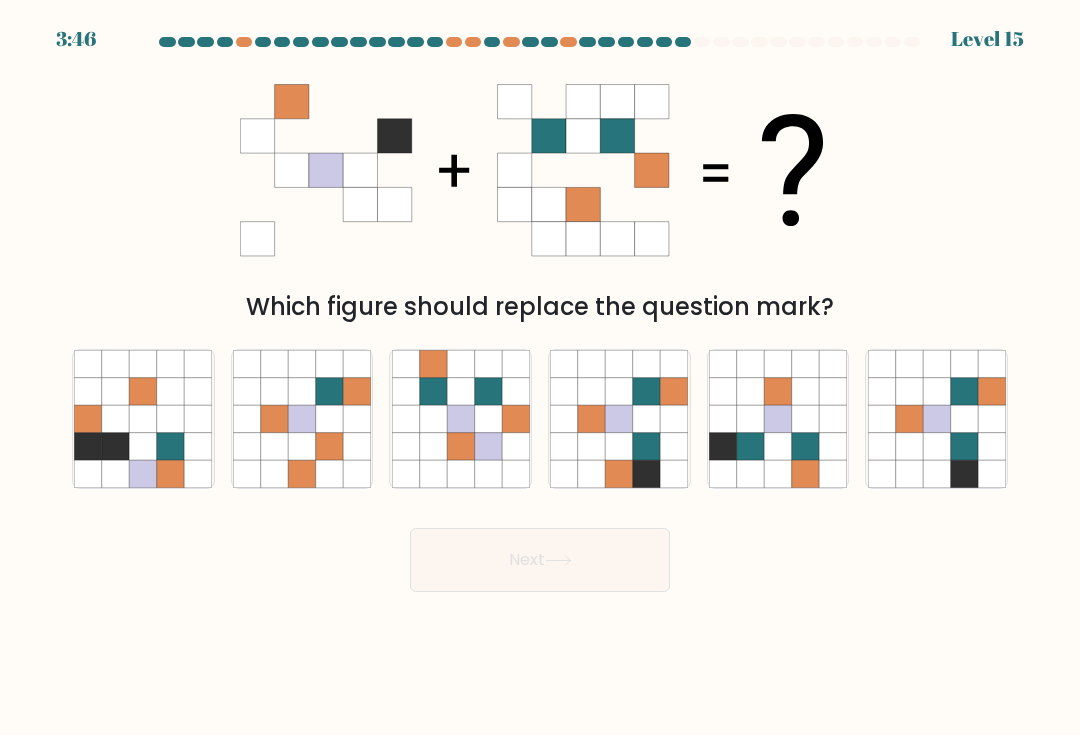 click at bounding box center [619, 445] 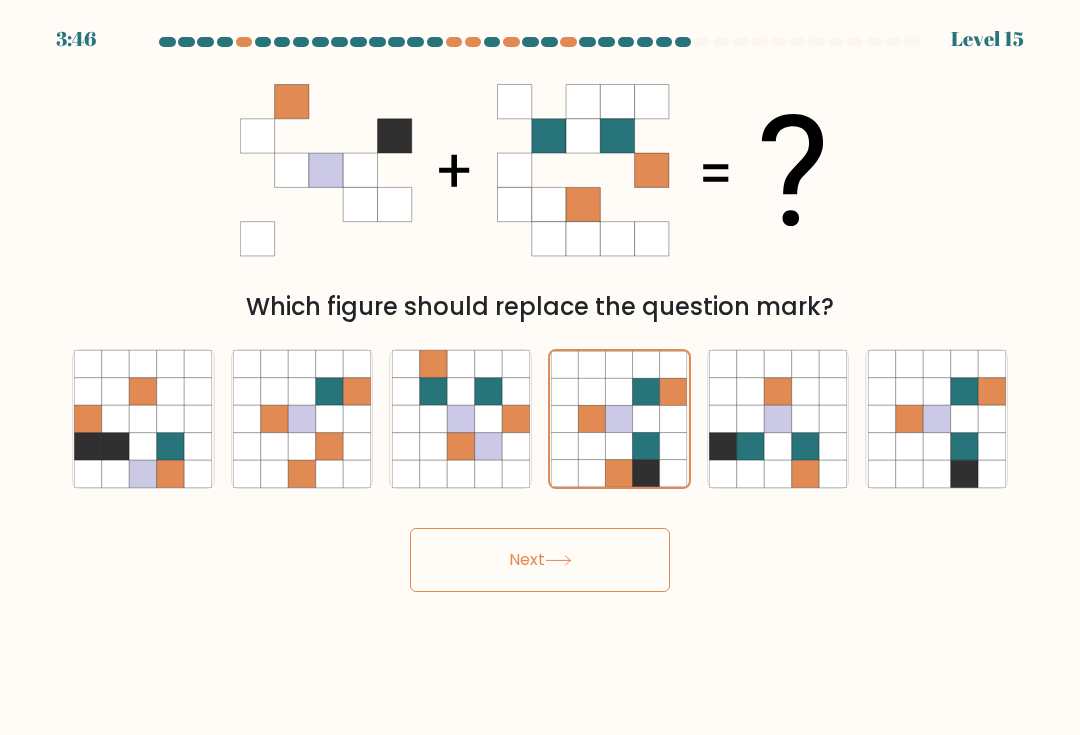 click on "Next" at bounding box center (540, 560) 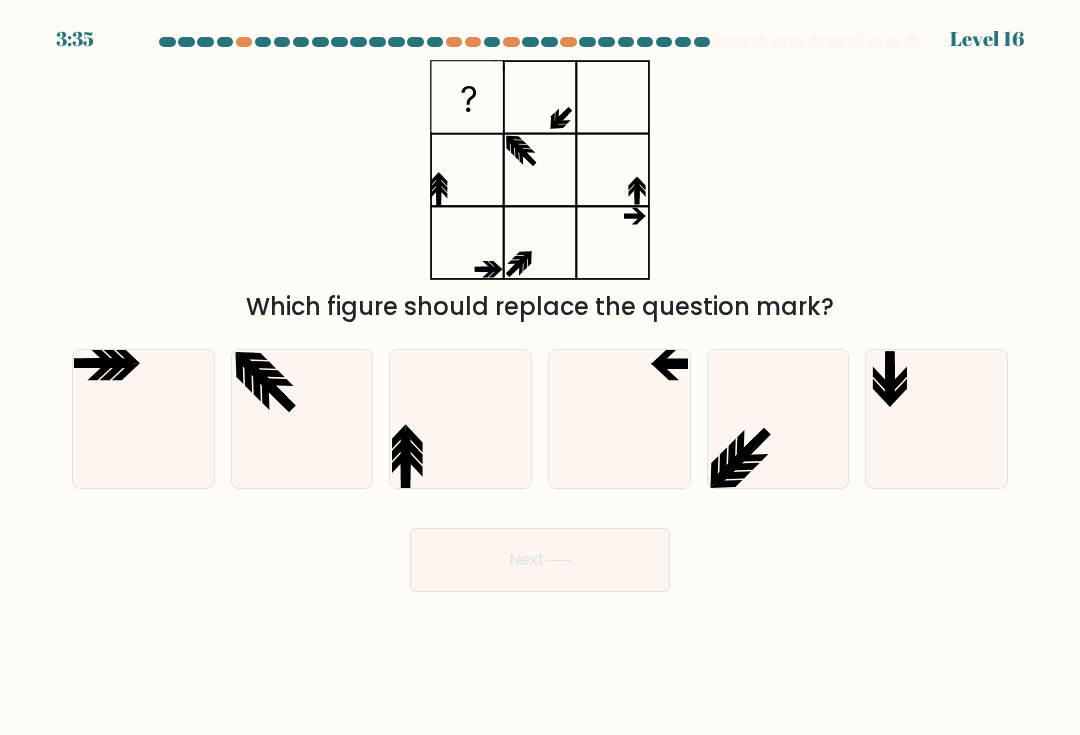 click at bounding box center (619, 419) 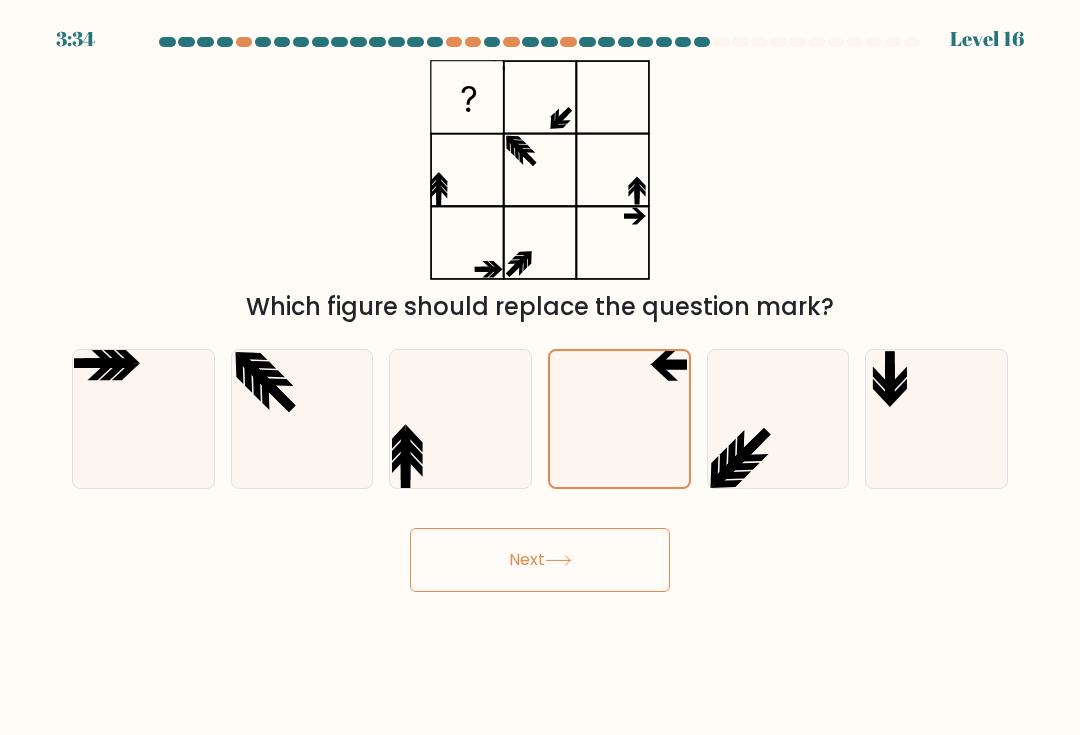 click on "Next" at bounding box center (540, 560) 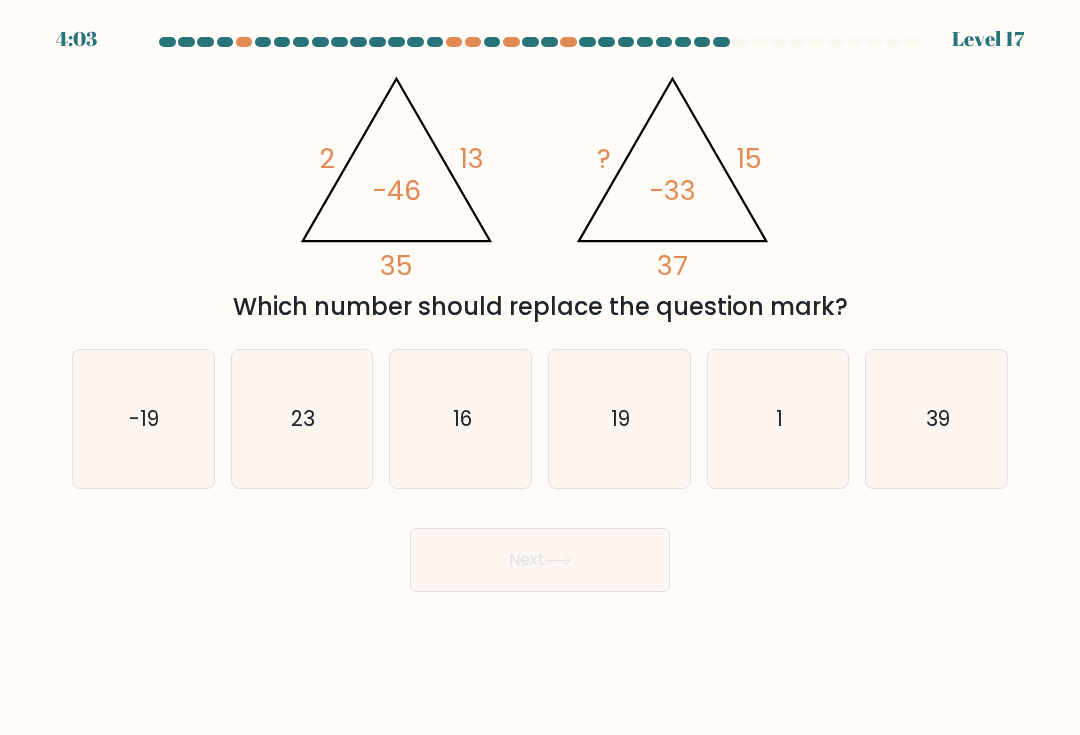 click on "19" at bounding box center [619, 419] 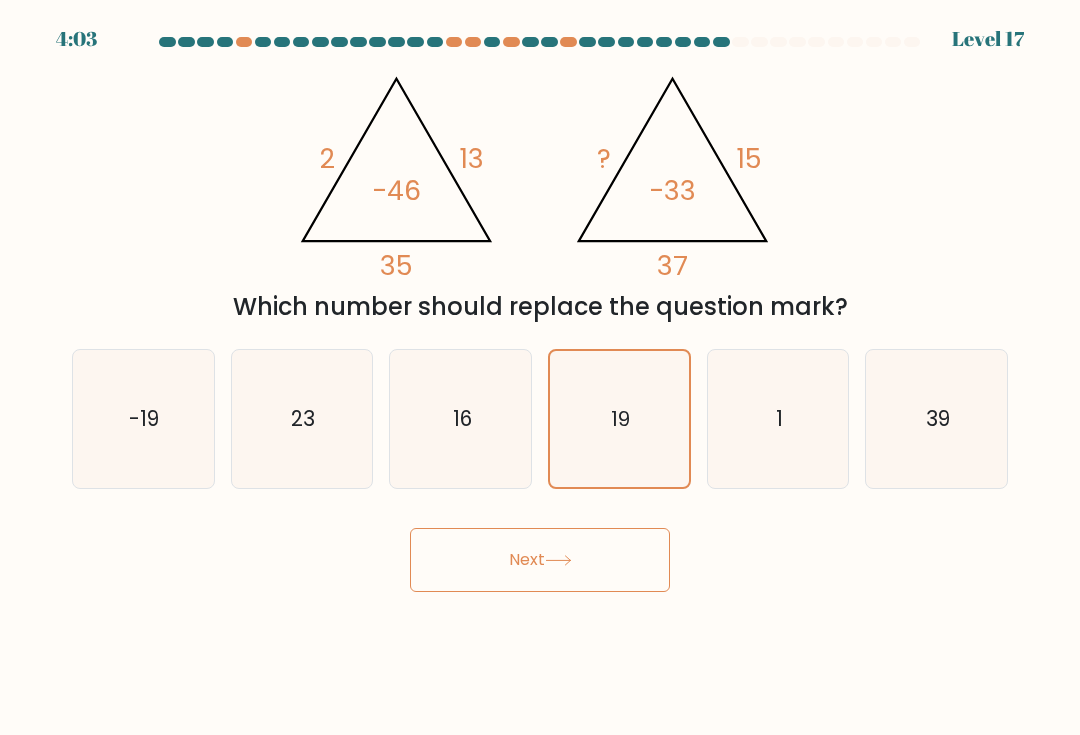 click on "Next" at bounding box center [540, 560] 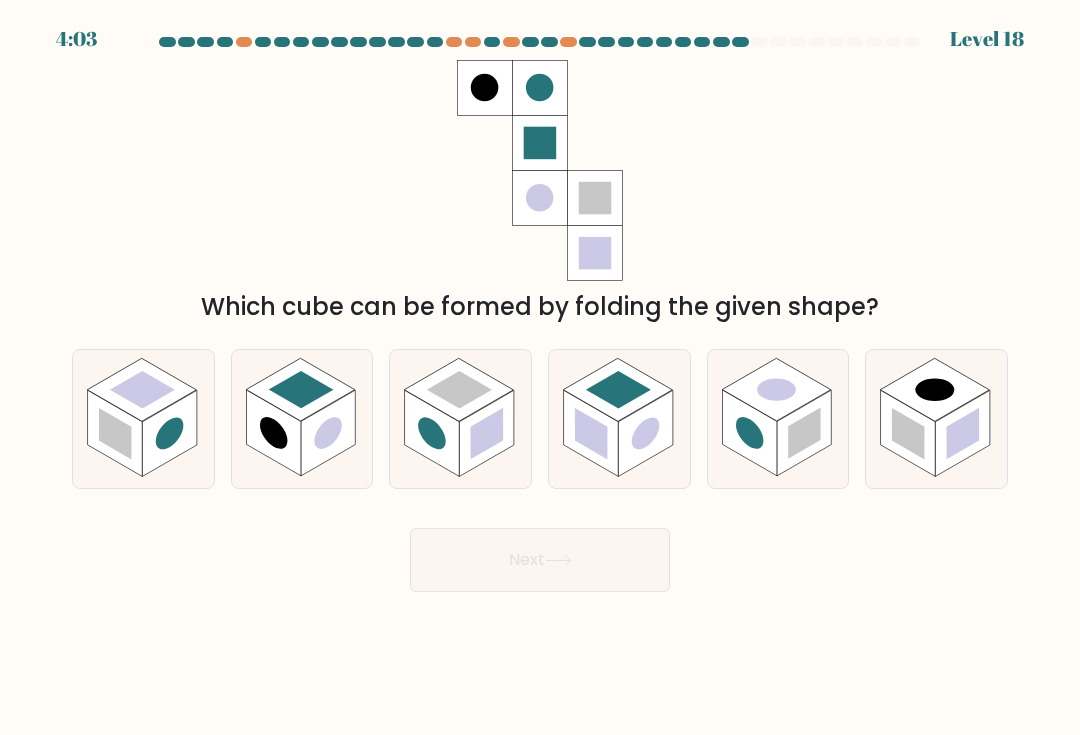 click at bounding box center (170, 433) 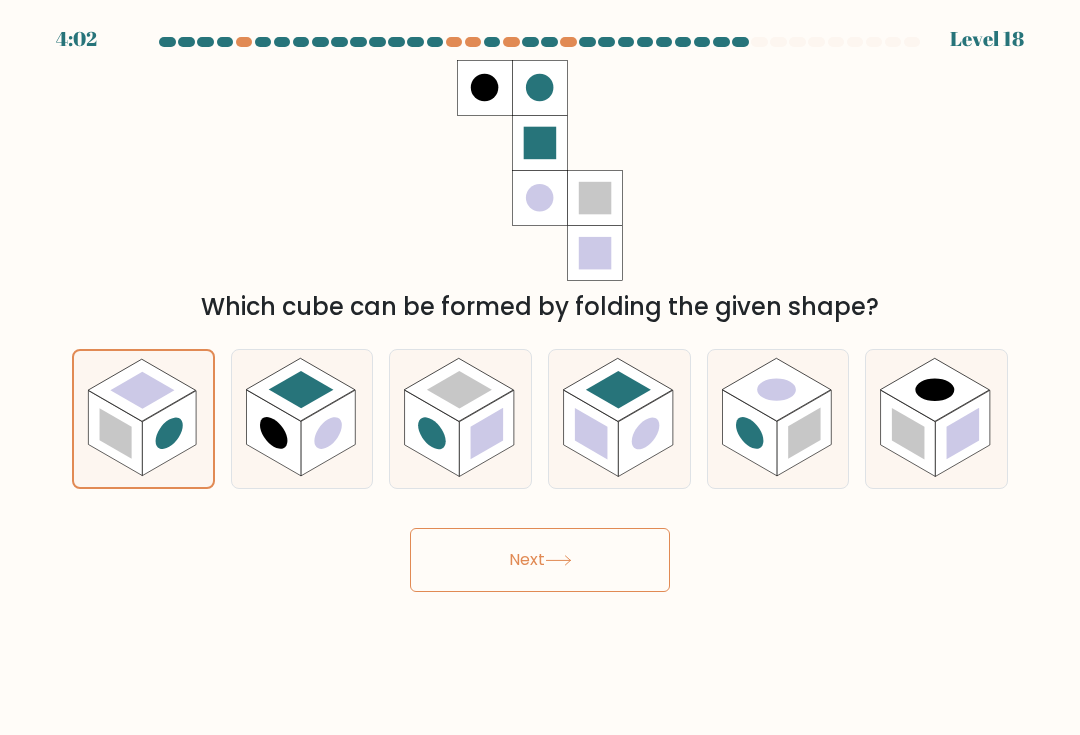 click on "Next" at bounding box center (540, 560) 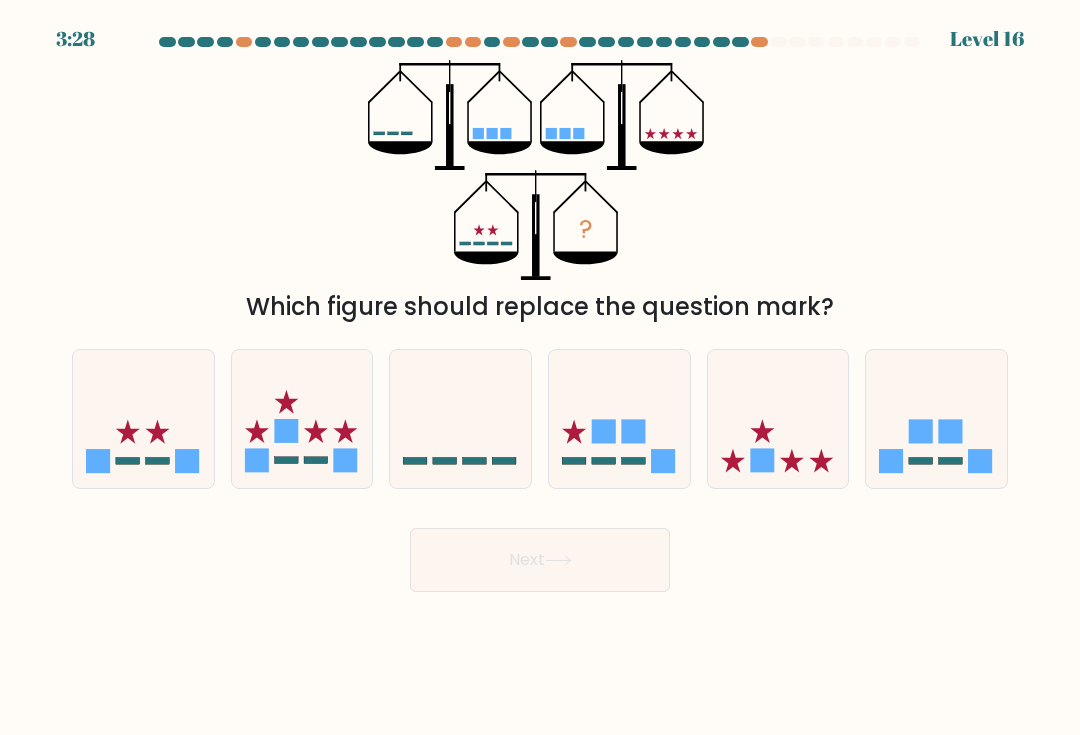 click at bounding box center (143, 419) 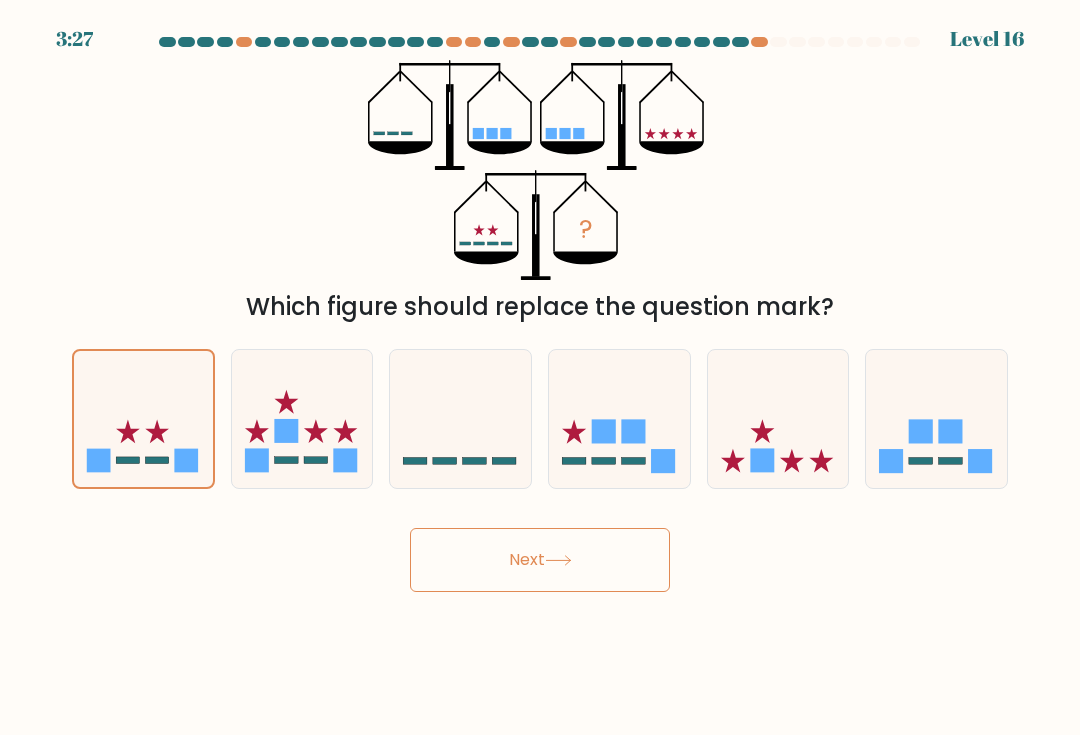 click on "Next" at bounding box center (540, 560) 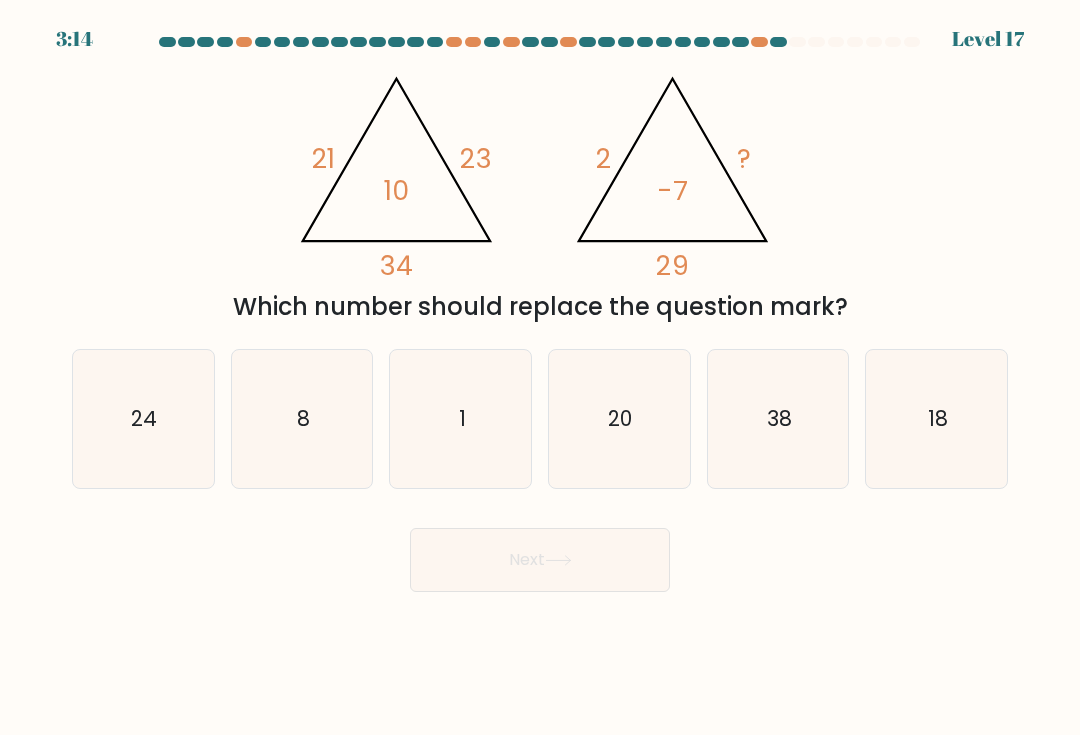 click on "38" at bounding box center [778, 419] 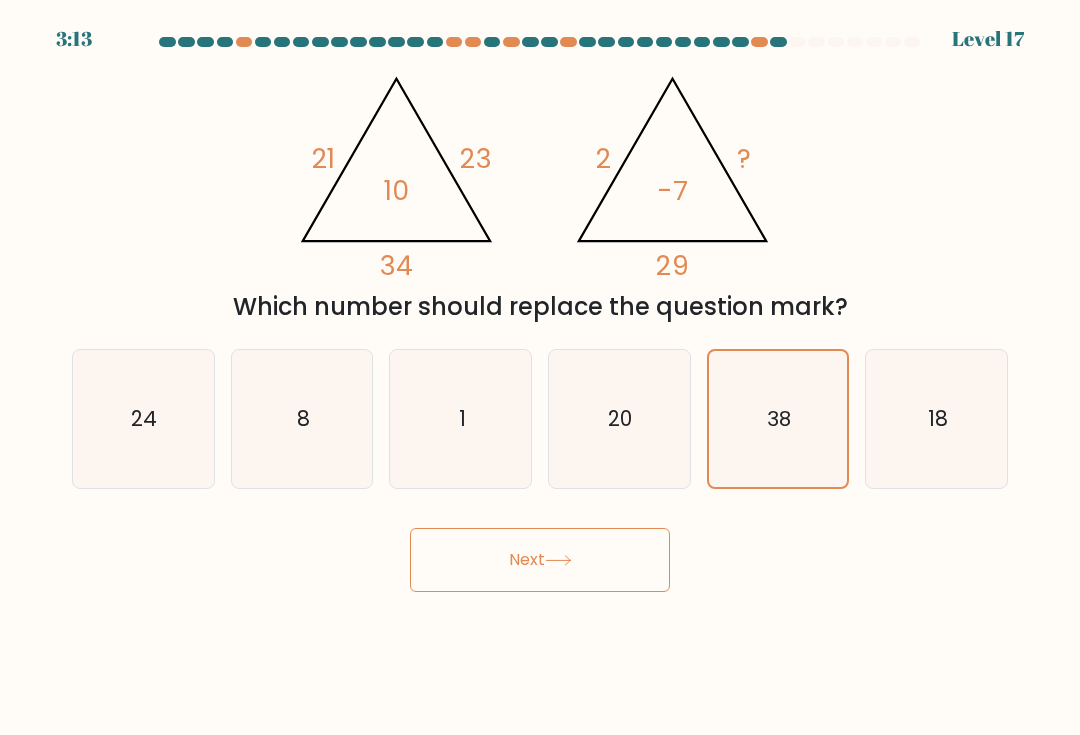 click on "Next" at bounding box center [540, 560] 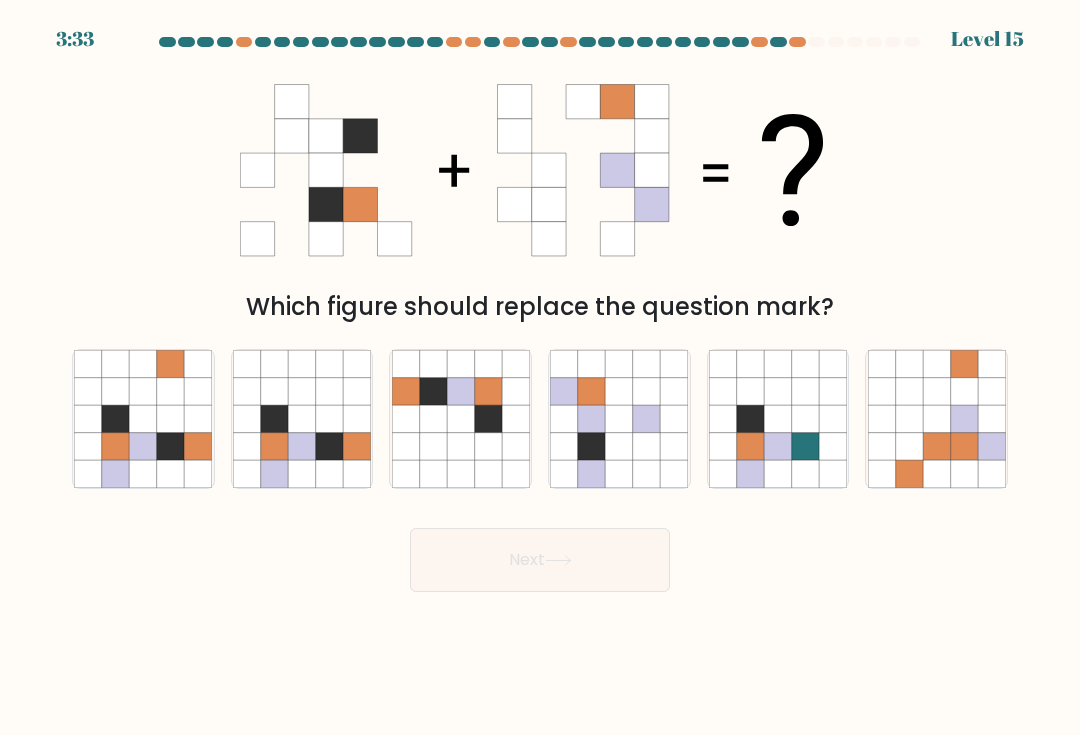 click at bounding box center (301, 445) 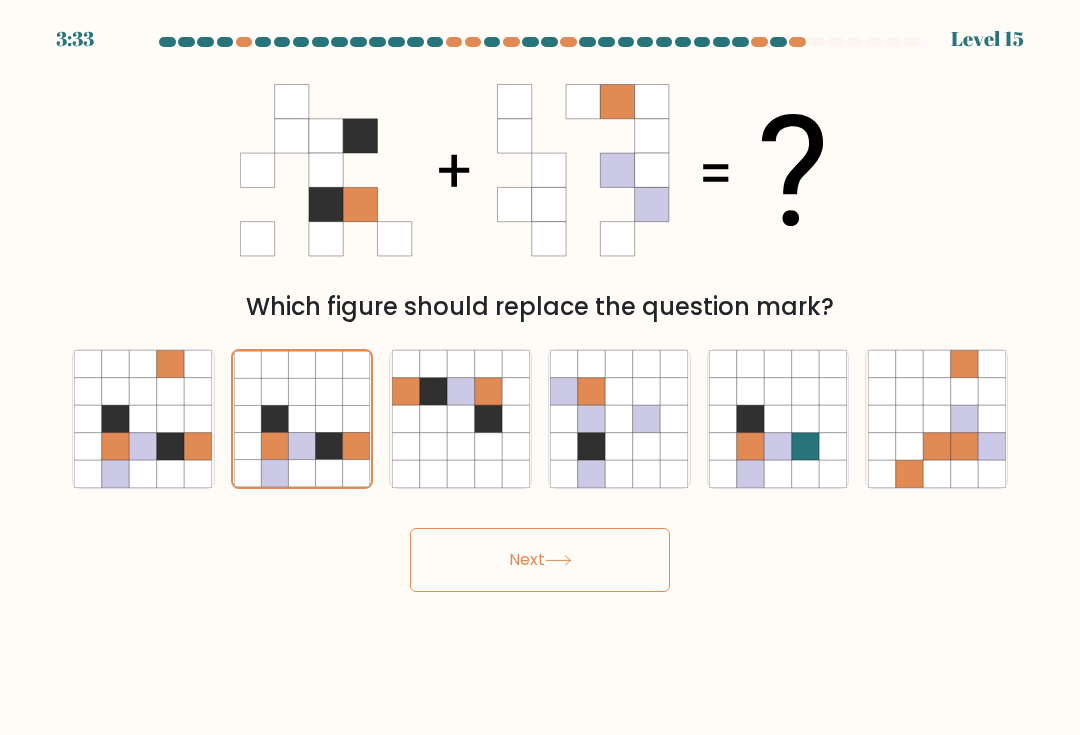 click on "Next" at bounding box center [540, 560] 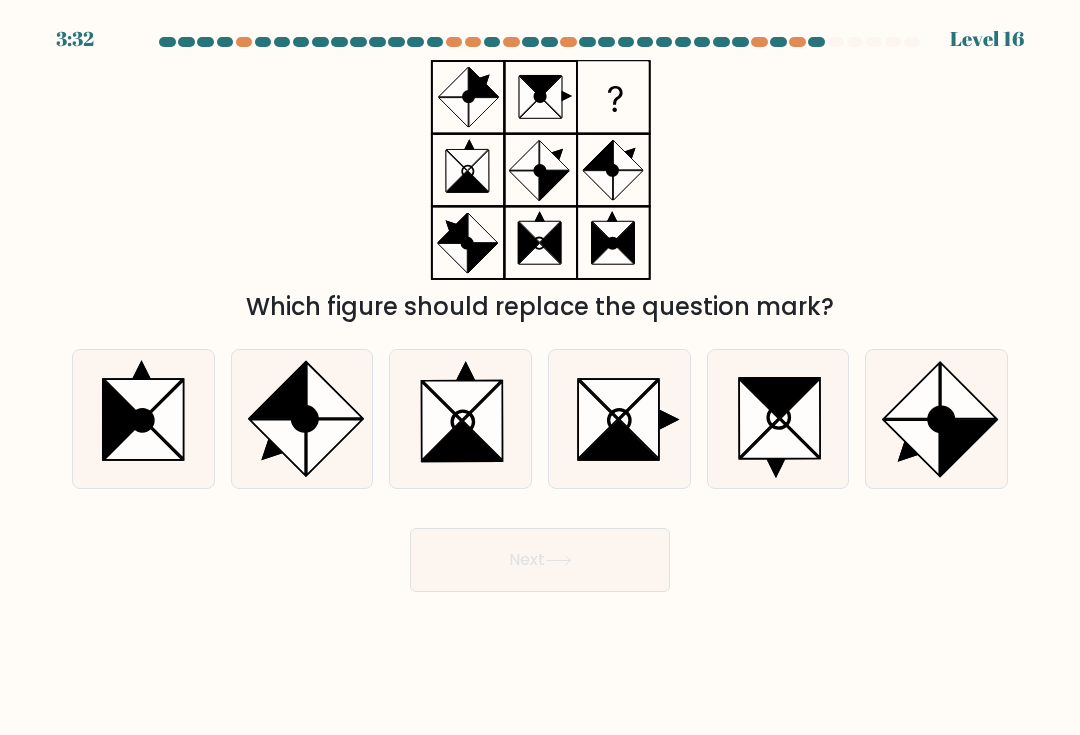 click on "Next" at bounding box center (540, 560) 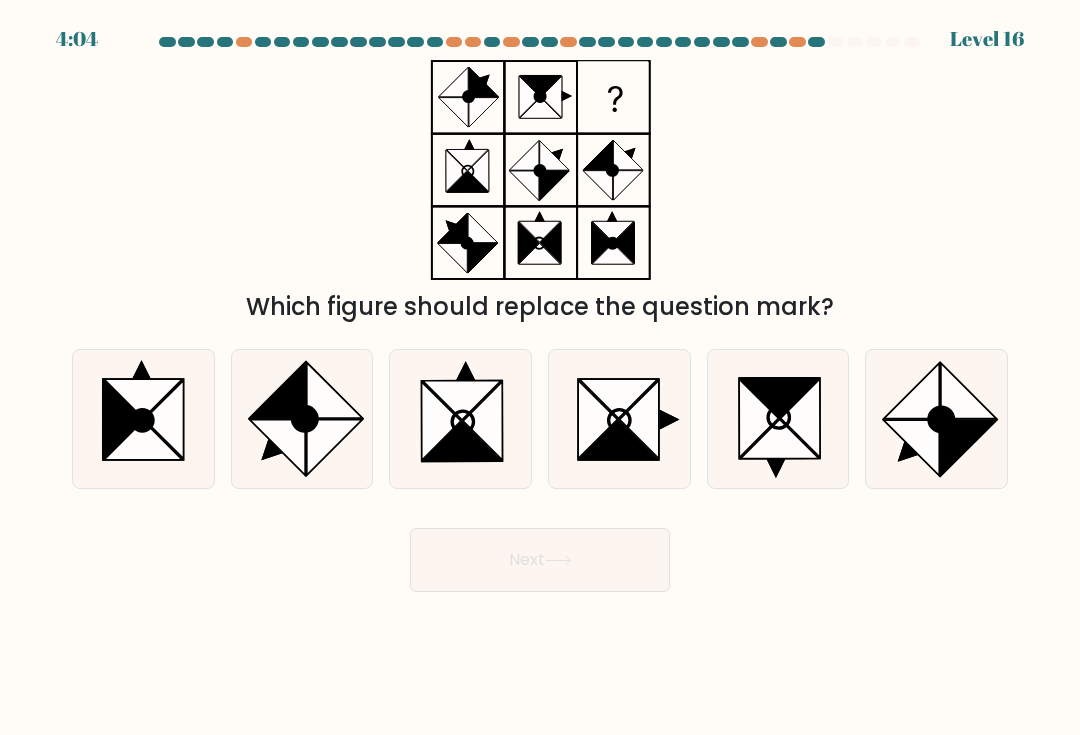 click at bounding box center [619, 419] 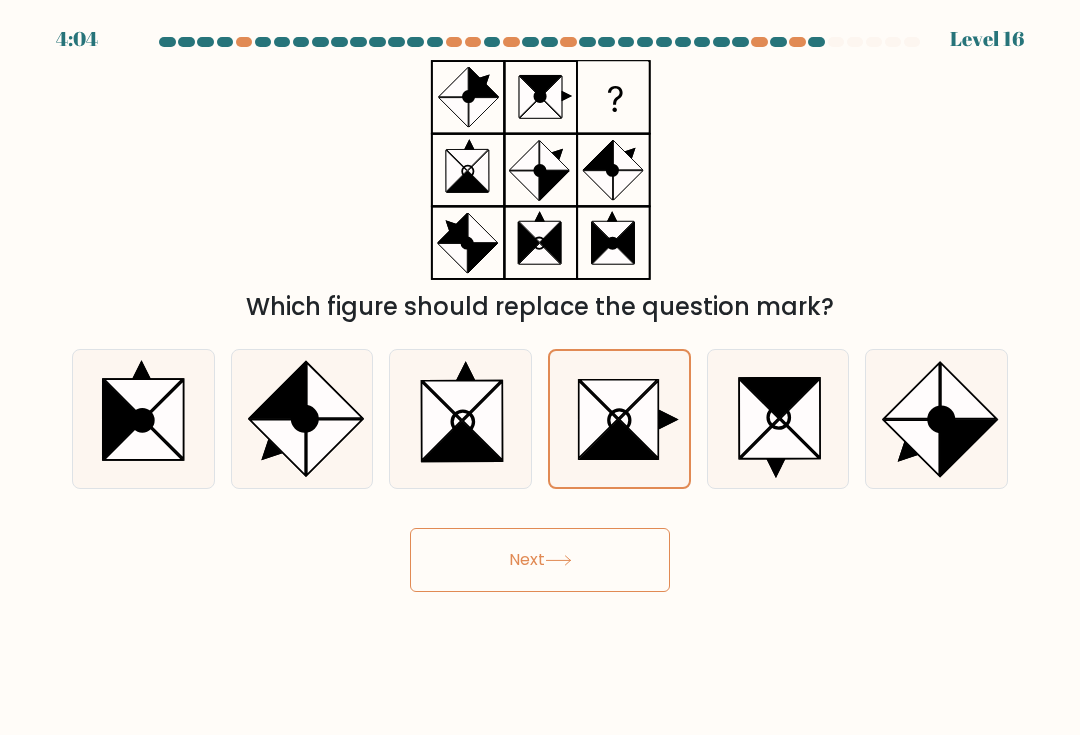 click on "Next" at bounding box center (540, 560) 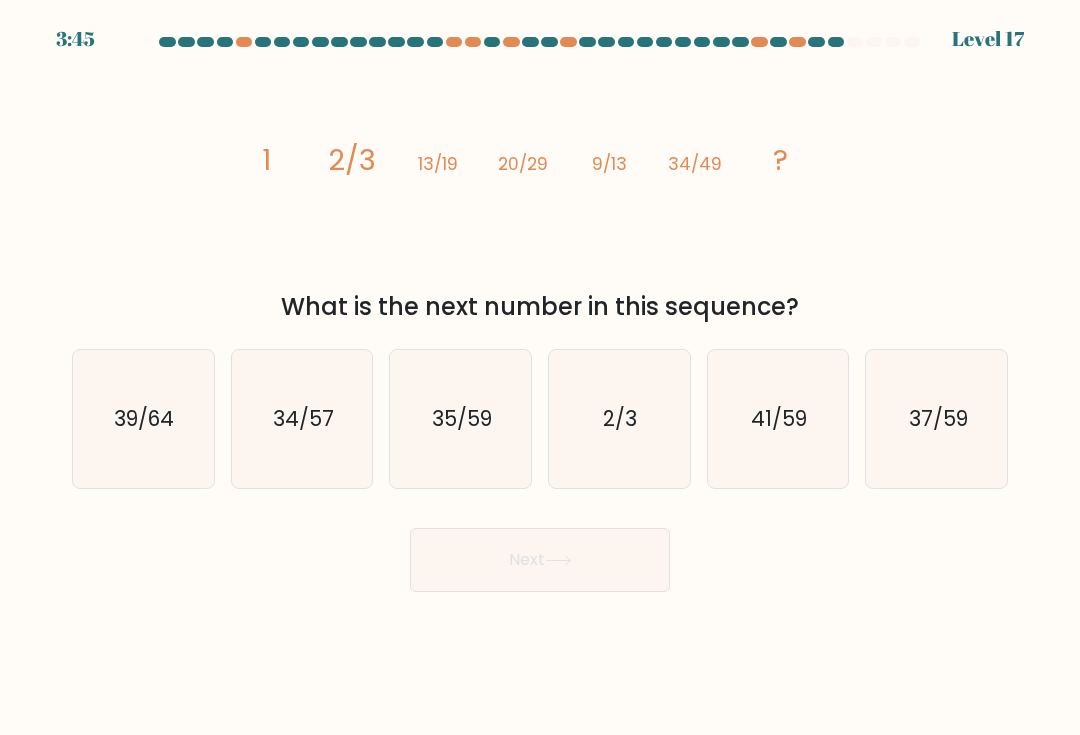 scroll, scrollTop: 6, scrollLeft: 0, axis: vertical 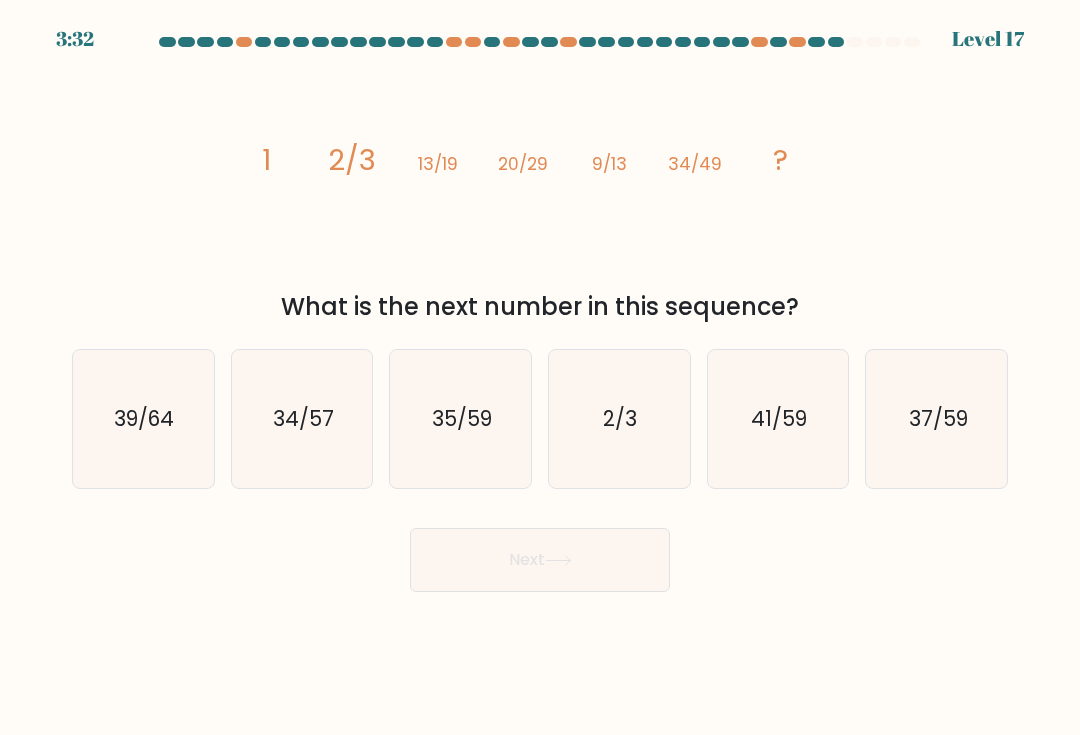 click on "35/59" at bounding box center (461, 419) 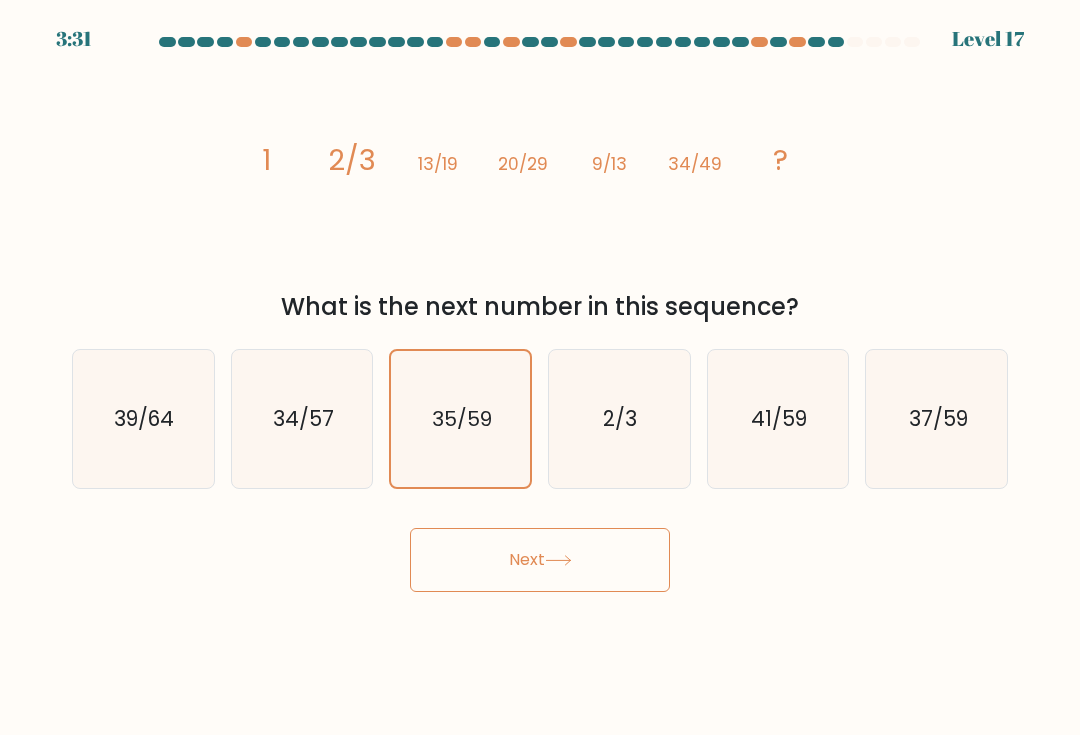 click on "Next" at bounding box center [540, 560] 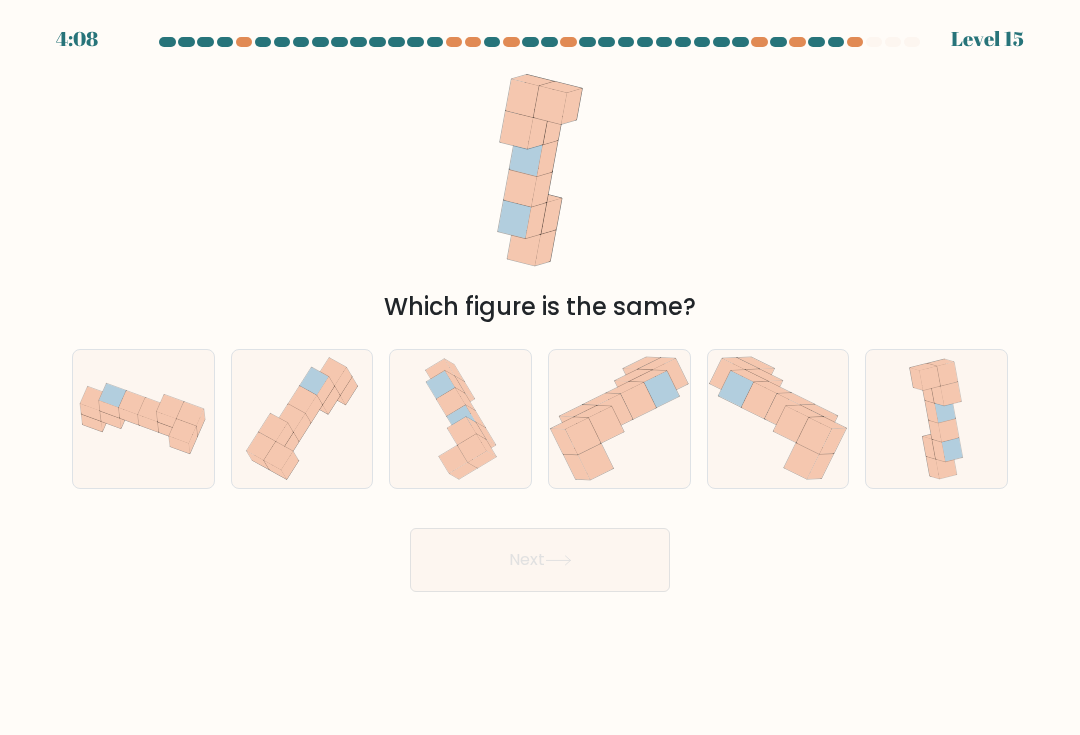 click at bounding box center [476, 439] 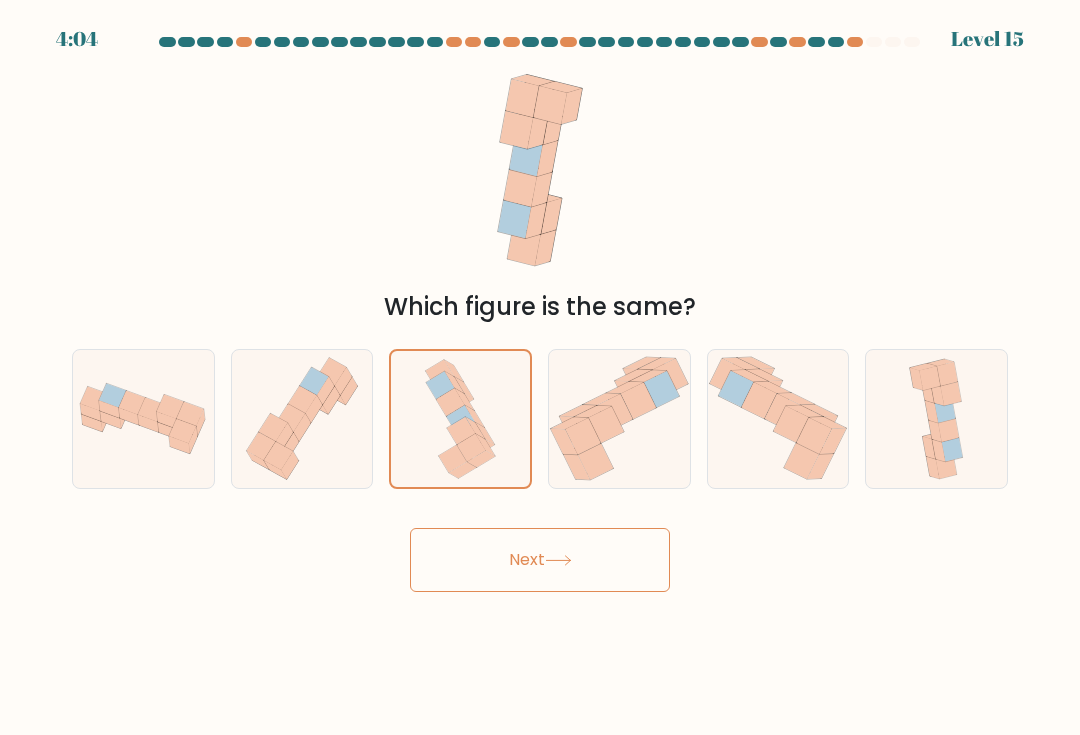 click on "Next" at bounding box center [540, 560] 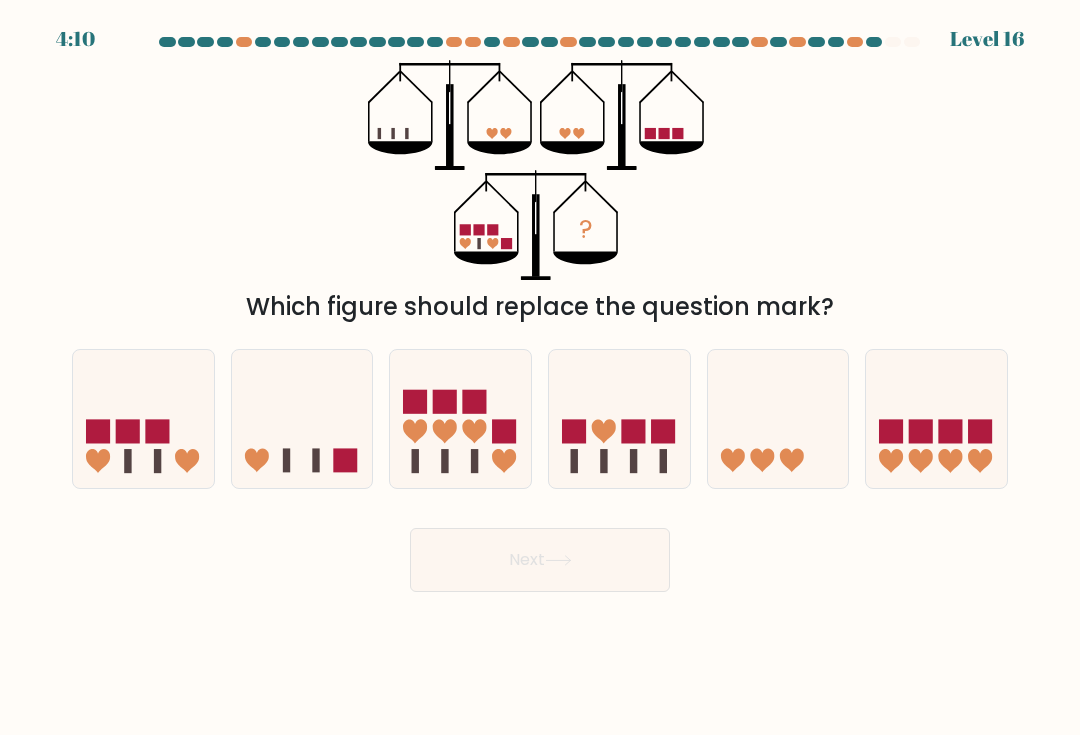 click at bounding box center [143, 418] 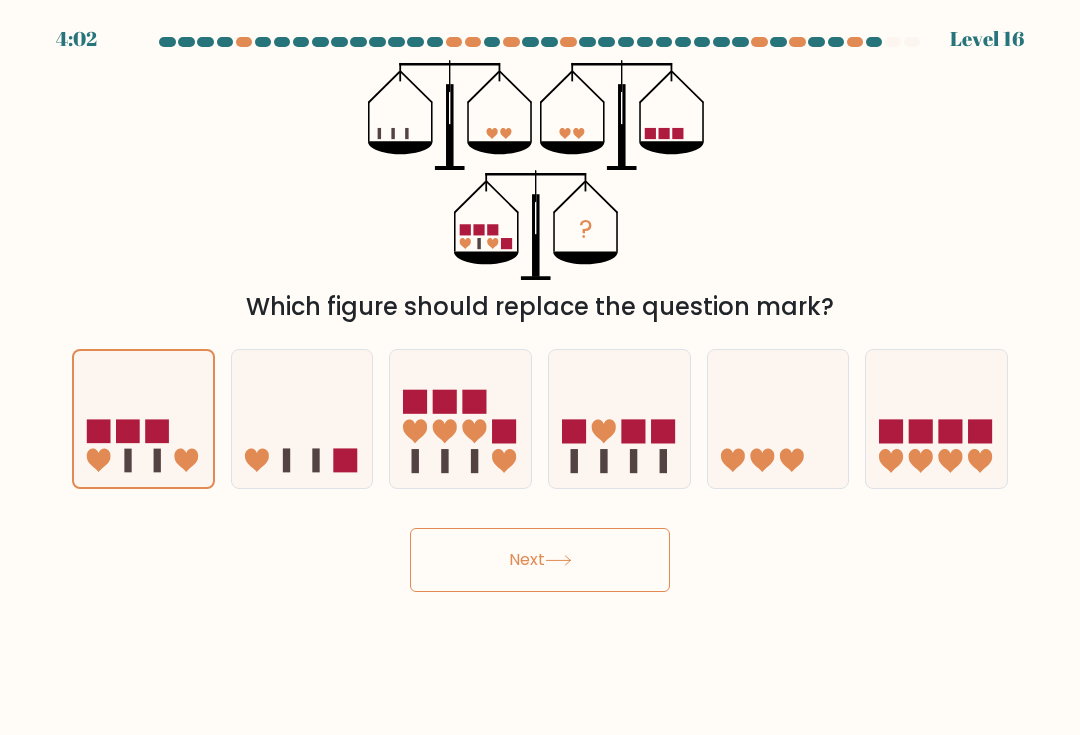 click on "Next" at bounding box center (540, 560) 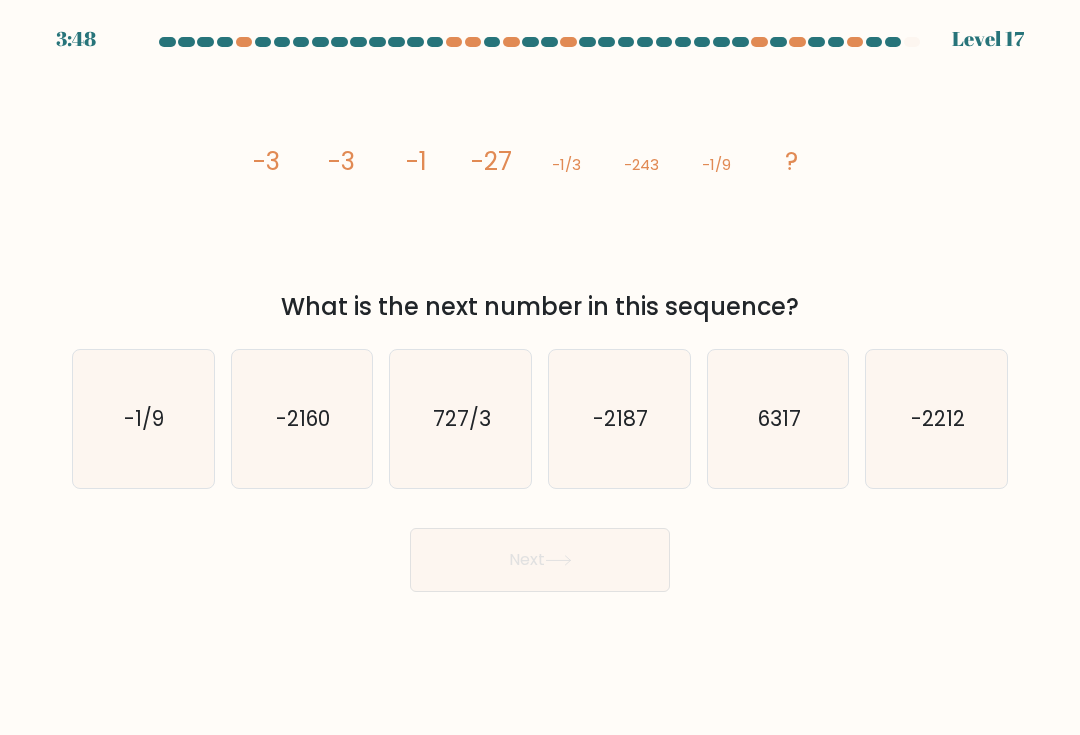 click on "-2160" at bounding box center [302, 419] 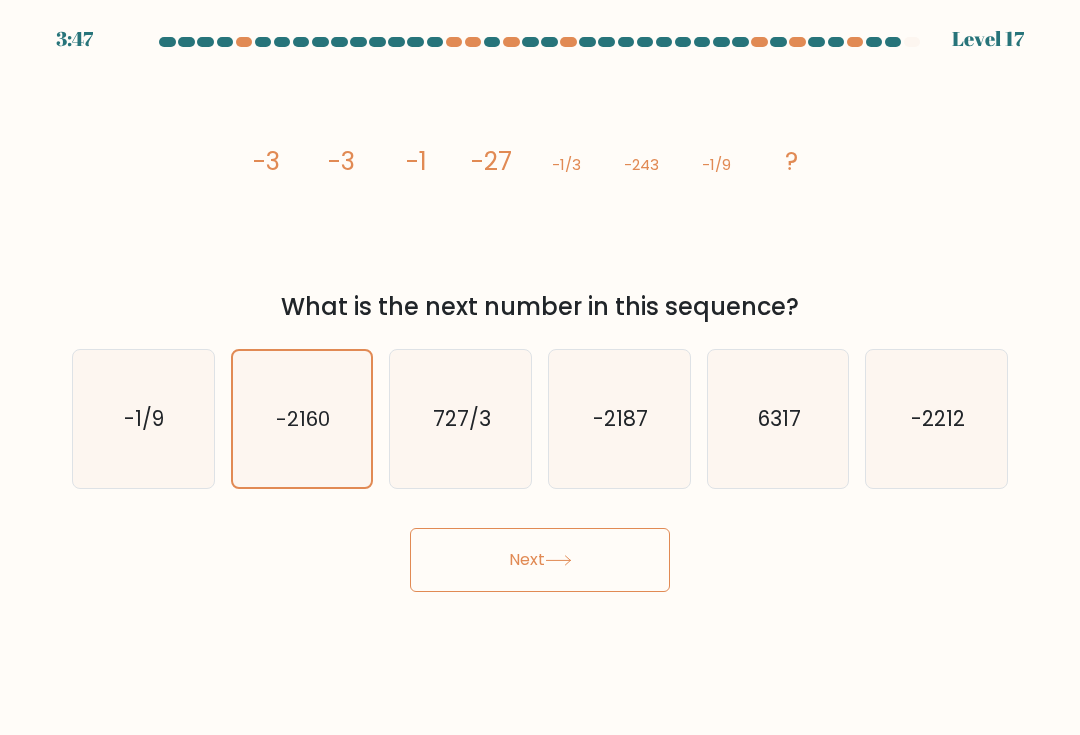 click on "-2212" at bounding box center [937, 419] 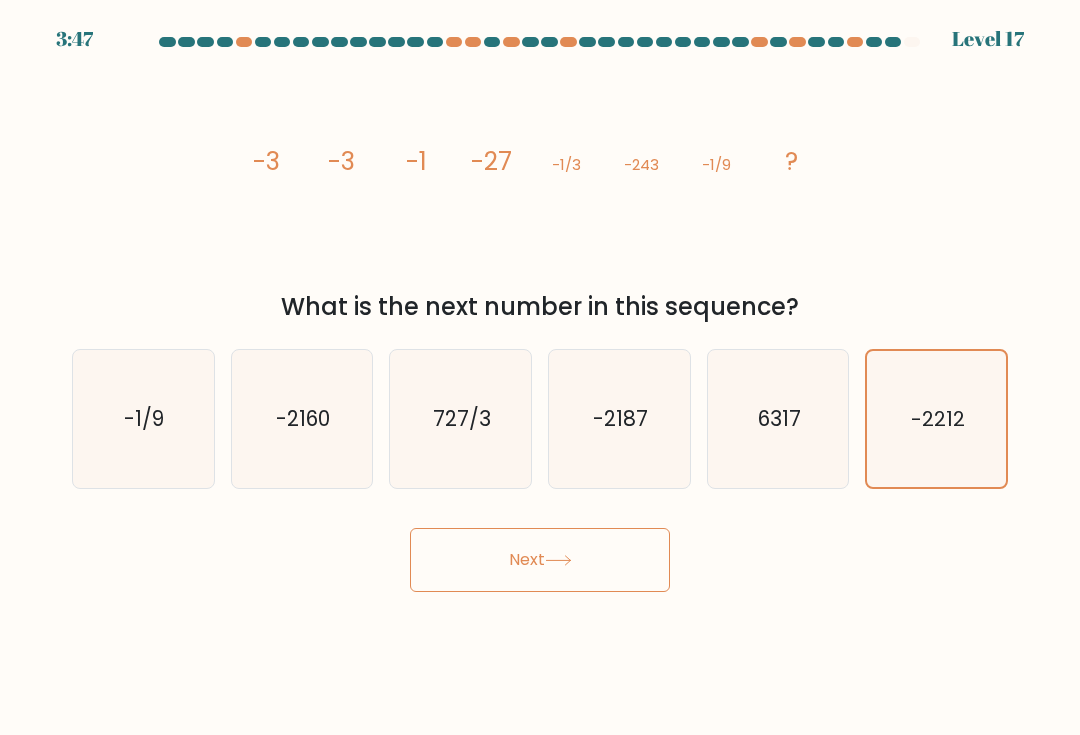 click on "Next" at bounding box center (540, 560) 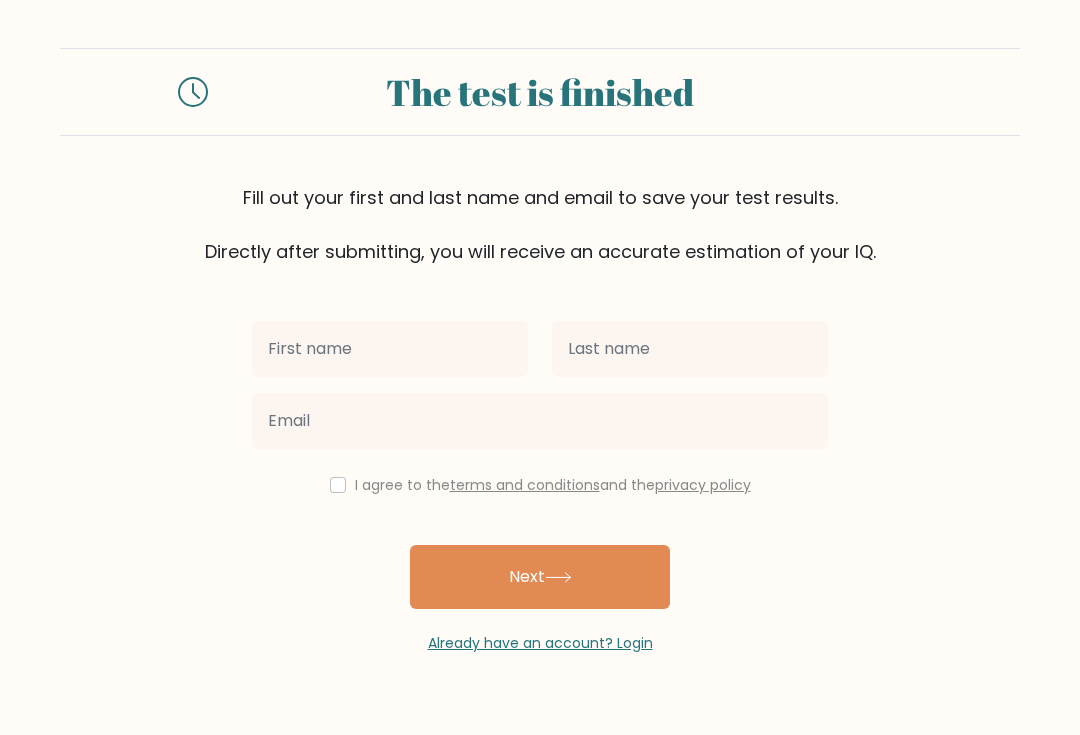 scroll, scrollTop: 0, scrollLeft: 0, axis: both 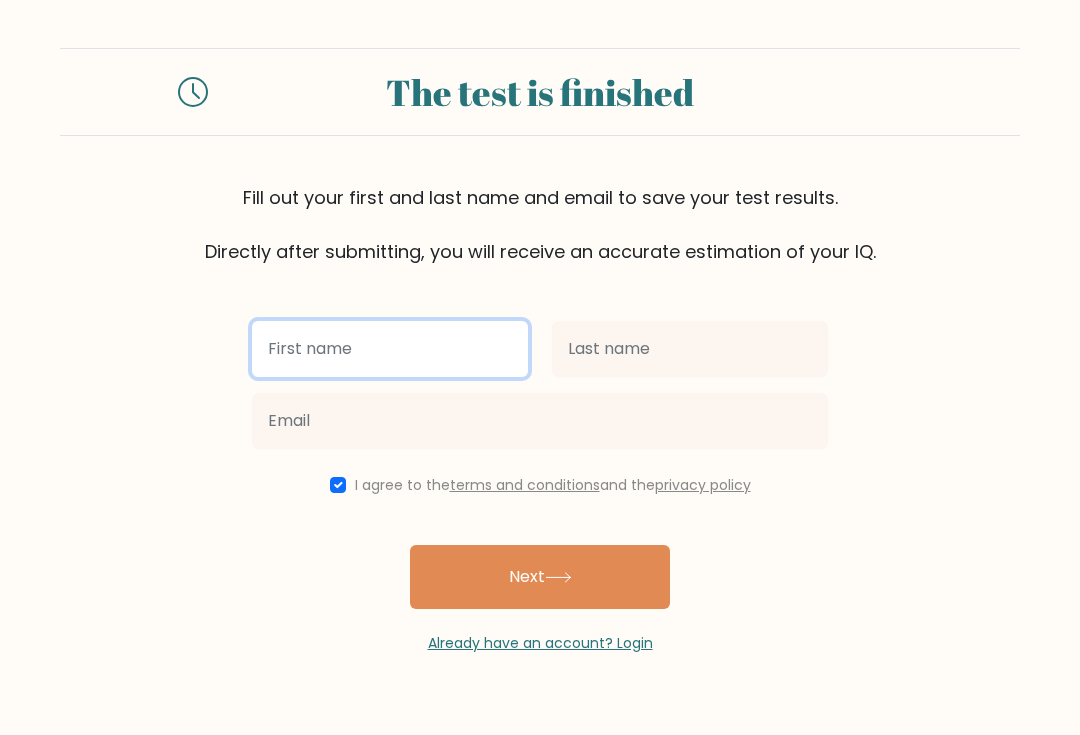 click at bounding box center [390, 349] 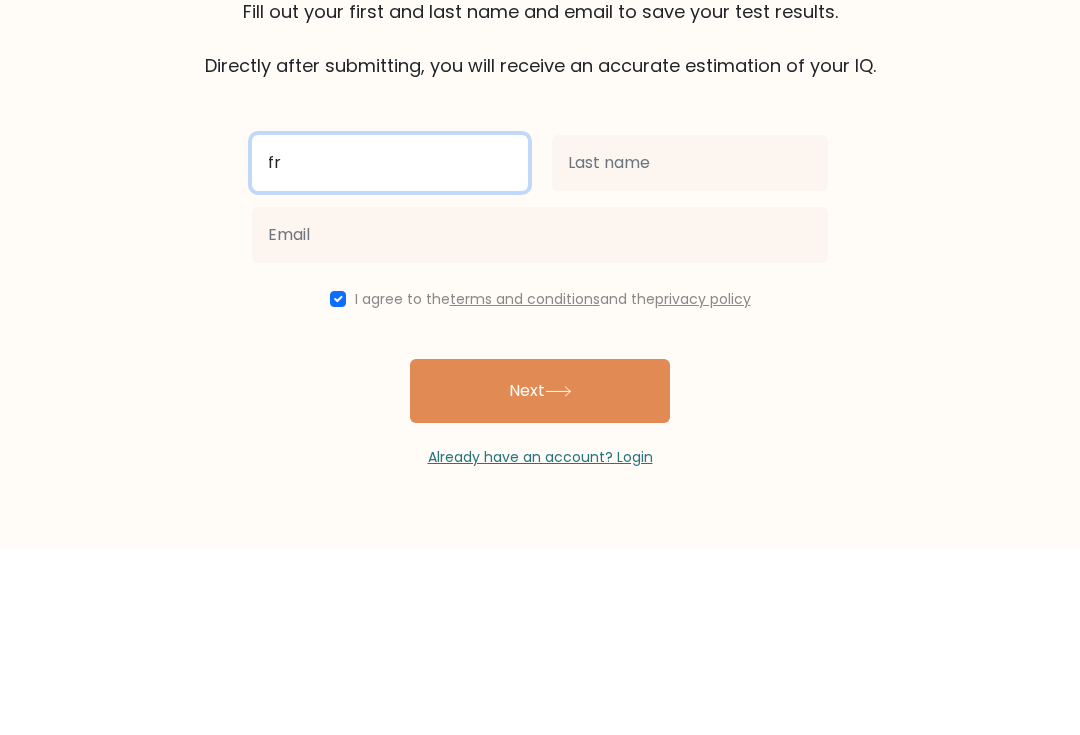 type on "fr" 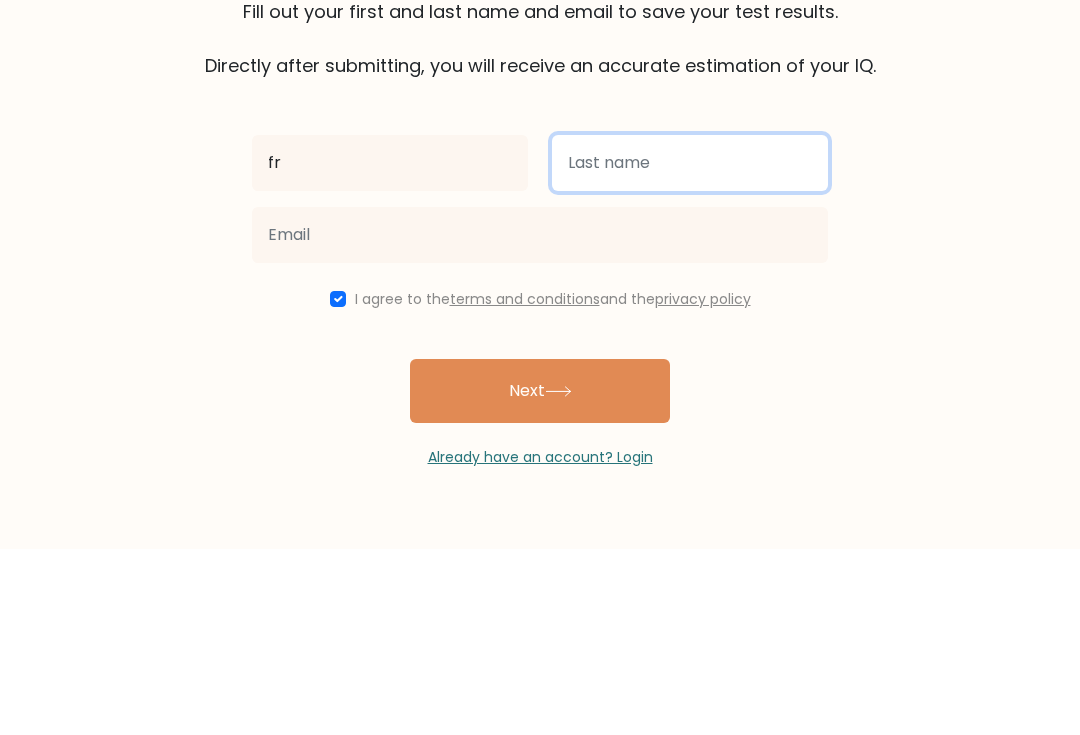 click at bounding box center [690, 349] 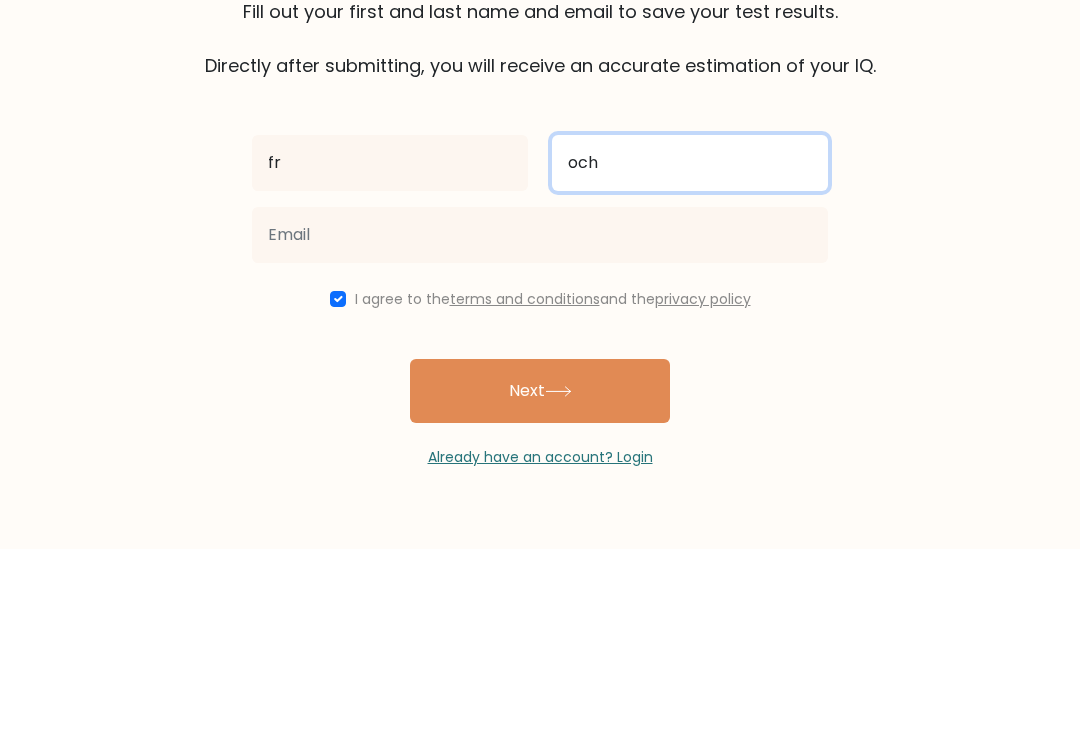 type on "och" 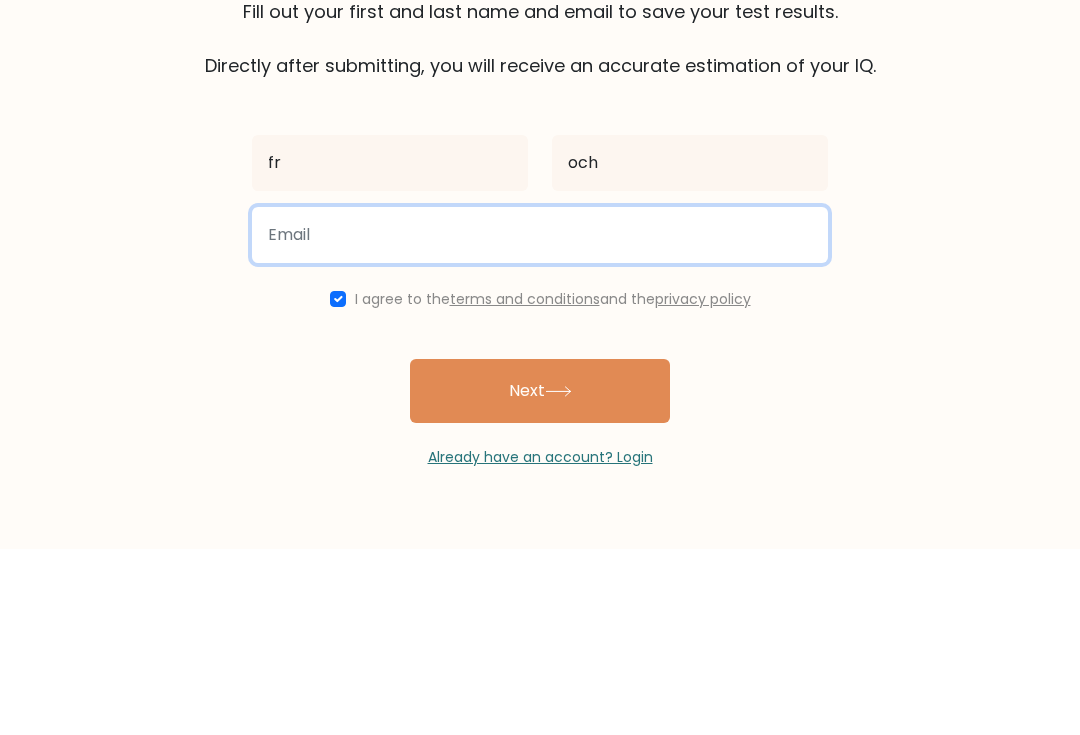 click at bounding box center (540, 421) 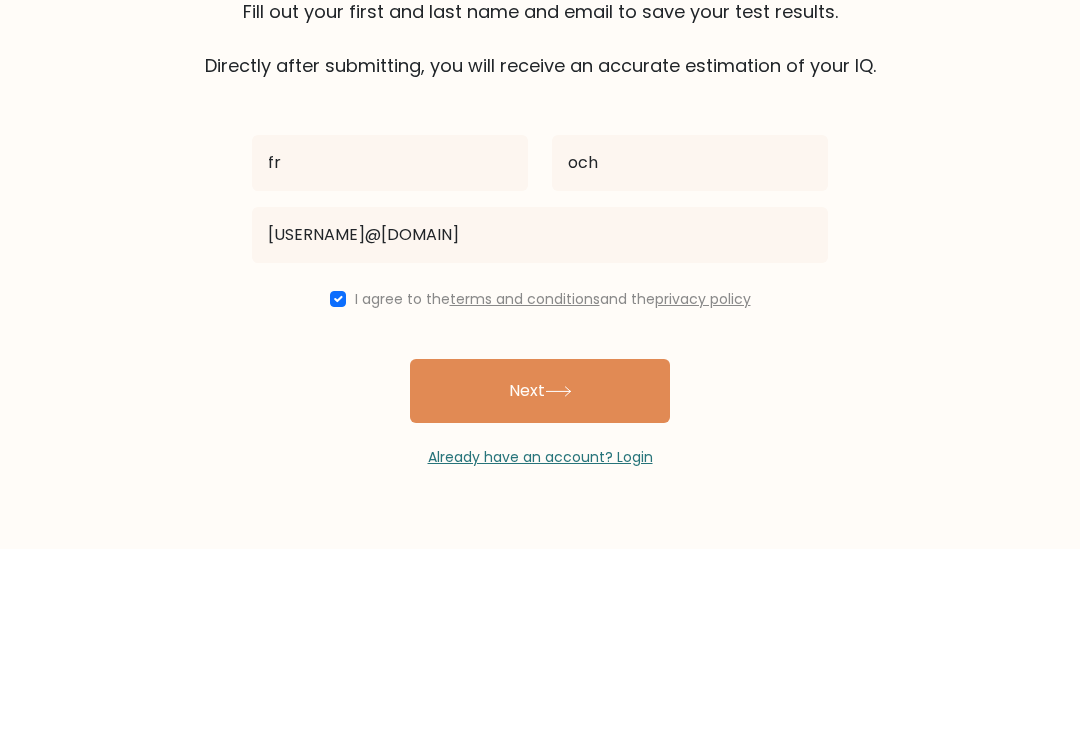 scroll, scrollTop: 36, scrollLeft: 0, axis: vertical 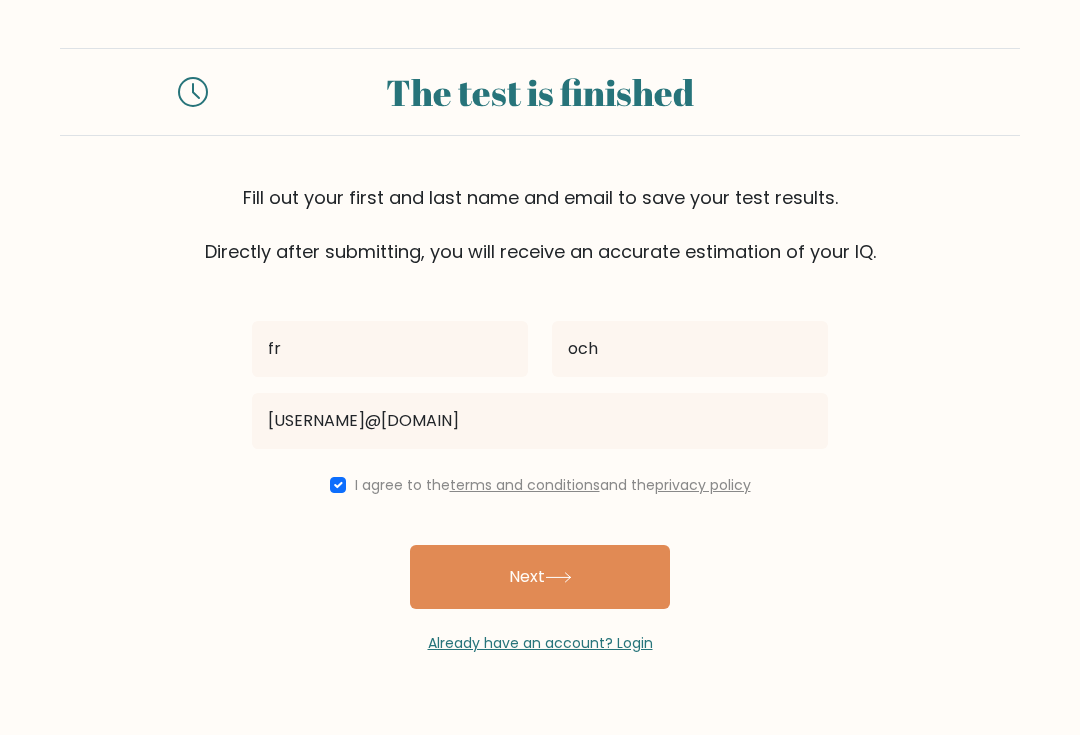 click on "Next" at bounding box center [540, 577] 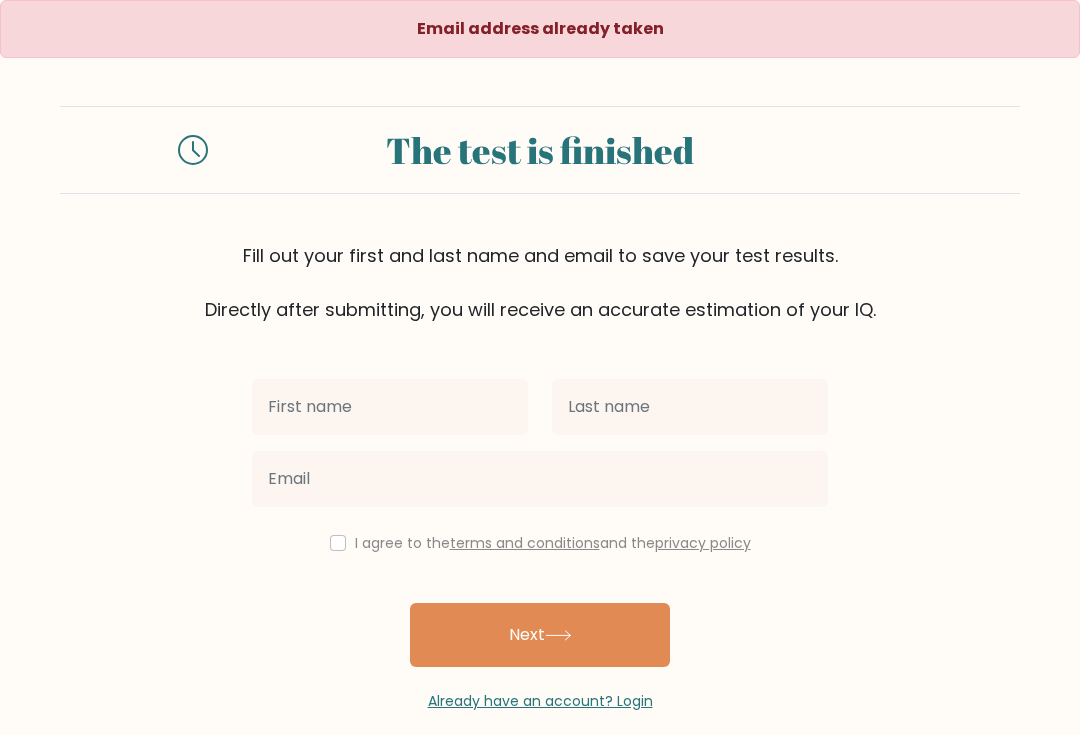 scroll, scrollTop: 0, scrollLeft: 0, axis: both 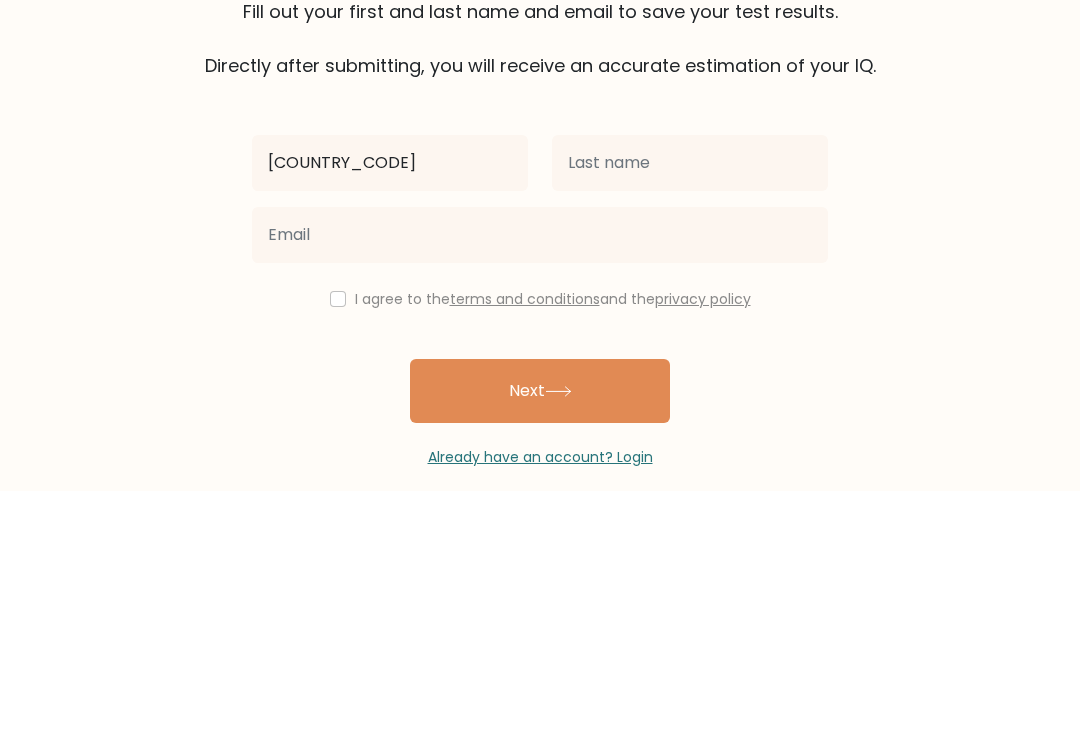 type on "[COUNTRY_CODE]" 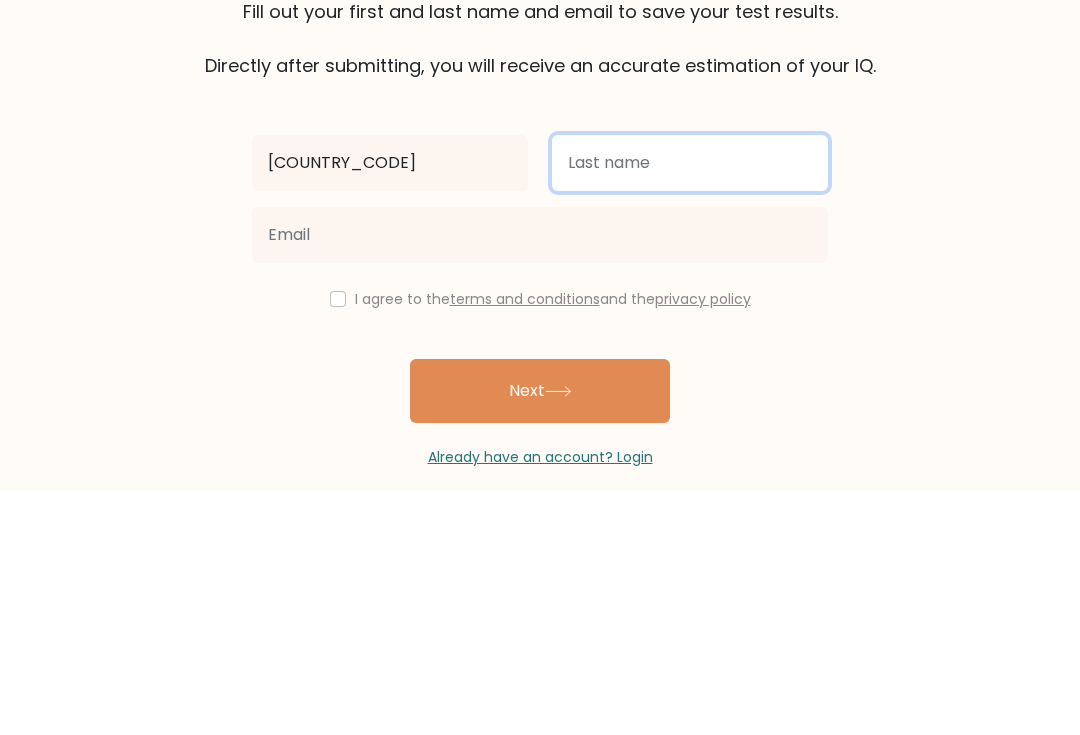 click at bounding box center [690, 407] 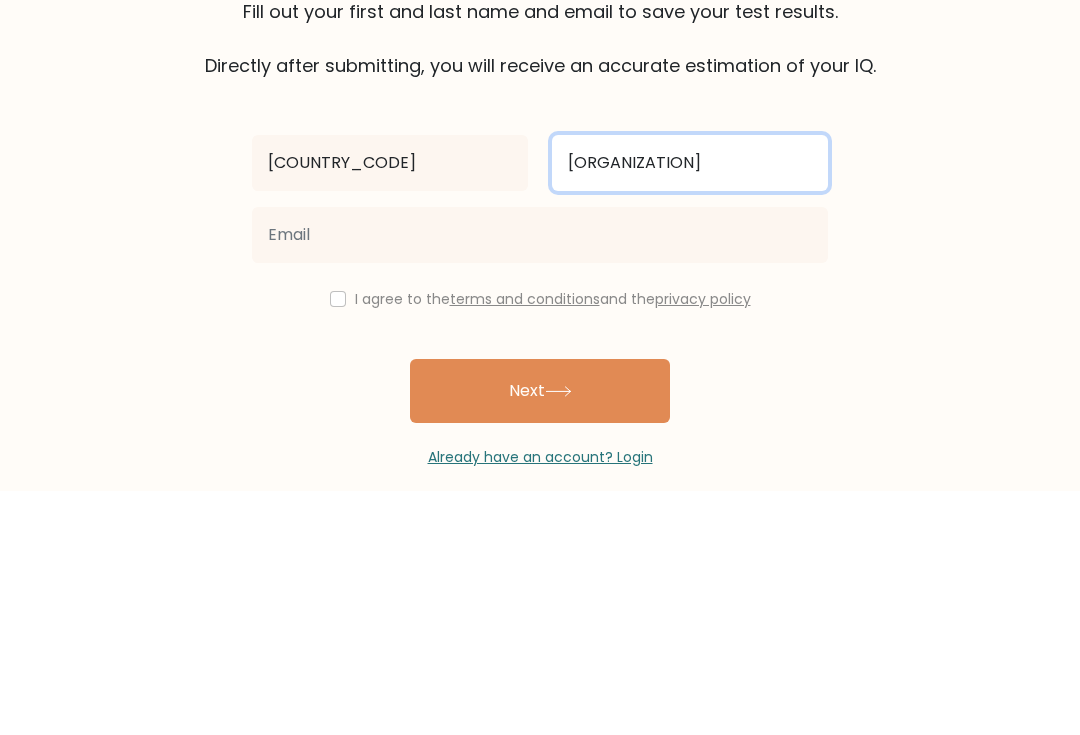 type on "ovh" 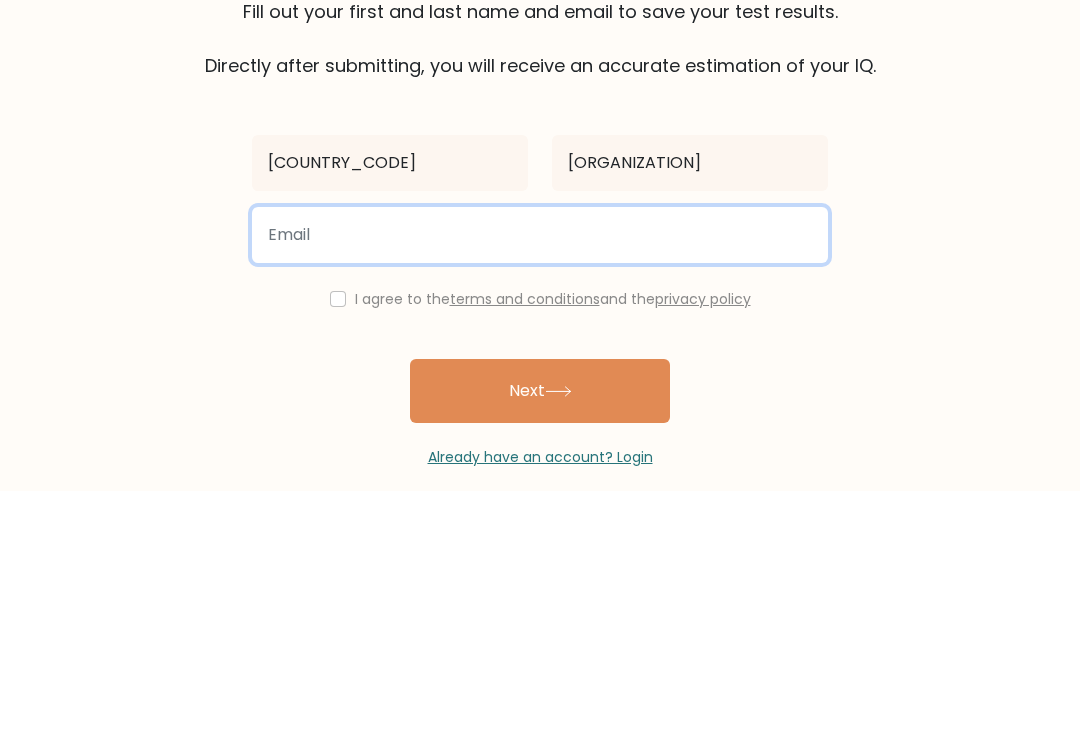 click at bounding box center [540, 479] 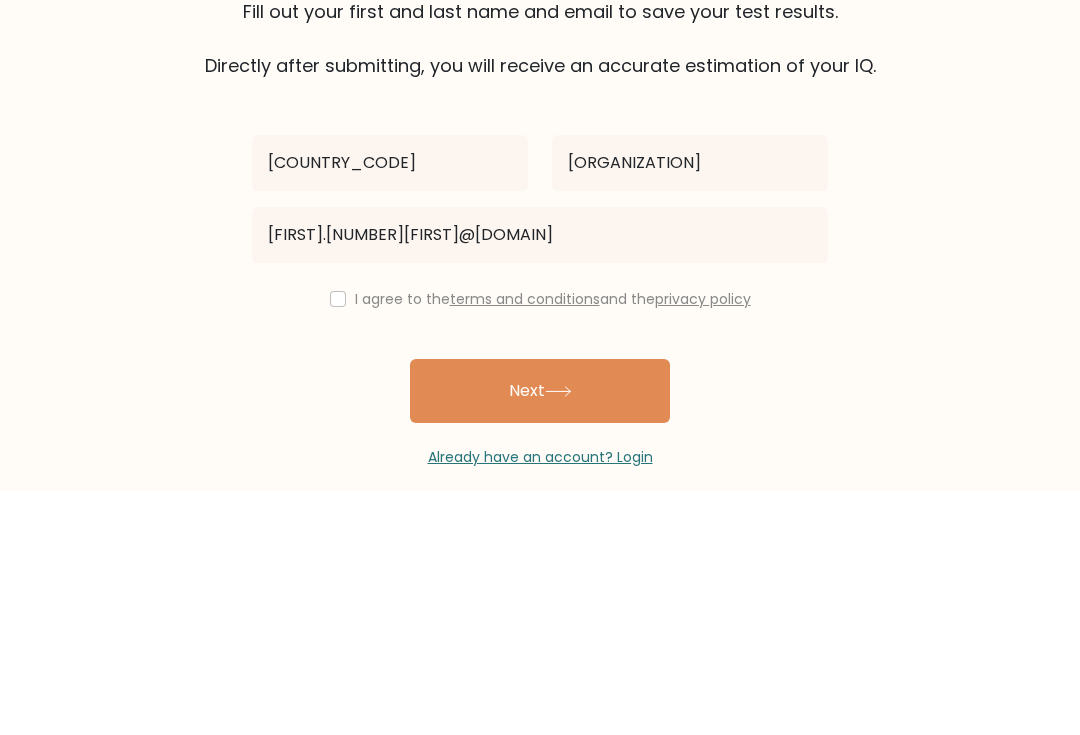 scroll, scrollTop: 36, scrollLeft: 0, axis: vertical 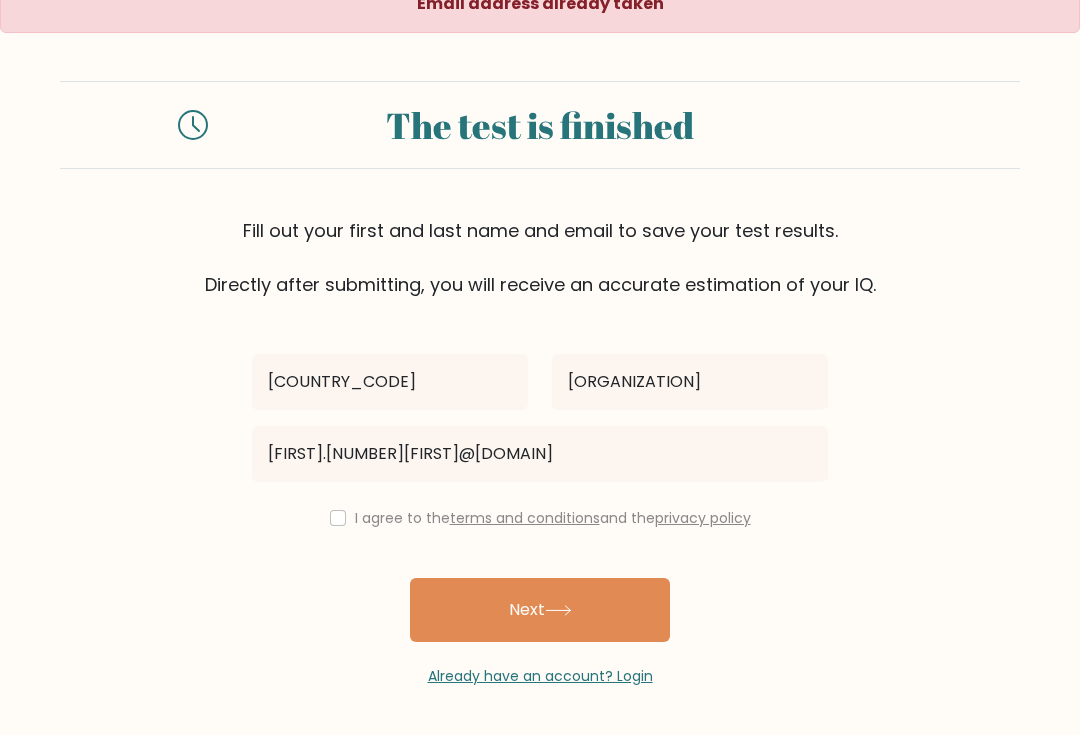 click on "Next" at bounding box center (540, 610) 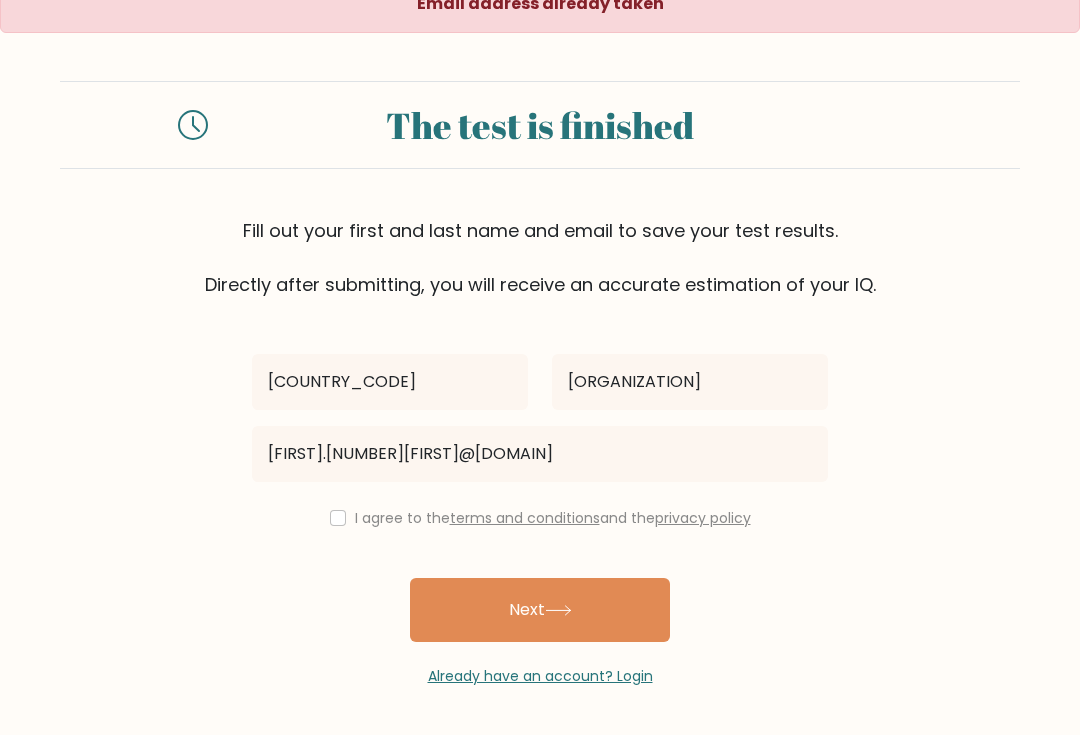click at bounding box center (338, 518) 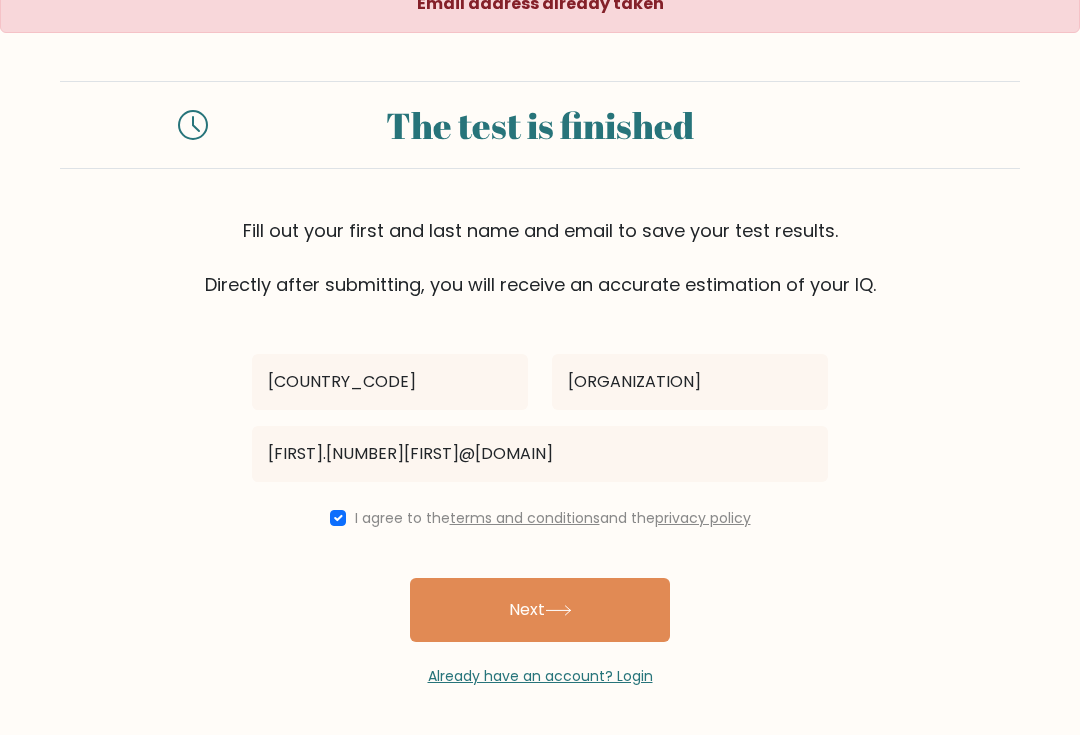 click on "Next" at bounding box center [540, 610] 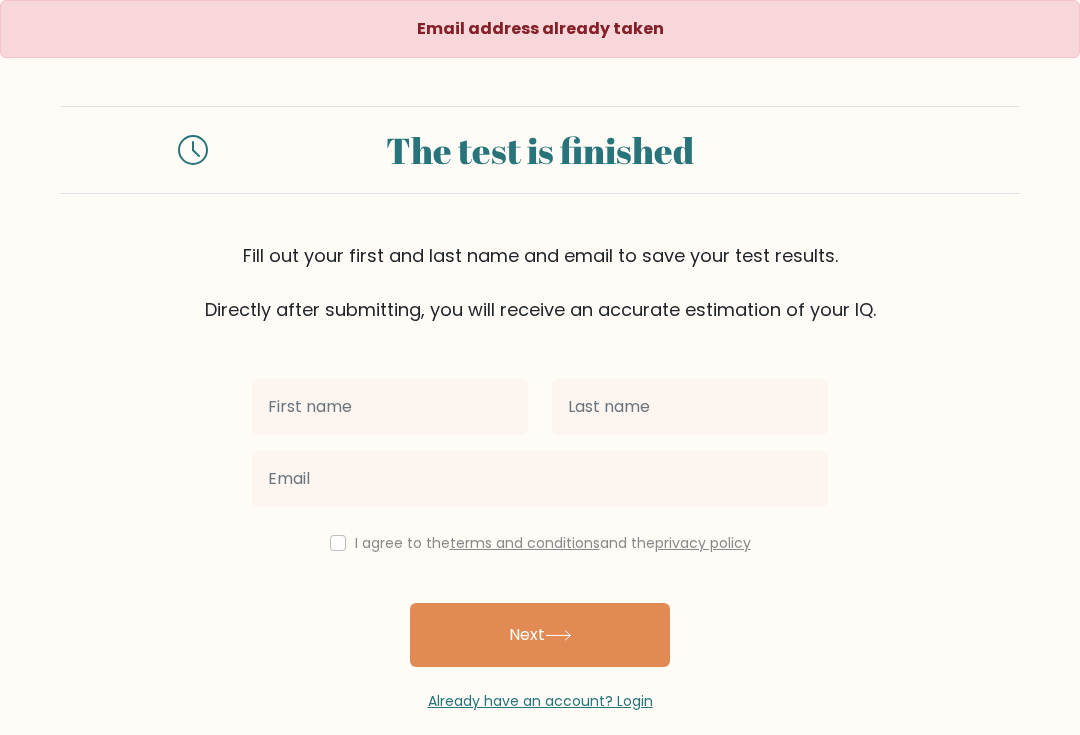 scroll, scrollTop: 0, scrollLeft: 0, axis: both 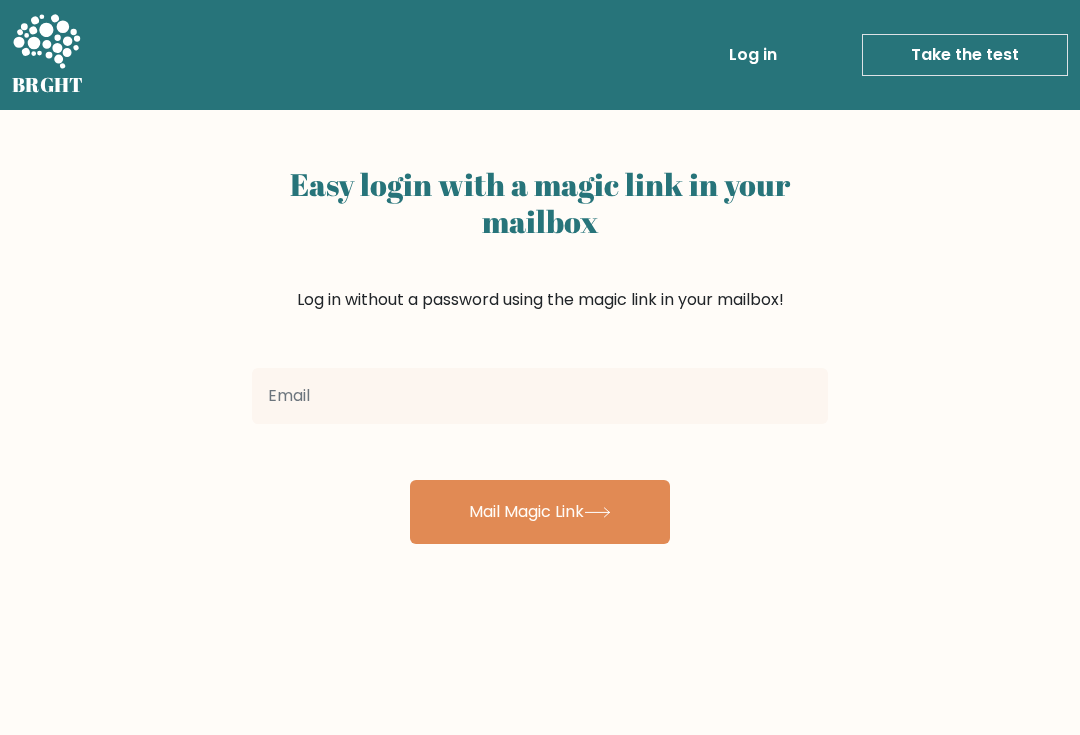 click at bounding box center (540, 396) 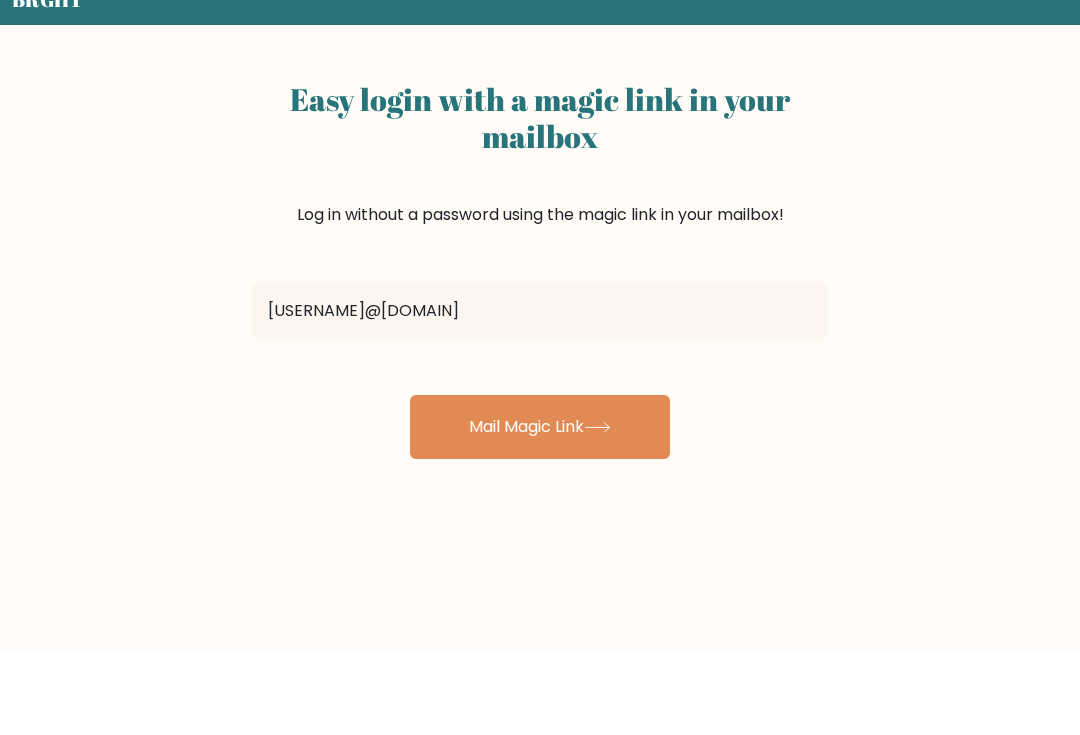 type on "[USERNAME]@[DOMAIN]" 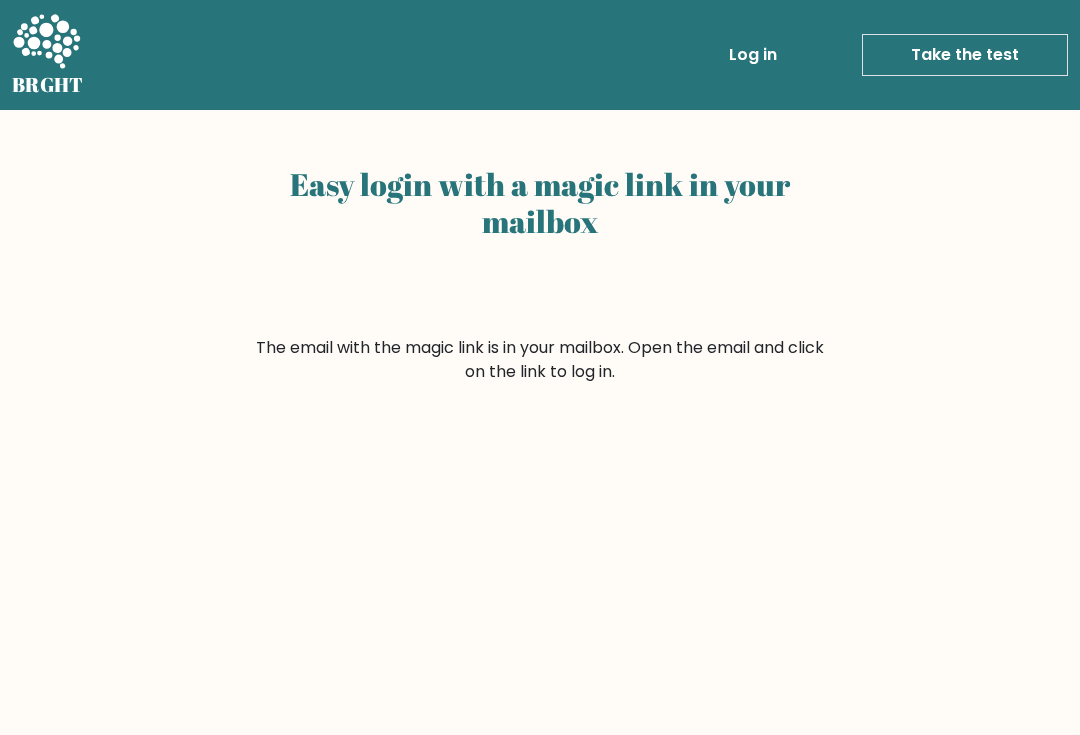 scroll, scrollTop: 0, scrollLeft: 0, axis: both 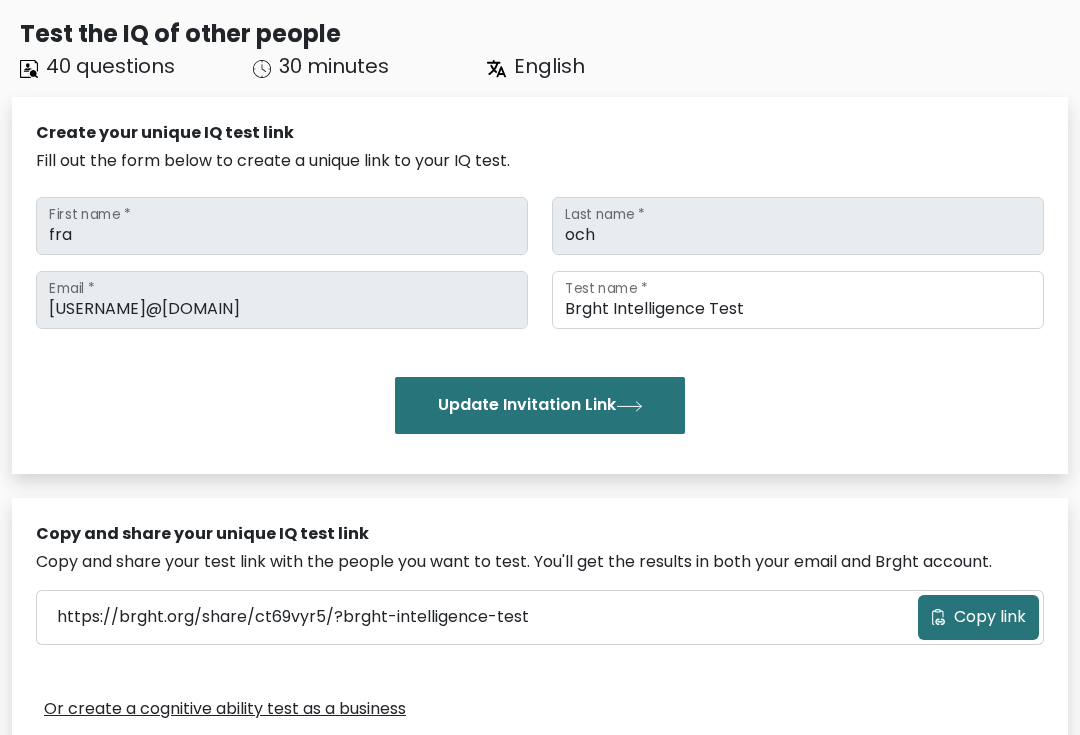 click on "Update Invitation Link" at bounding box center (540, 405) 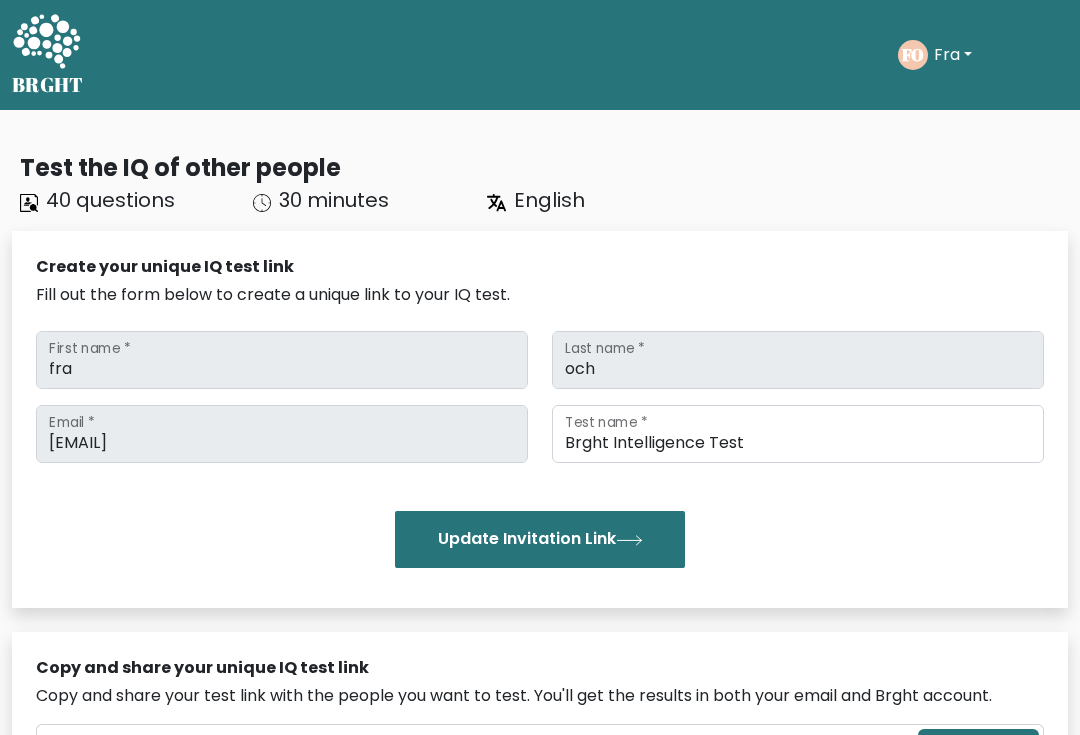 scroll, scrollTop: 0, scrollLeft: 0, axis: both 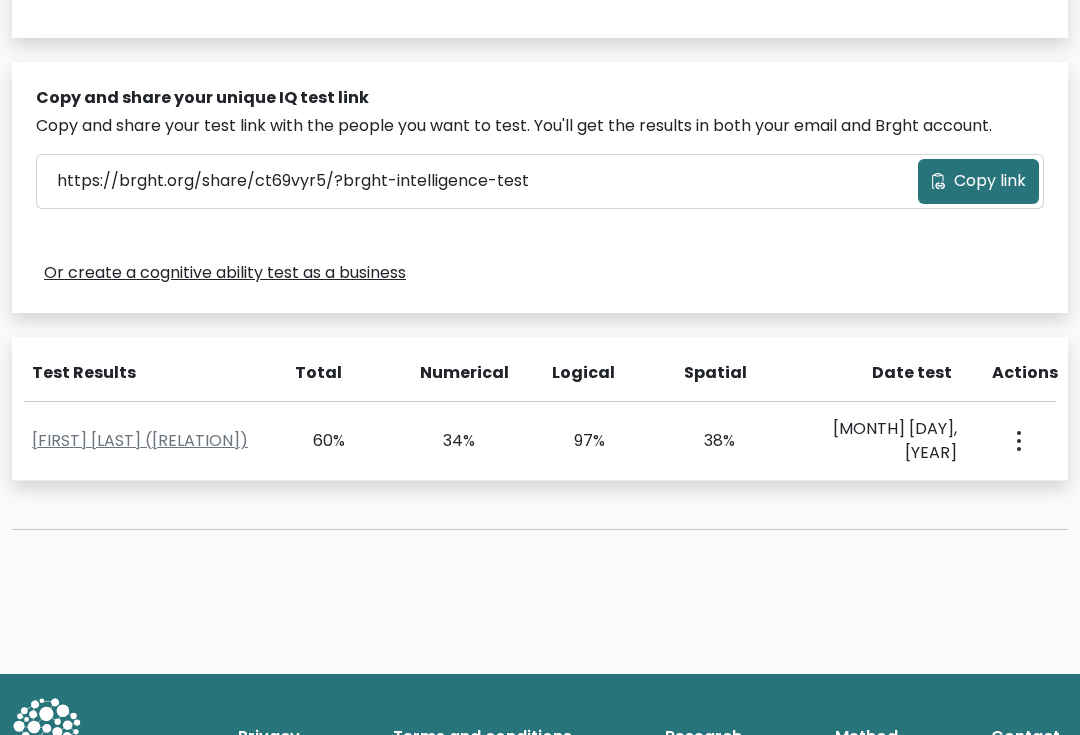 click at bounding box center [540, 529] 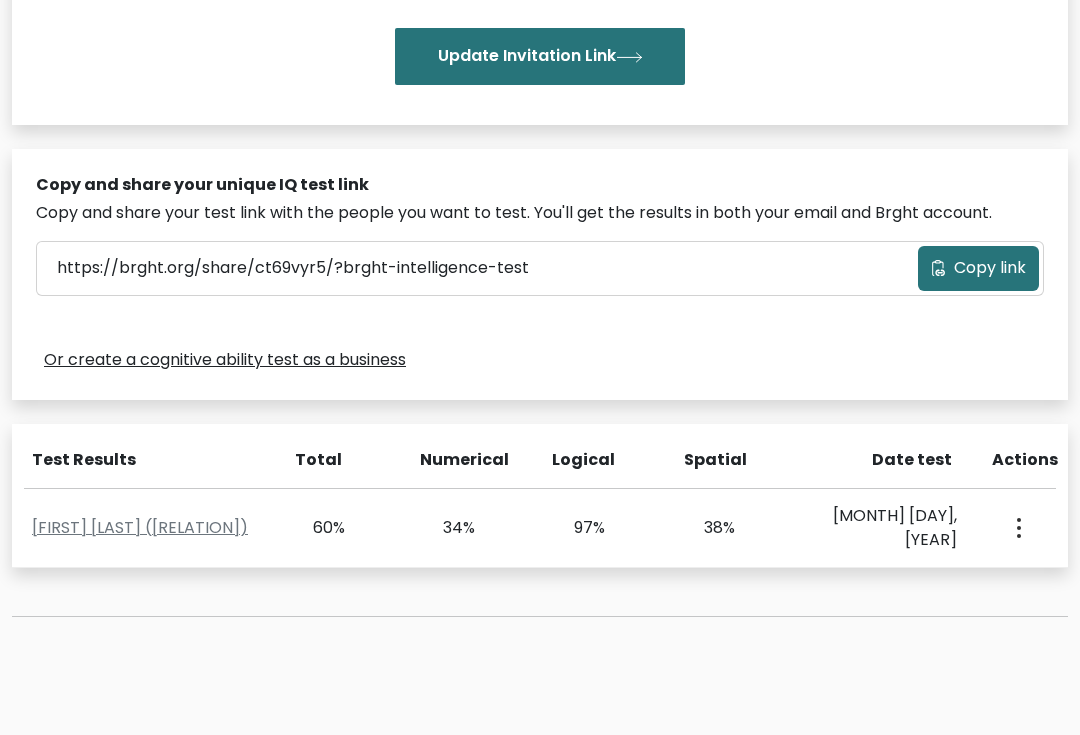 scroll, scrollTop: 483, scrollLeft: 0, axis: vertical 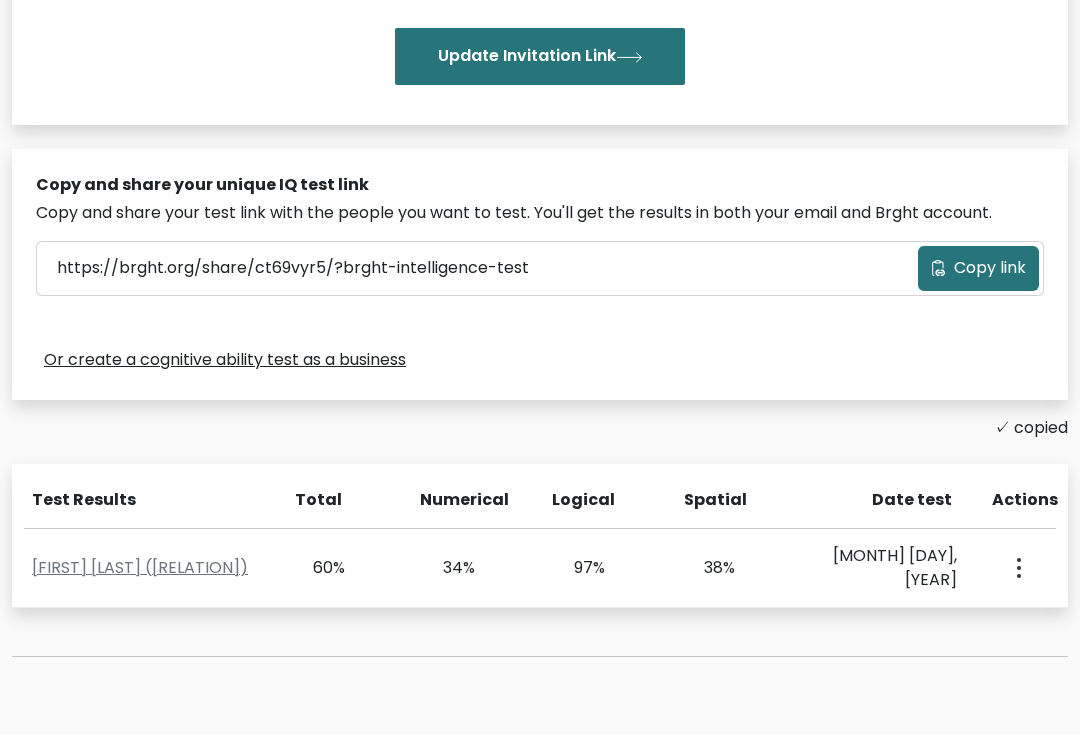 click on "Copy  link" at bounding box center [990, 268] 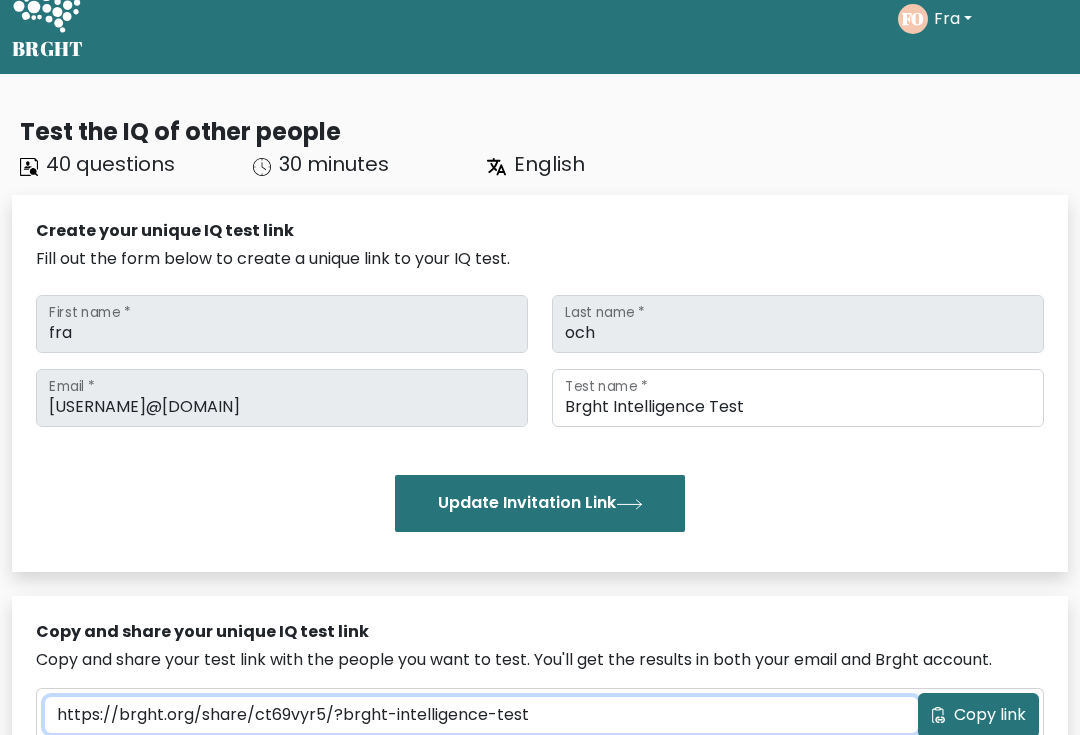 scroll, scrollTop: 0, scrollLeft: 0, axis: both 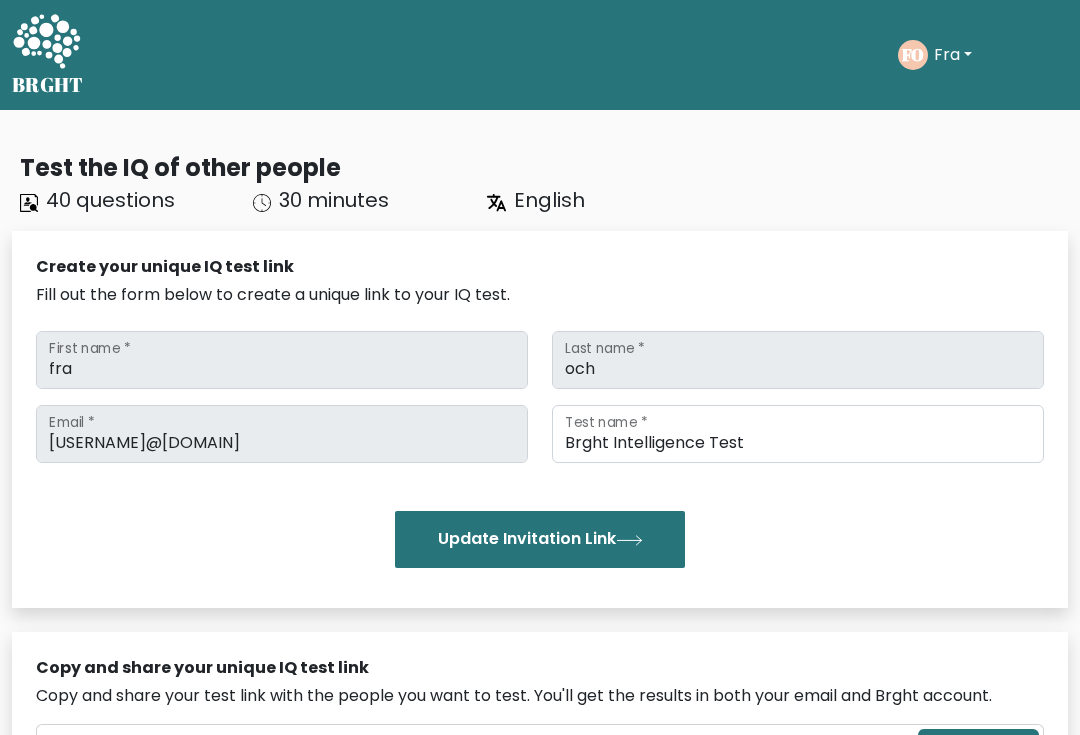click on "Update Invitation Link" at bounding box center [540, 539] 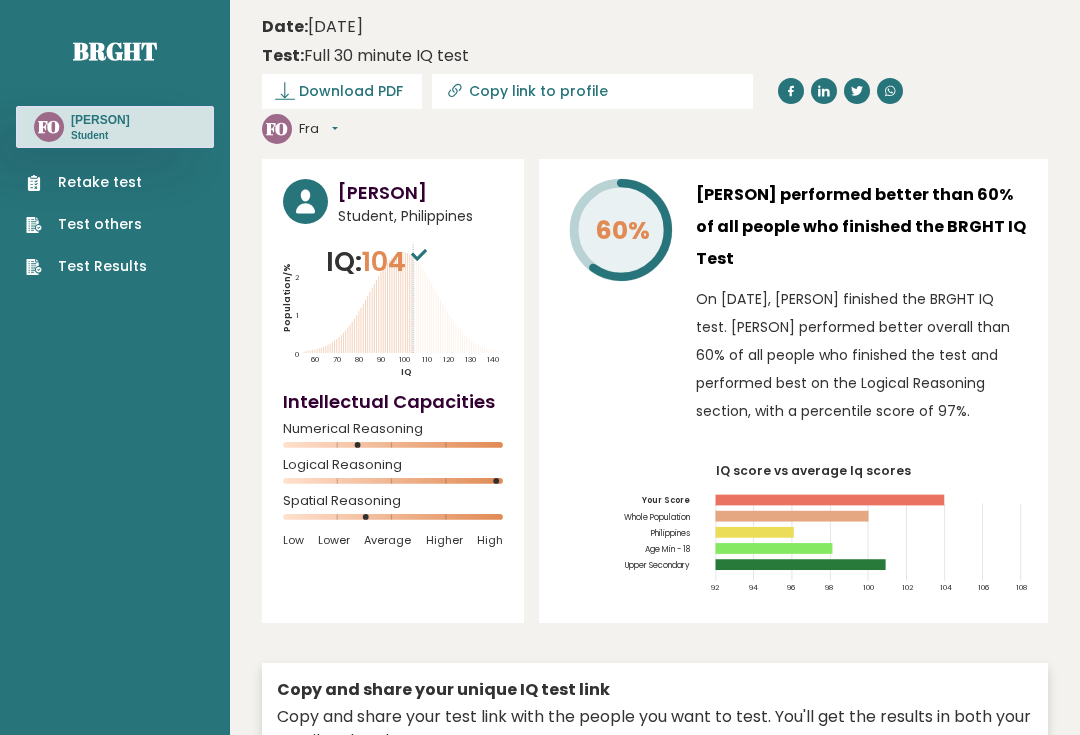 scroll, scrollTop: 0, scrollLeft: 0, axis: both 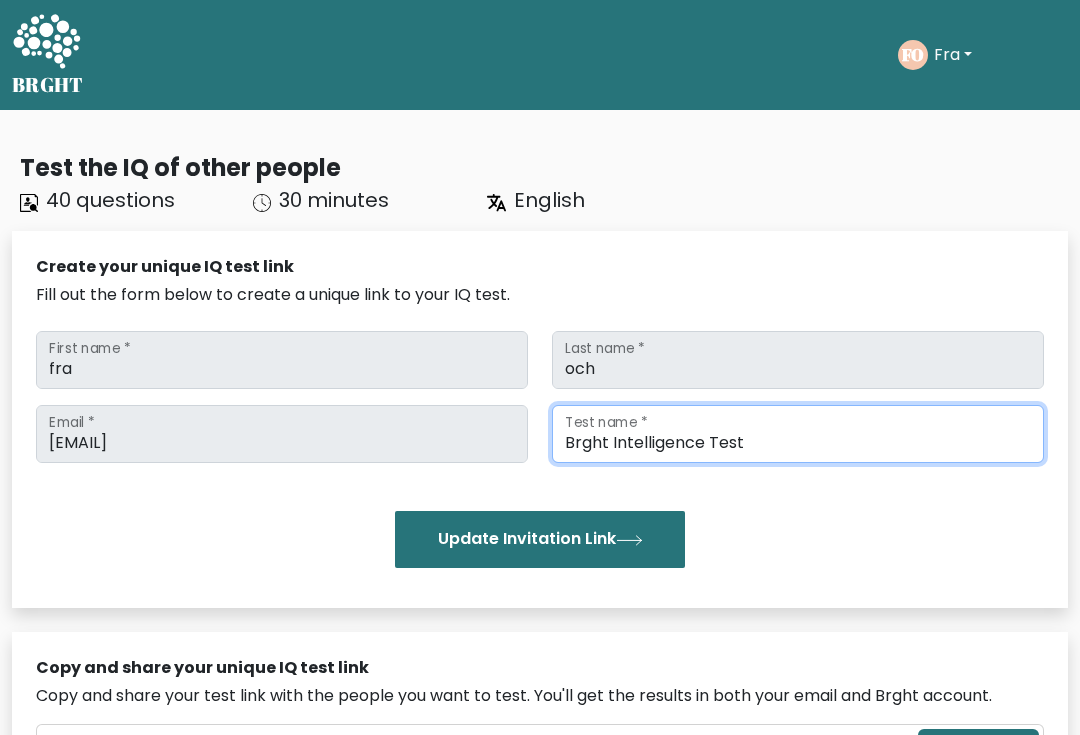 click on "Brght Intelligence Test" at bounding box center (798, 434) 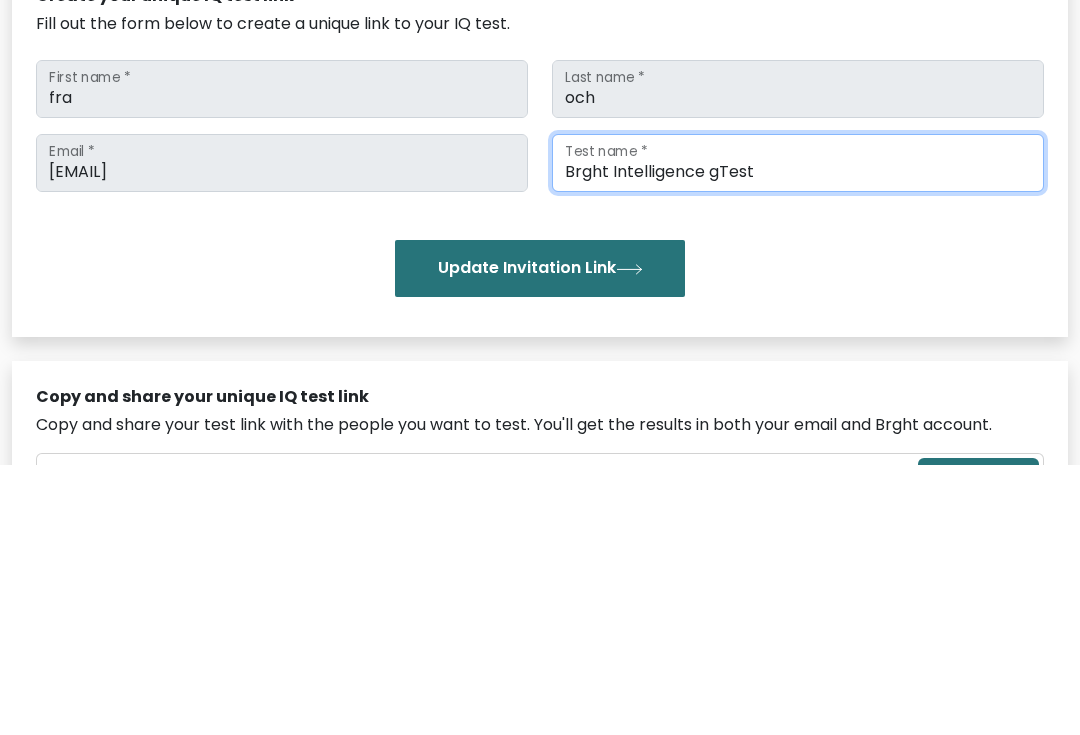 type on "Brght Intelligence Test" 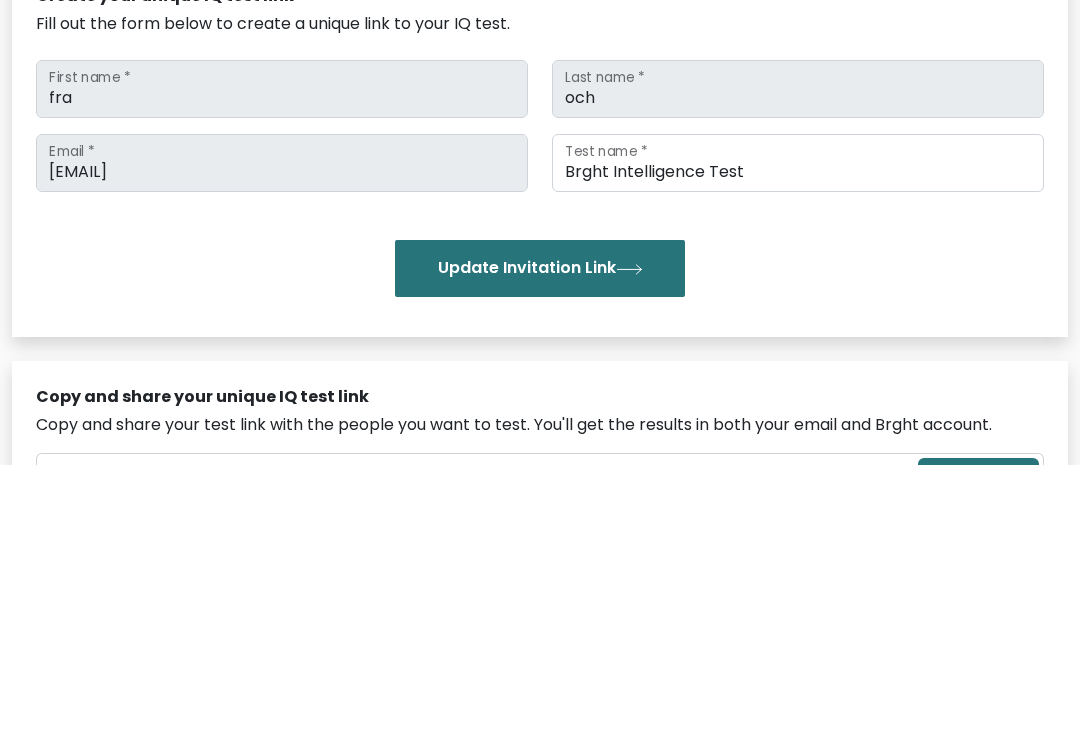 scroll, scrollTop: 271, scrollLeft: 0, axis: vertical 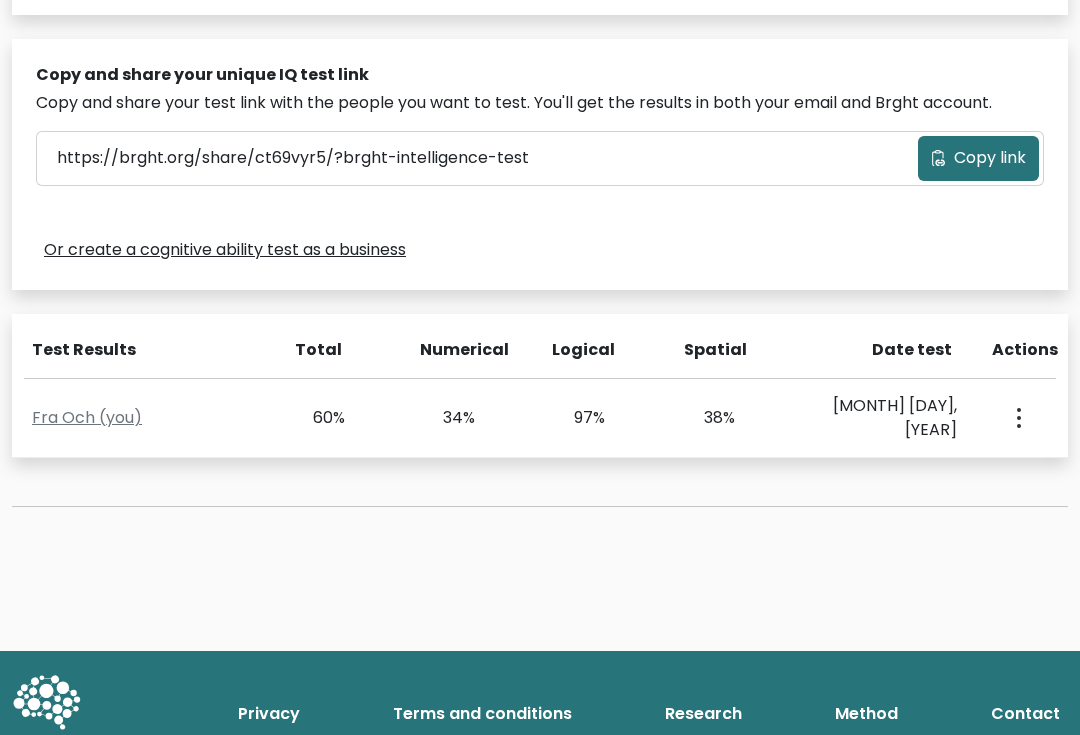 click on "Test the IQ of other people
40 questions
30 minutes
English
Create your unique IQ test link
Fill out the form below to create a unique link to your IQ test.
fra och" at bounding box center [540, 48] 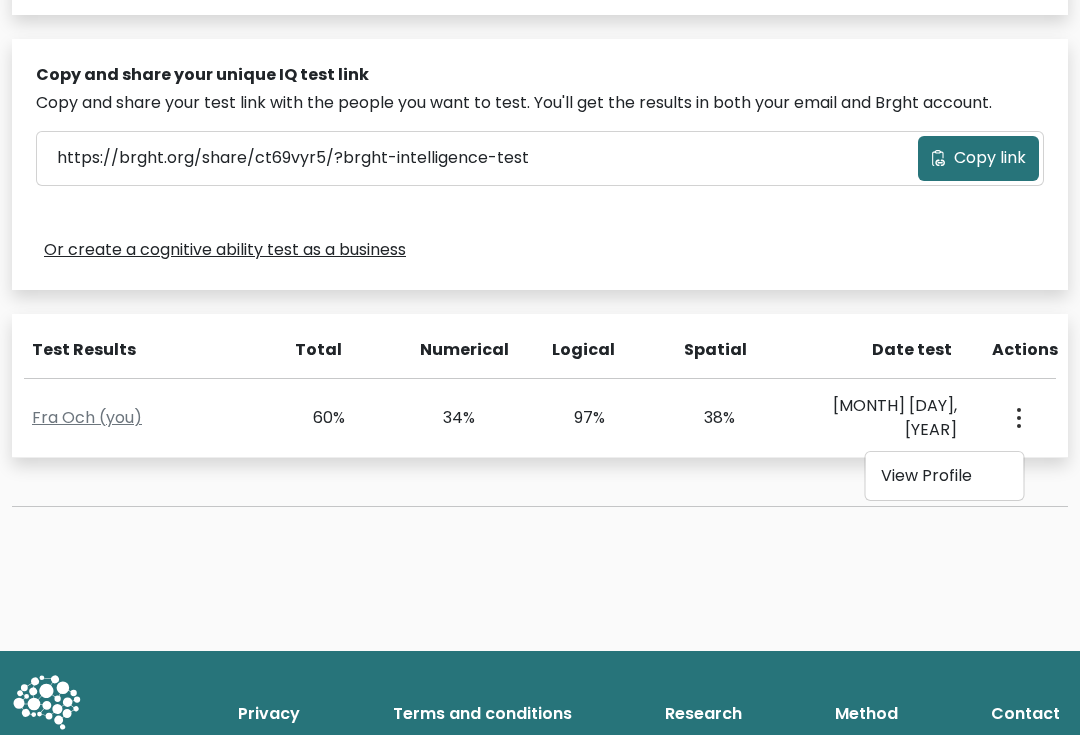 click on "Test the IQ of other people
40 questions
30 minutes
English
Create your unique IQ test link
Fill out the form below to create a unique link to your IQ test.
fra och" at bounding box center (540, 48) 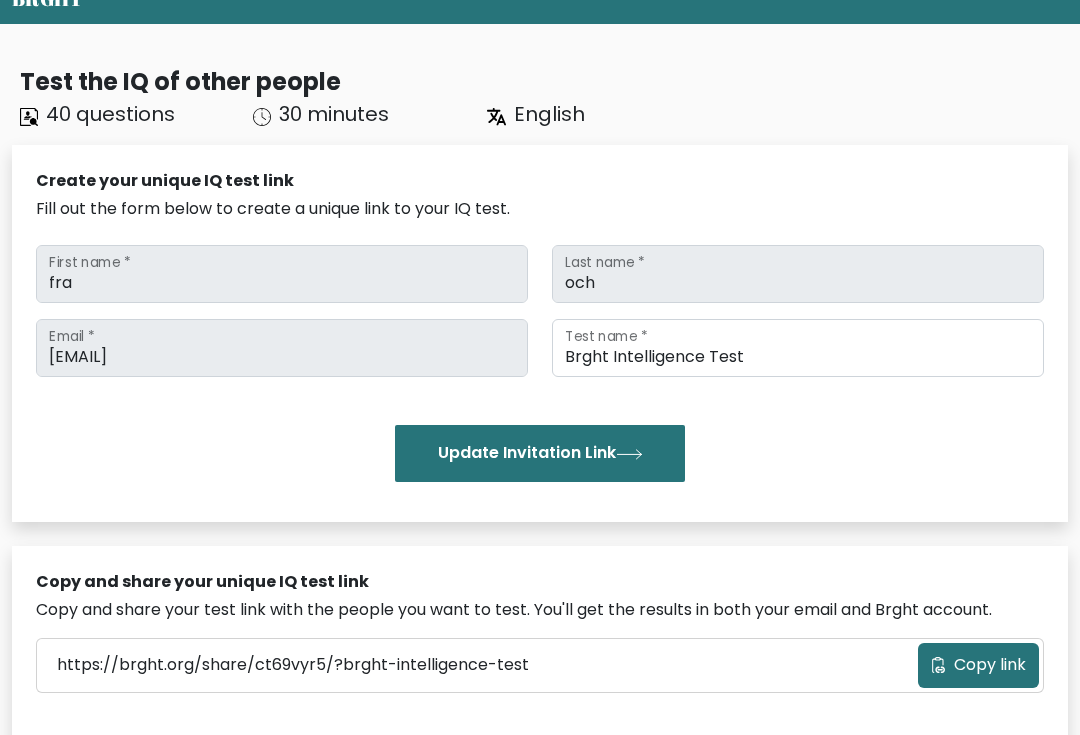 scroll, scrollTop: 0, scrollLeft: 0, axis: both 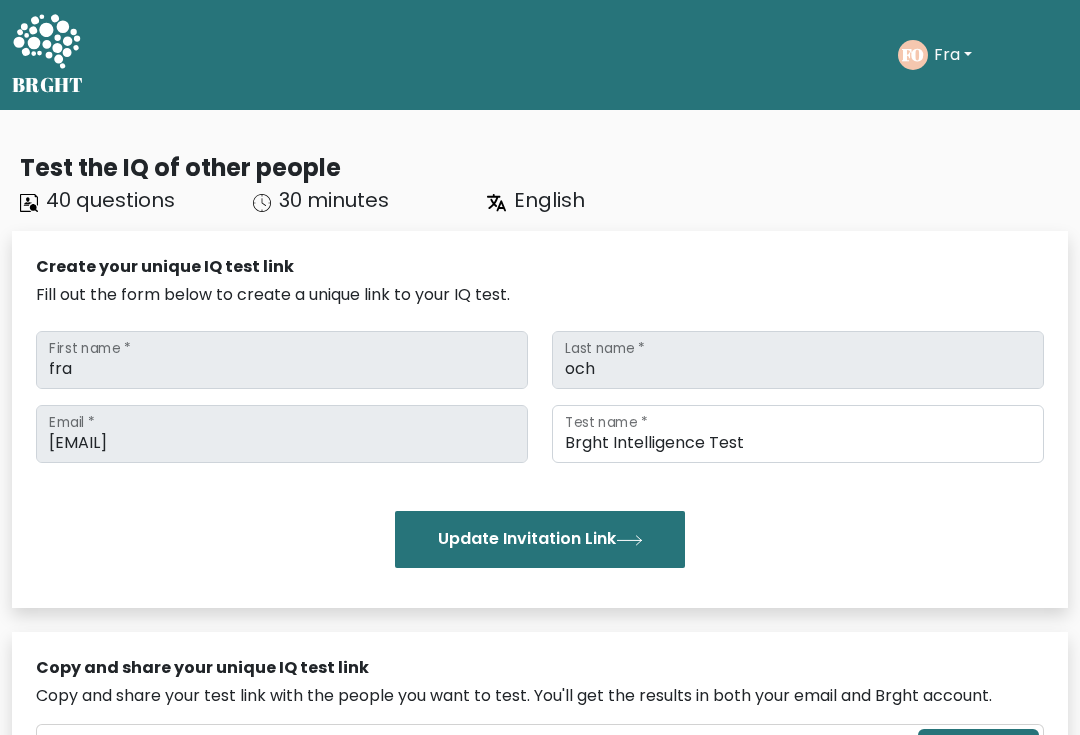 click on "Fra" at bounding box center (953, 55) 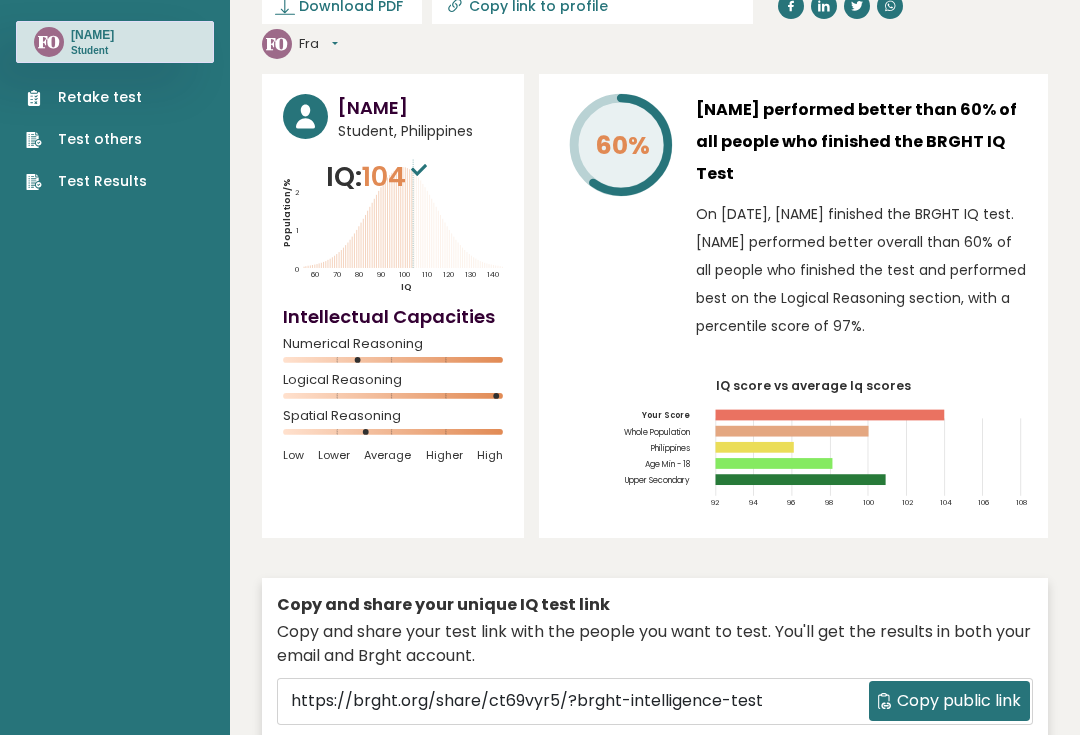 scroll, scrollTop: 0, scrollLeft: 0, axis: both 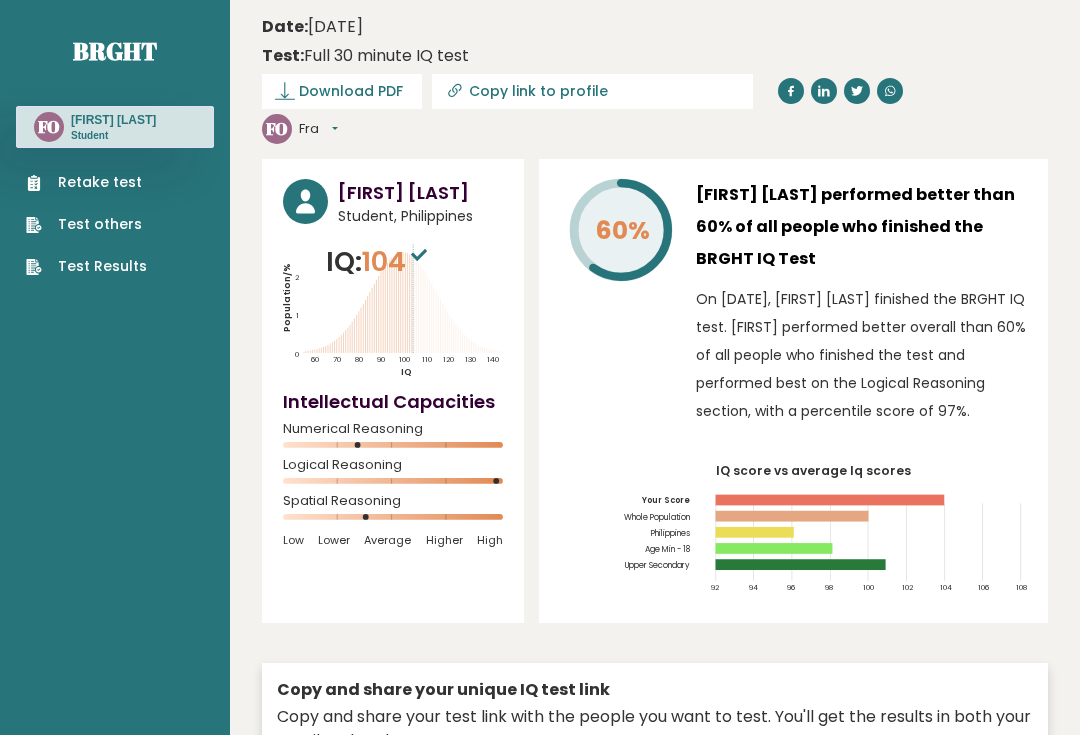 click on "Retake test
Test others
Test Results" at bounding box center (86, 224) 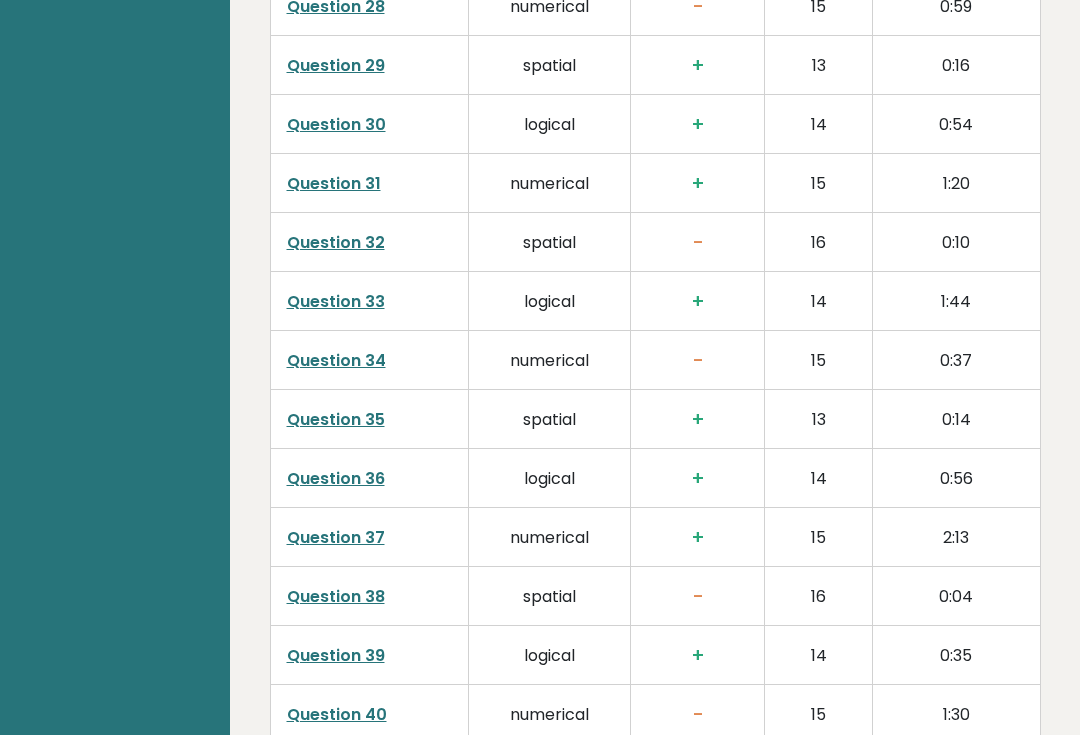 scroll, scrollTop: 5096, scrollLeft: 0, axis: vertical 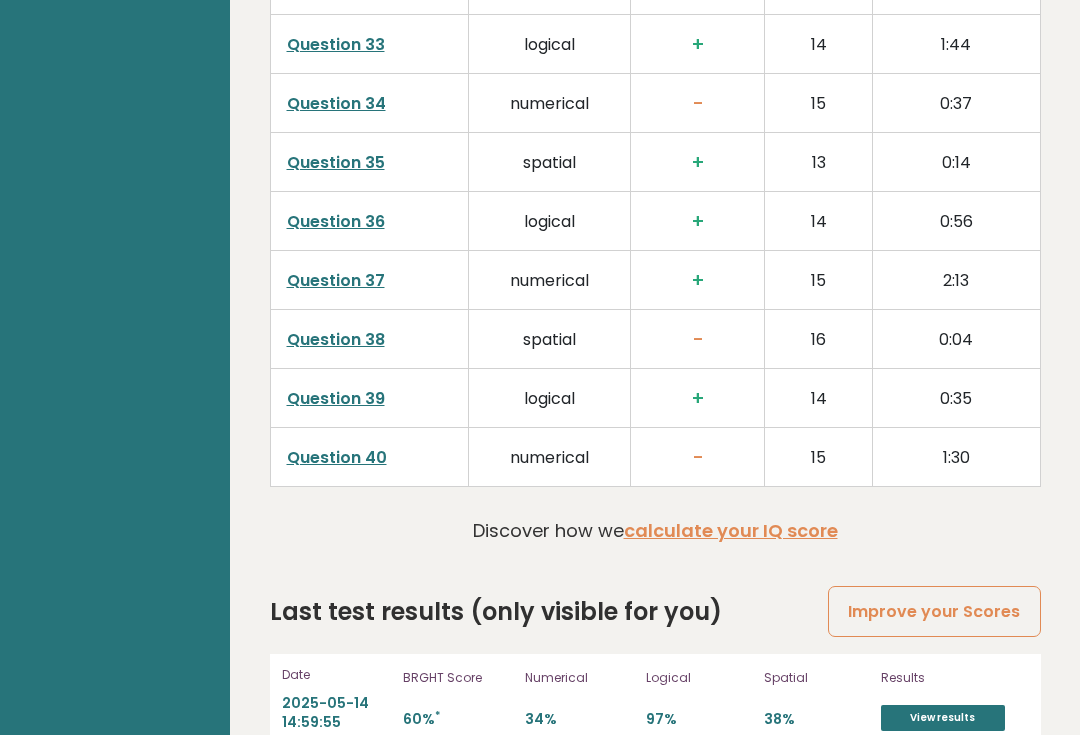 click on "calculate your IQ score" at bounding box center [731, 530] 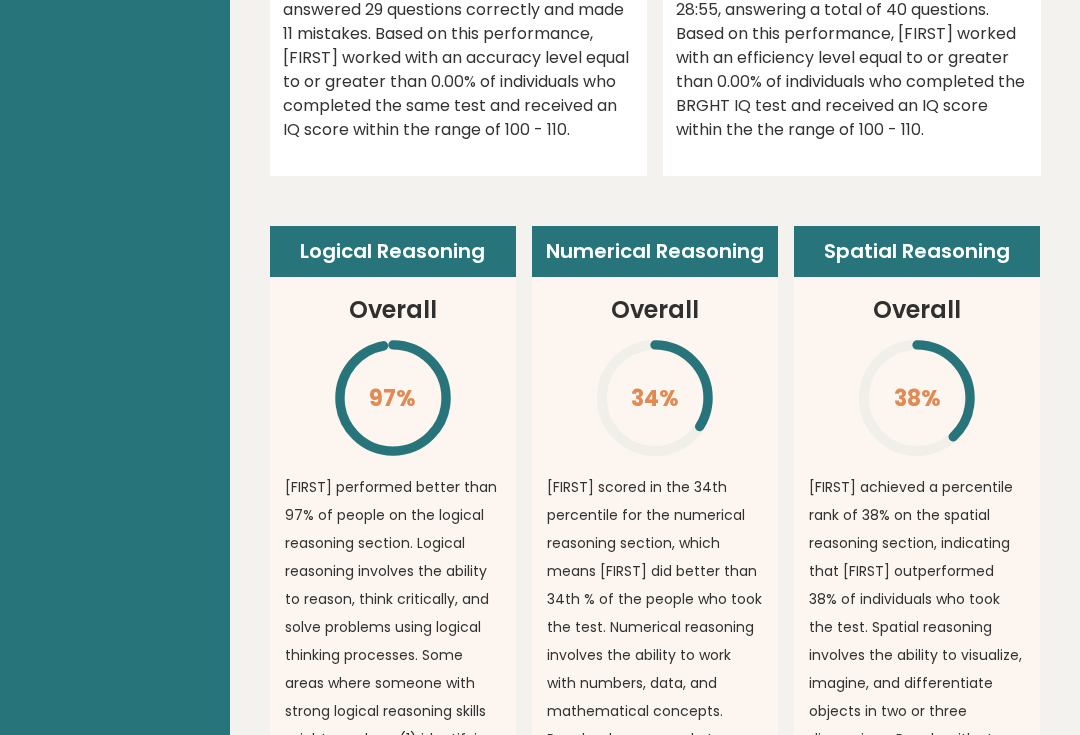 click on "Spatial Reasoning
Overall
38%
\
fra achieved a percentile rank of 38% on the spatial reasoning section, indicating that fra outperformed 38% of individuals who took the test. Spatial reasoning involves the ability to visualize, imagine, and differentiate objects in two or three dimensions. People with strong spatial reasoning skills might excel at understanding, manipulating, and modifying complex information, as well as translating abstract concepts into concrete ideas.
Compared to
Philippines
Low" at bounding box center [917, 605] 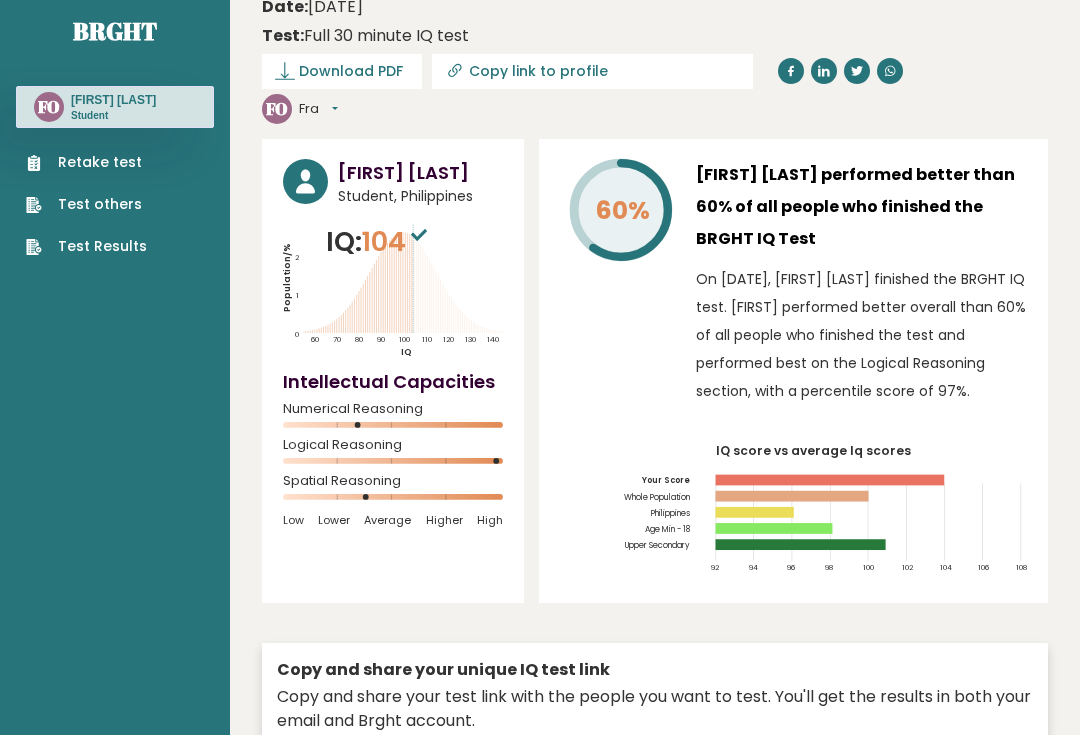 scroll, scrollTop: 0, scrollLeft: 0, axis: both 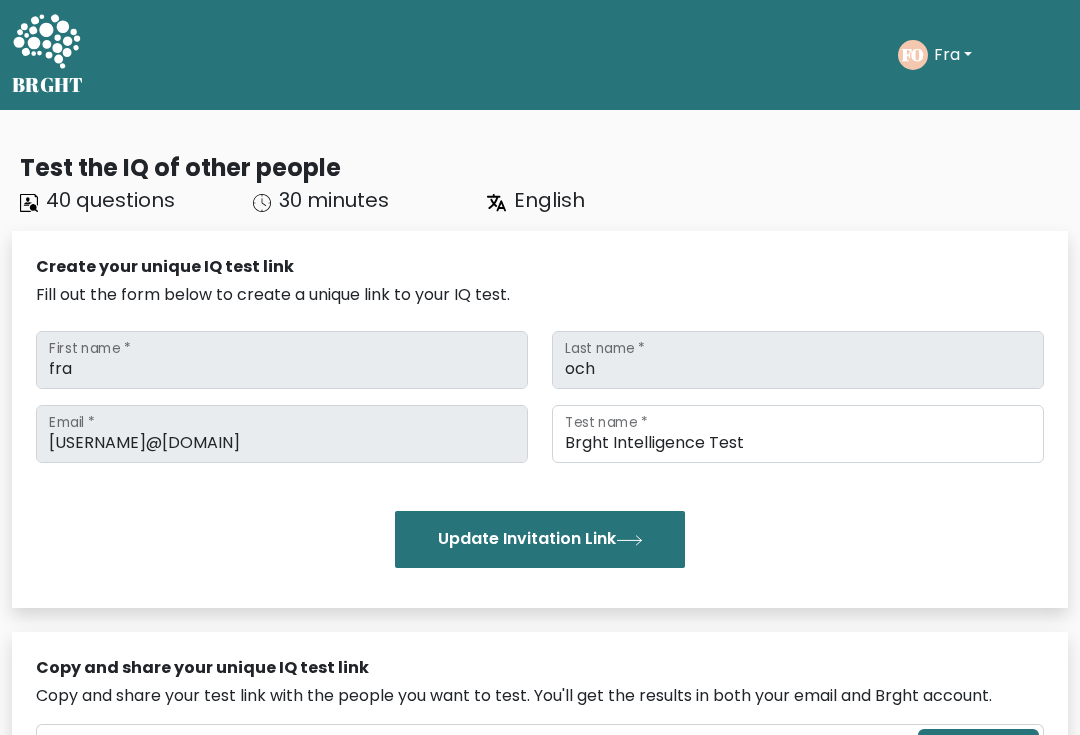 click on "Fra" at bounding box center [953, 55] 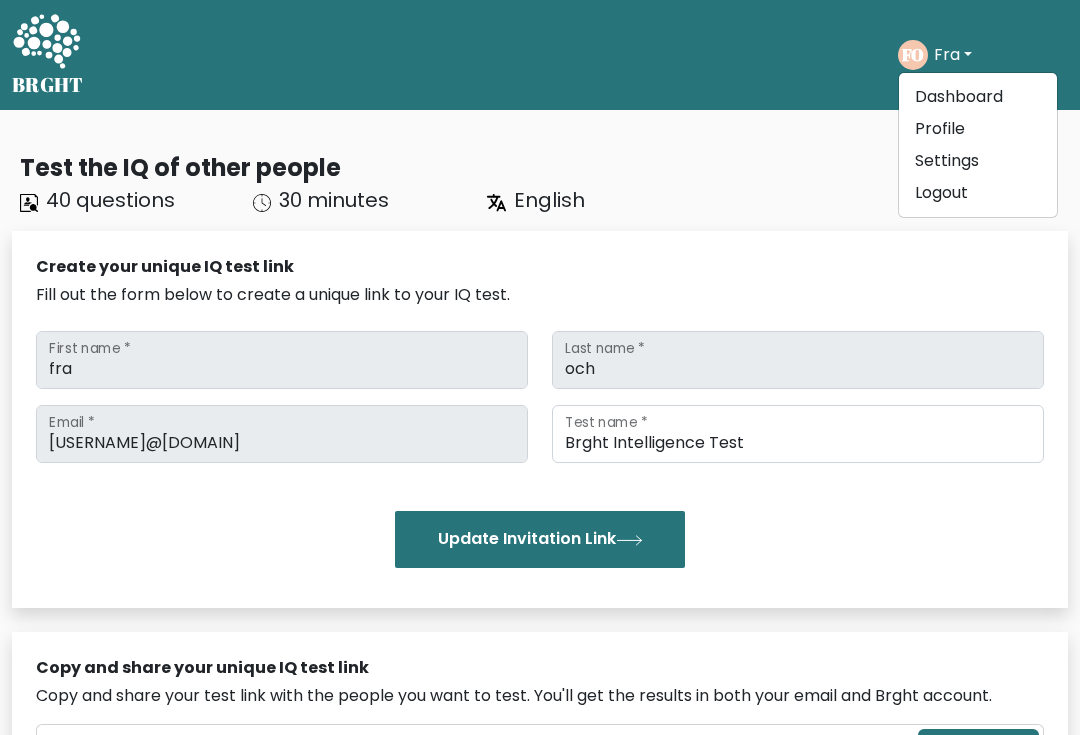 click on "Logout" at bounding box center [978, 193] 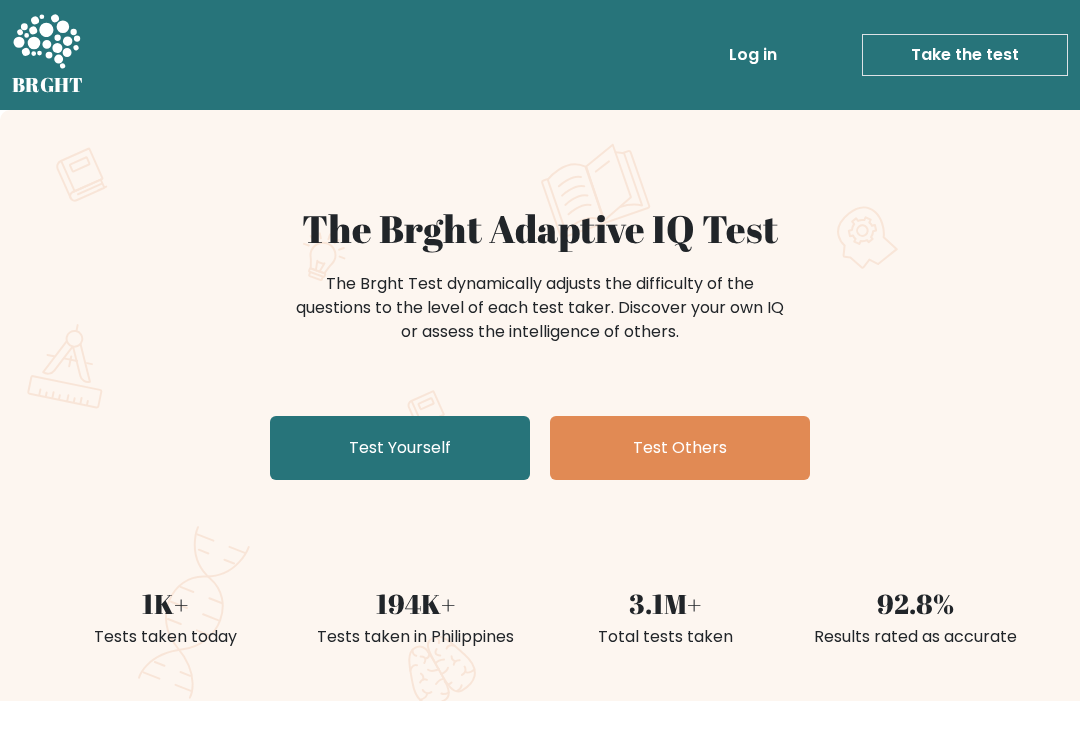 scroll, scrollTop: 0, scrollLeft: 0, axis: both 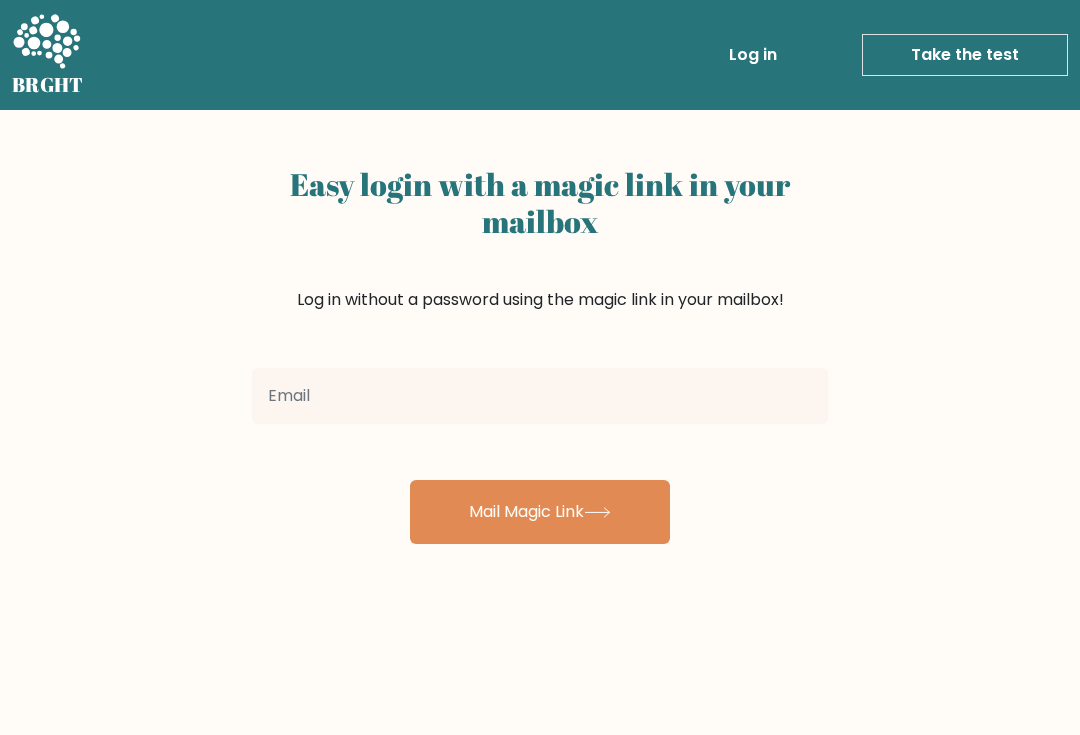 click at bounding box center [540, 396] 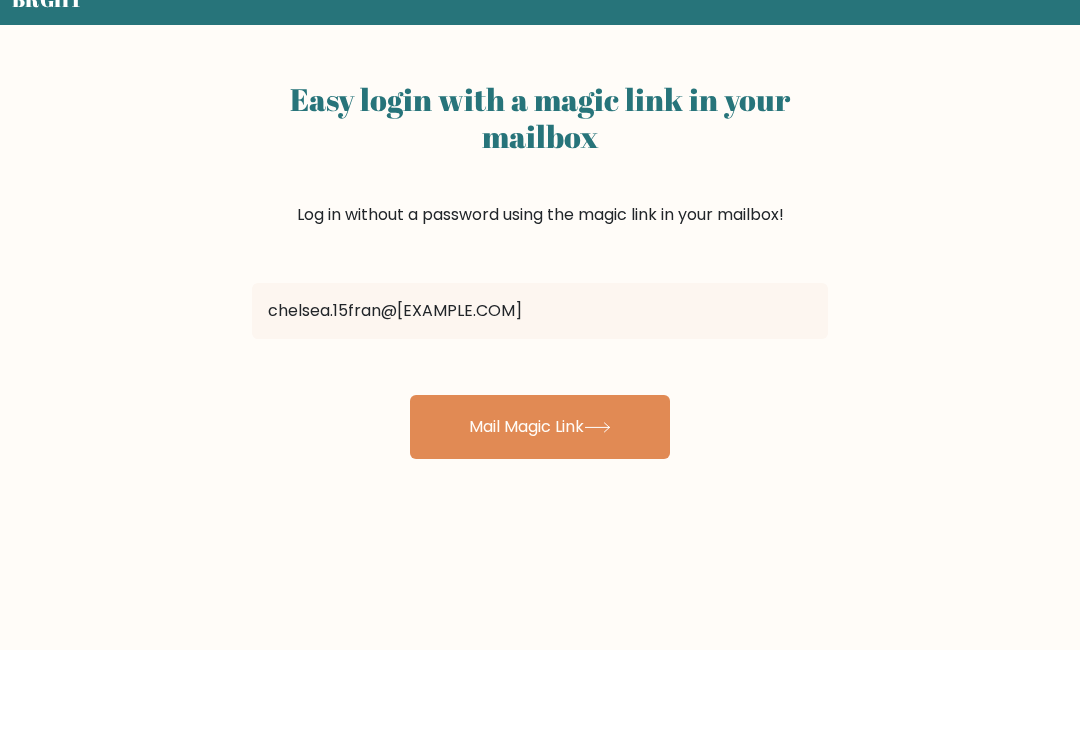 scroll, scrollTop: 85, scrollLeft: 0, axis: vertical 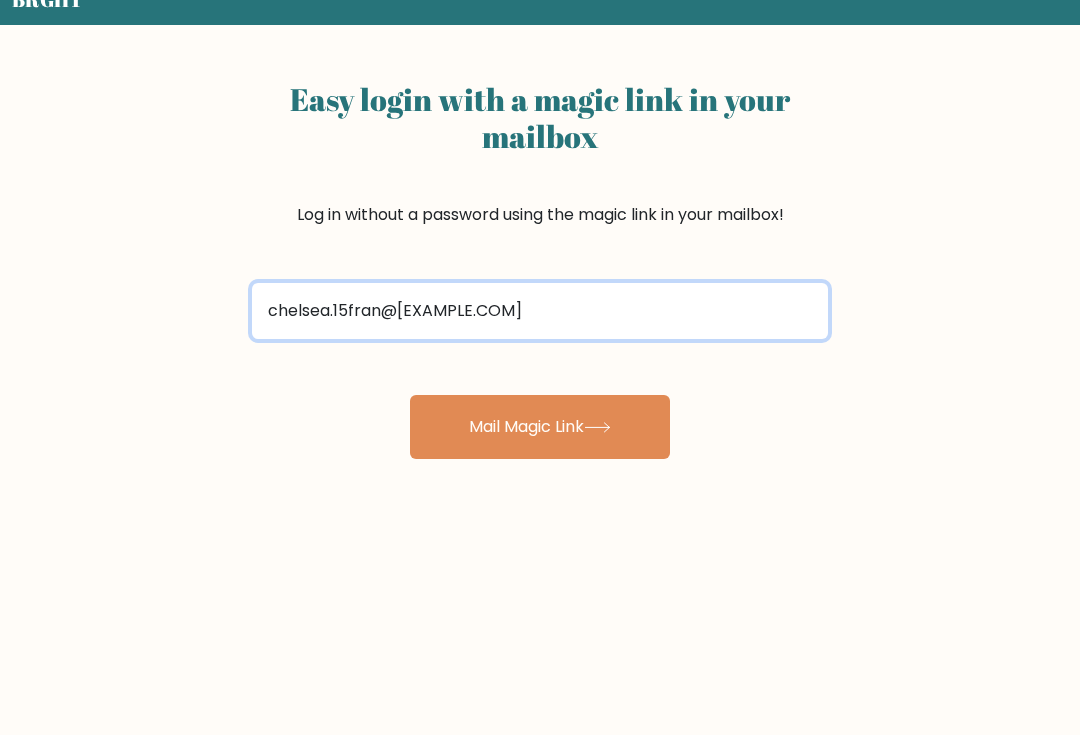 type on "[EMAIL]" 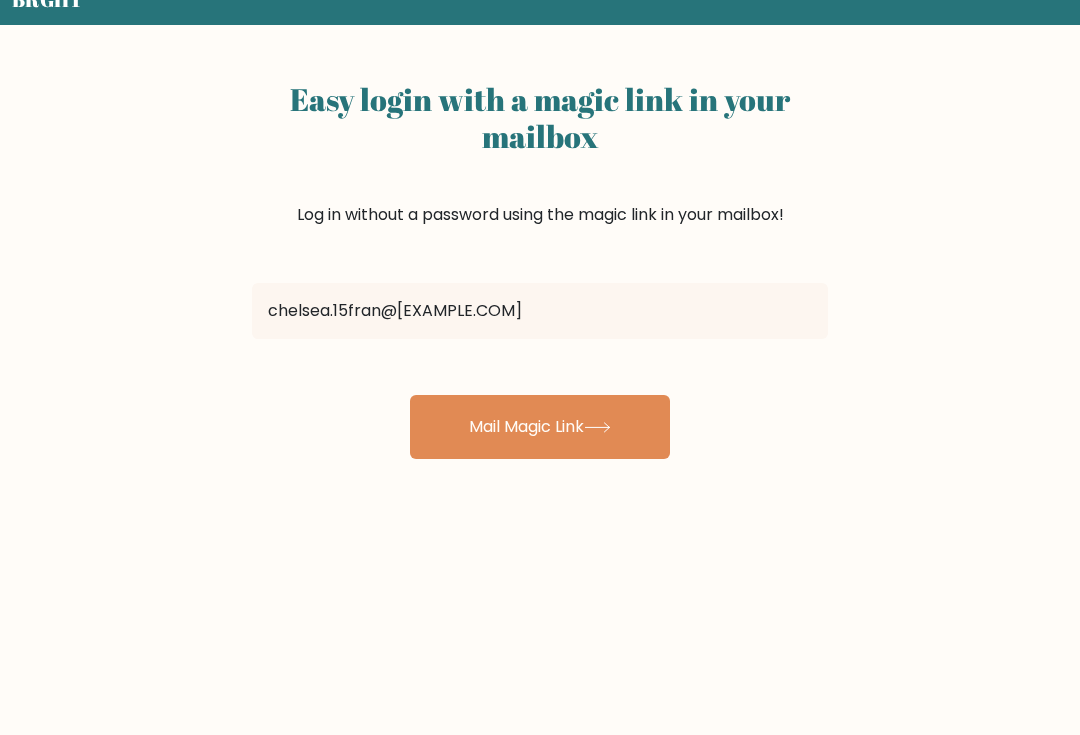 click at bounding box center (597, 427) 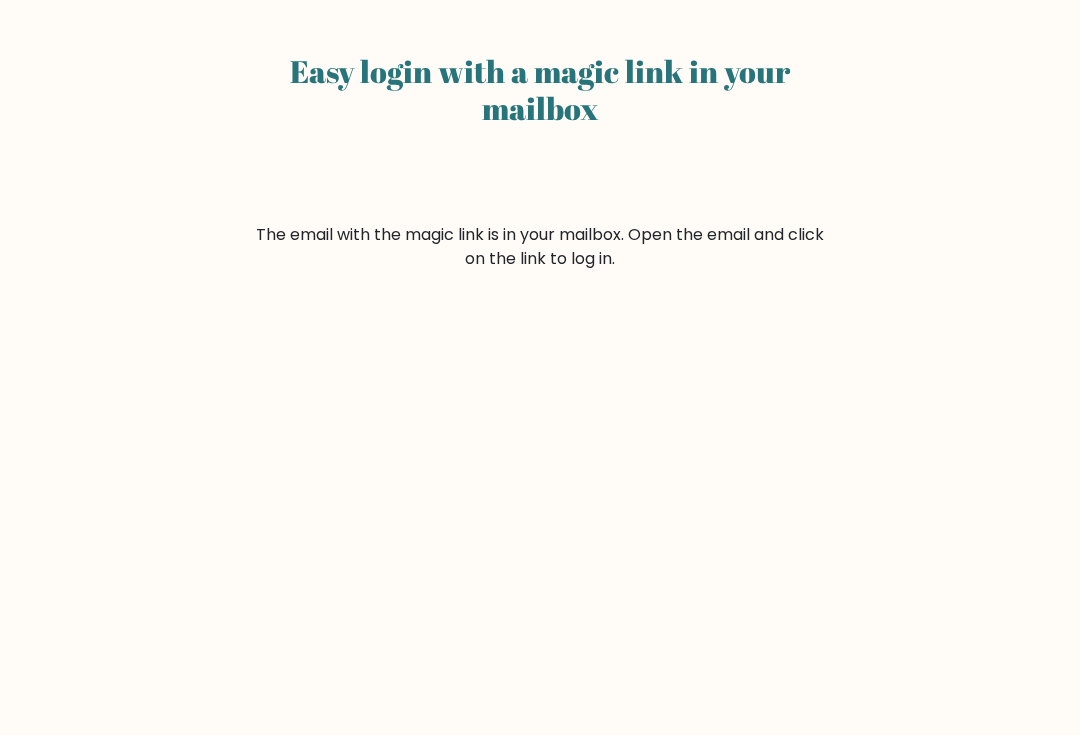 scroll, scrollTop: 0, scrollLeft: 0, axis: both 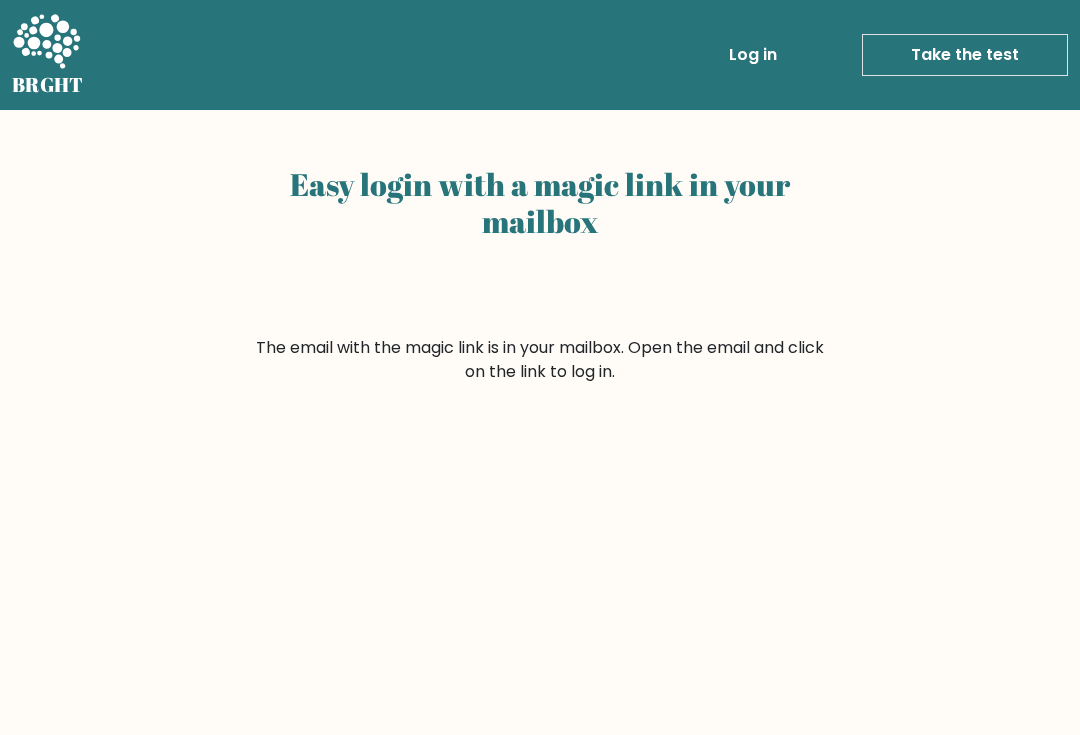 click on "Easy login with a magic link in your mailbox
The email with the magic link is in your mailbox. Open the email and click on the link to log in." at bounding box center (540, 489) 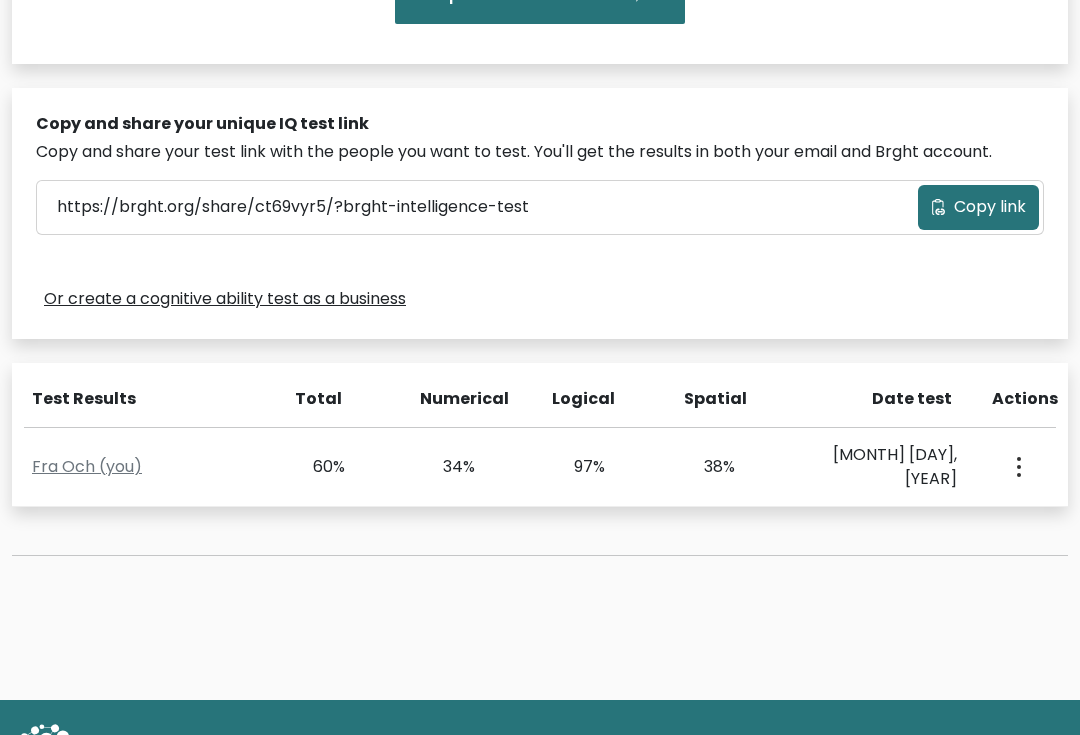 scroll, scrollTop: 0, scrollLeft: 0, axis: both 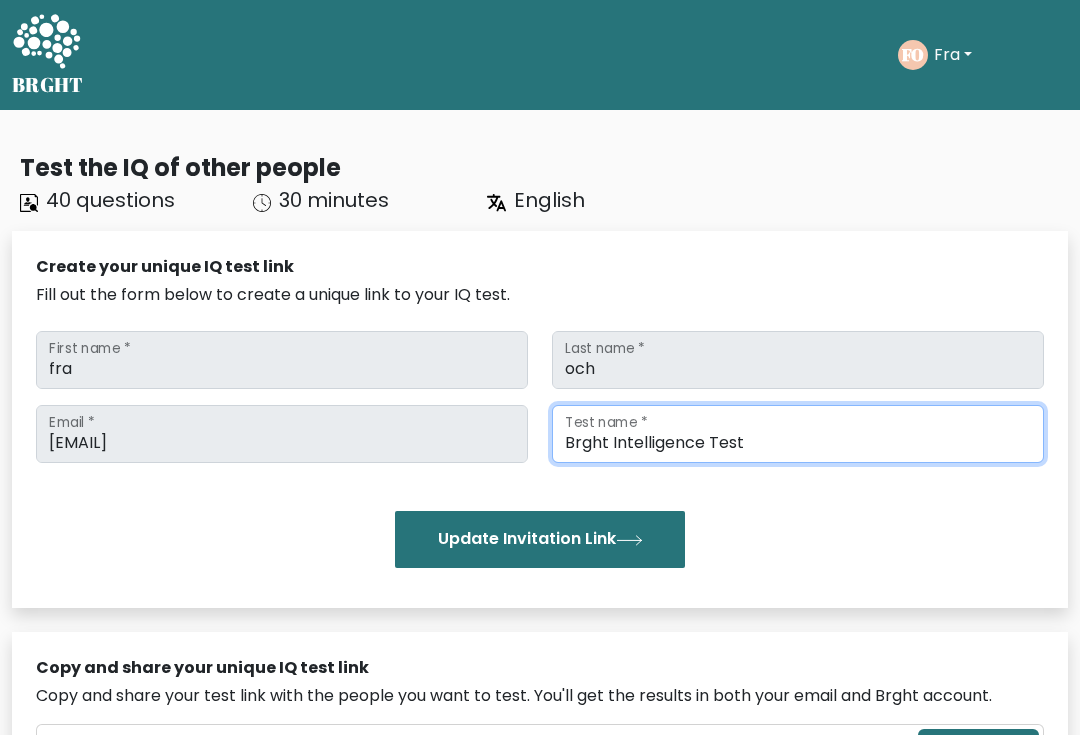 click on "Brght Intelligence Test" at bounding box center [798, 434] 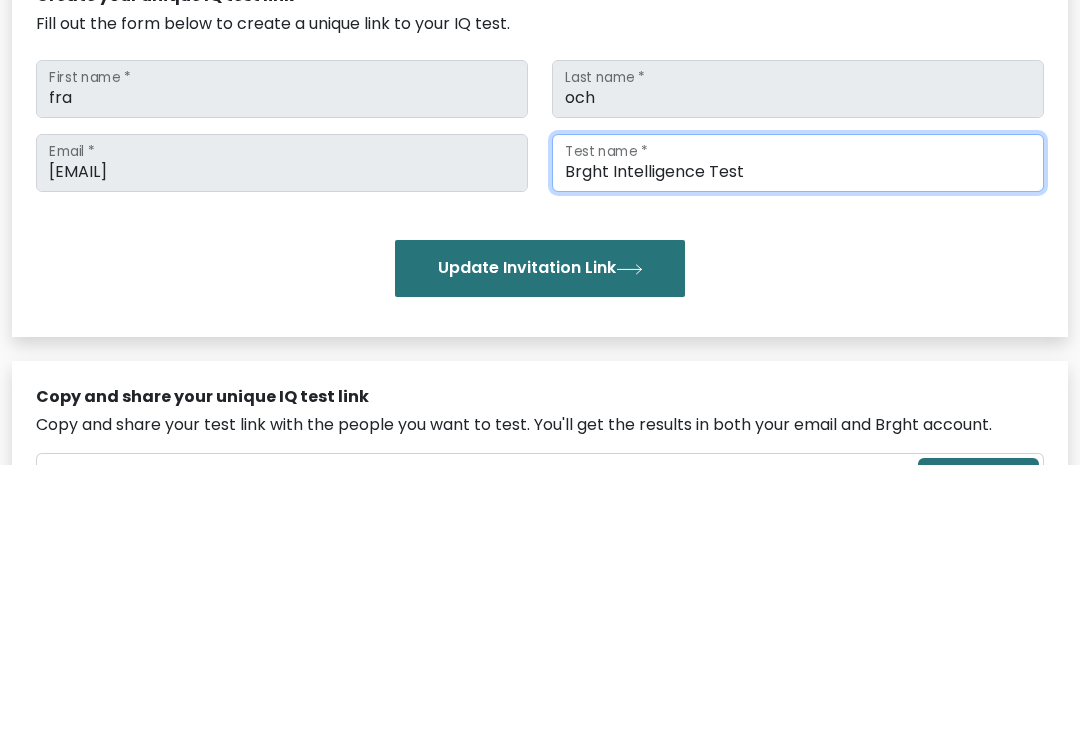 click on "Brght Intelligence Test" at bounding box center [798, 434] 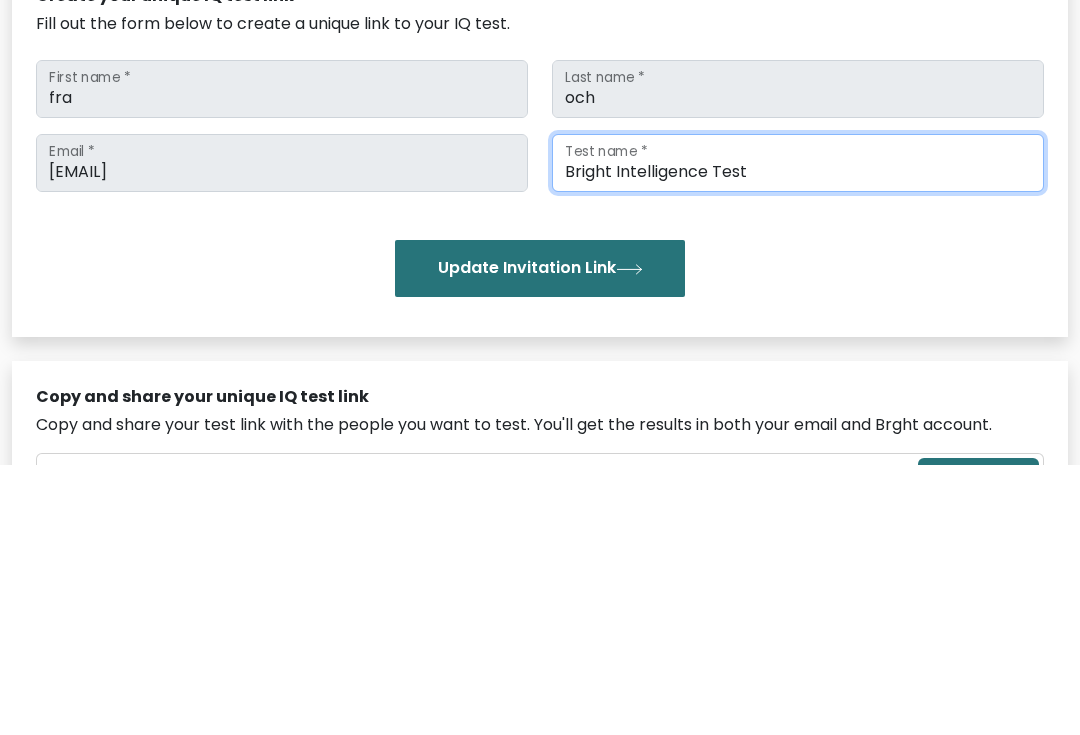 type on "Bright Intelligence Test" 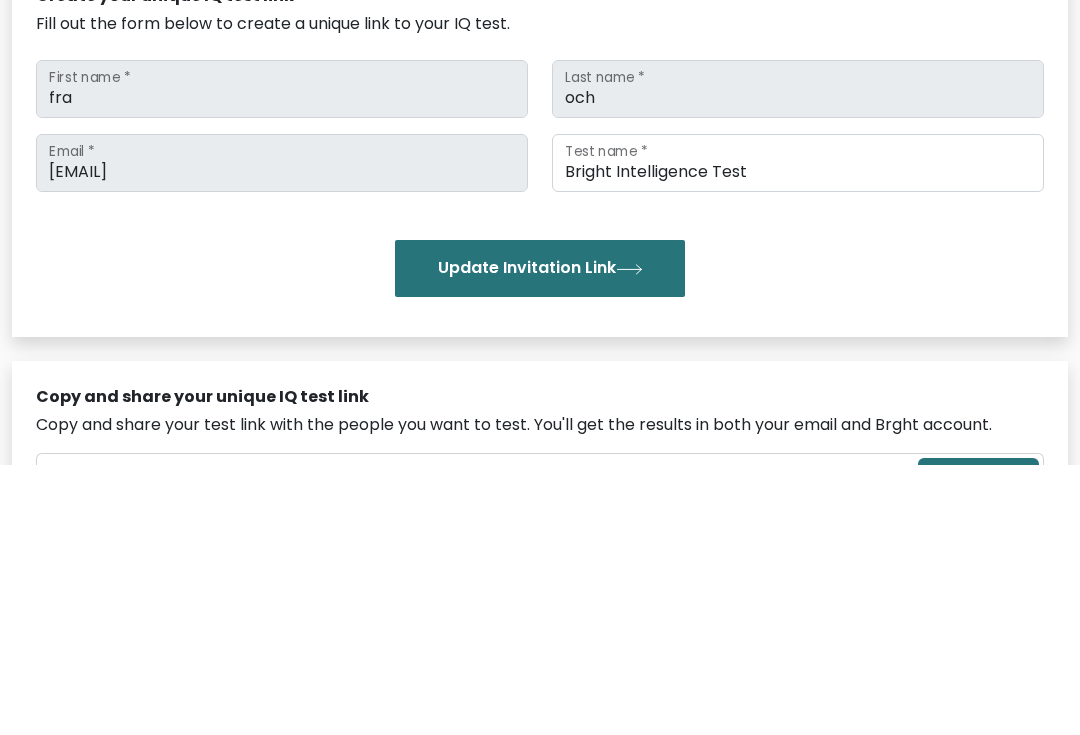 click at bounding box center (629, 540) 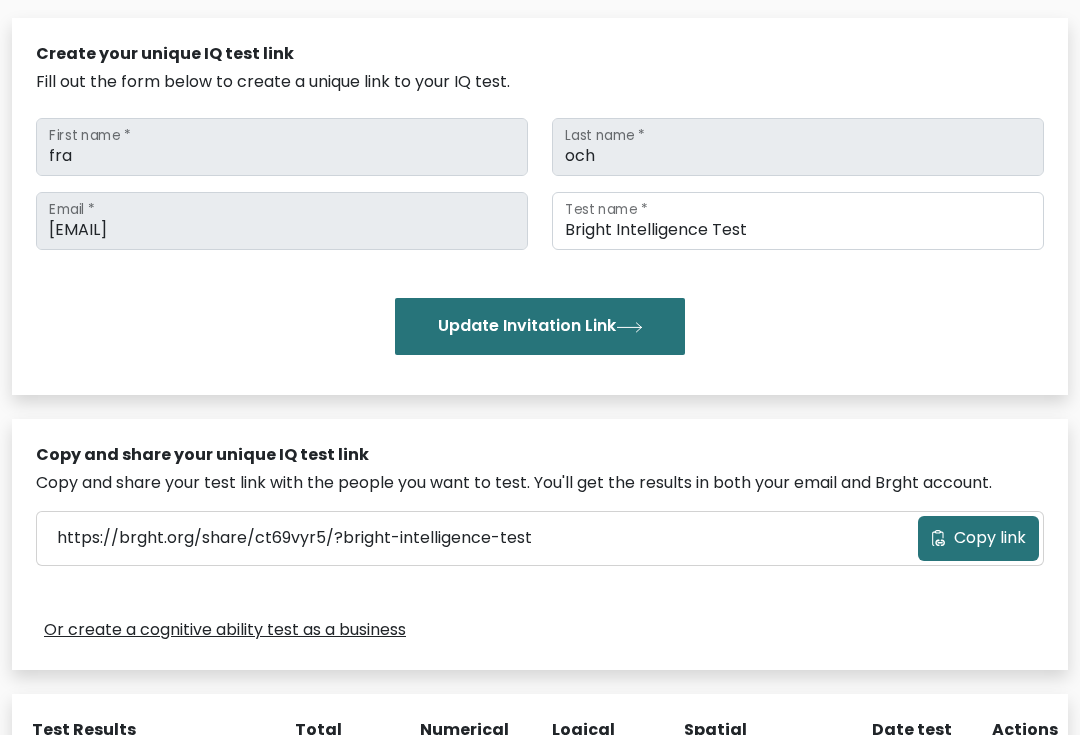 scroll, scrollTop: 0, scrollLeft: 0, axis: both 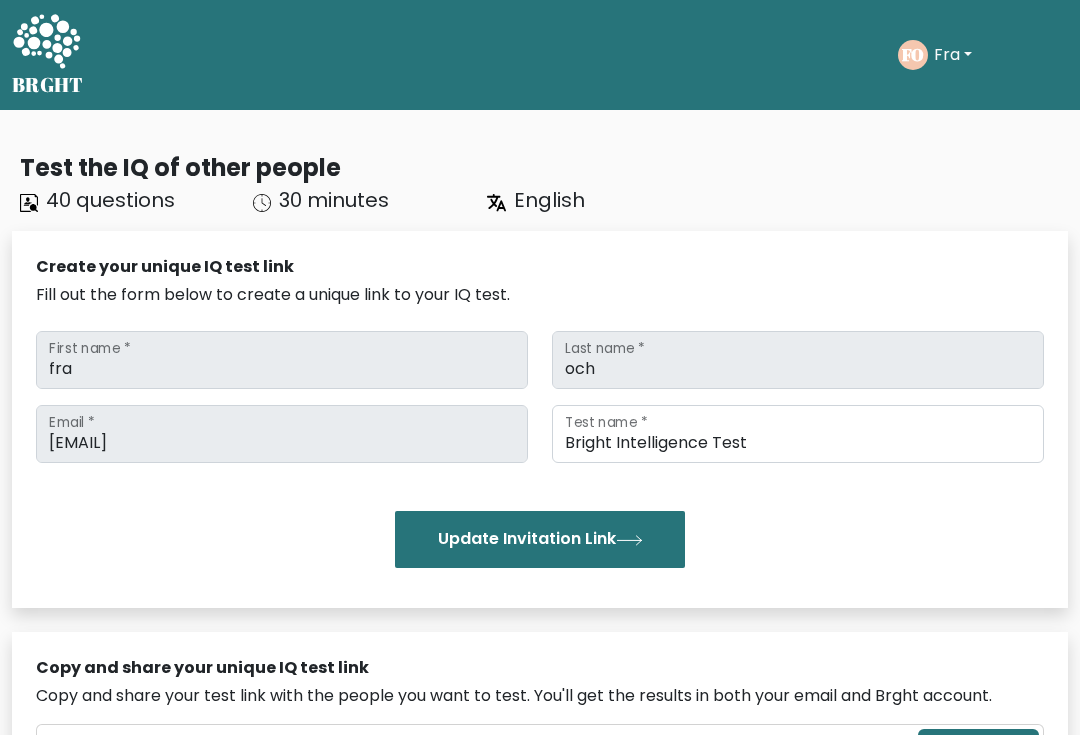 click on "Fra" at bounding box center (953, 55) 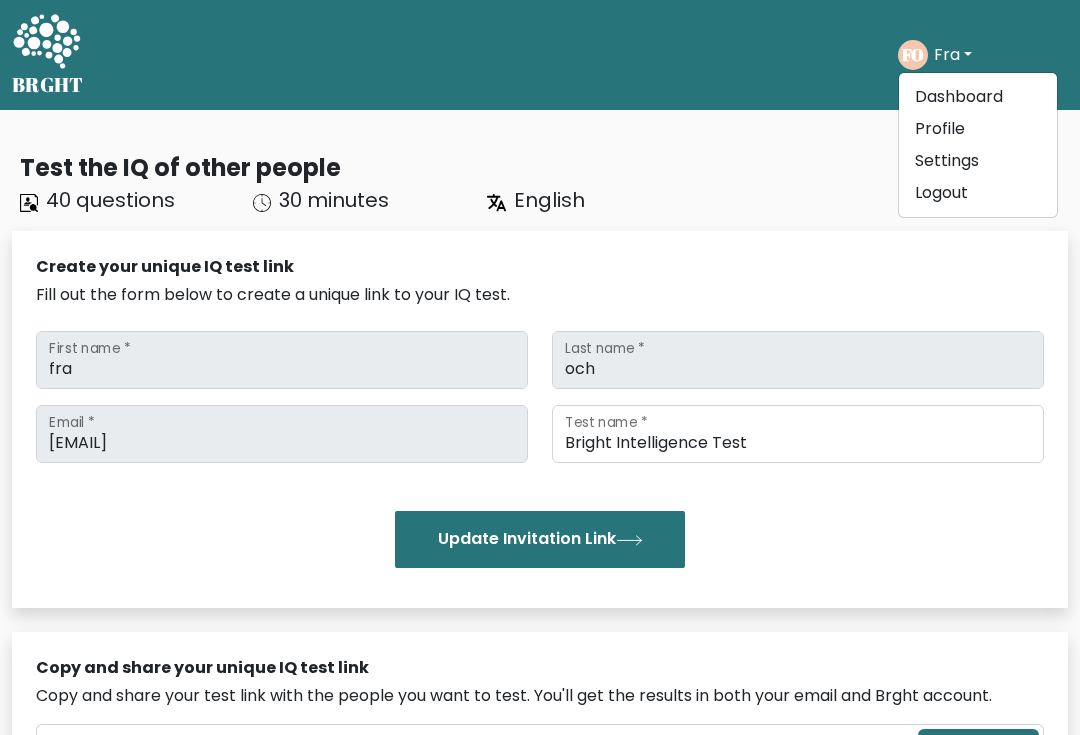 click on "Dashboard" at bounding box center [978, 97] 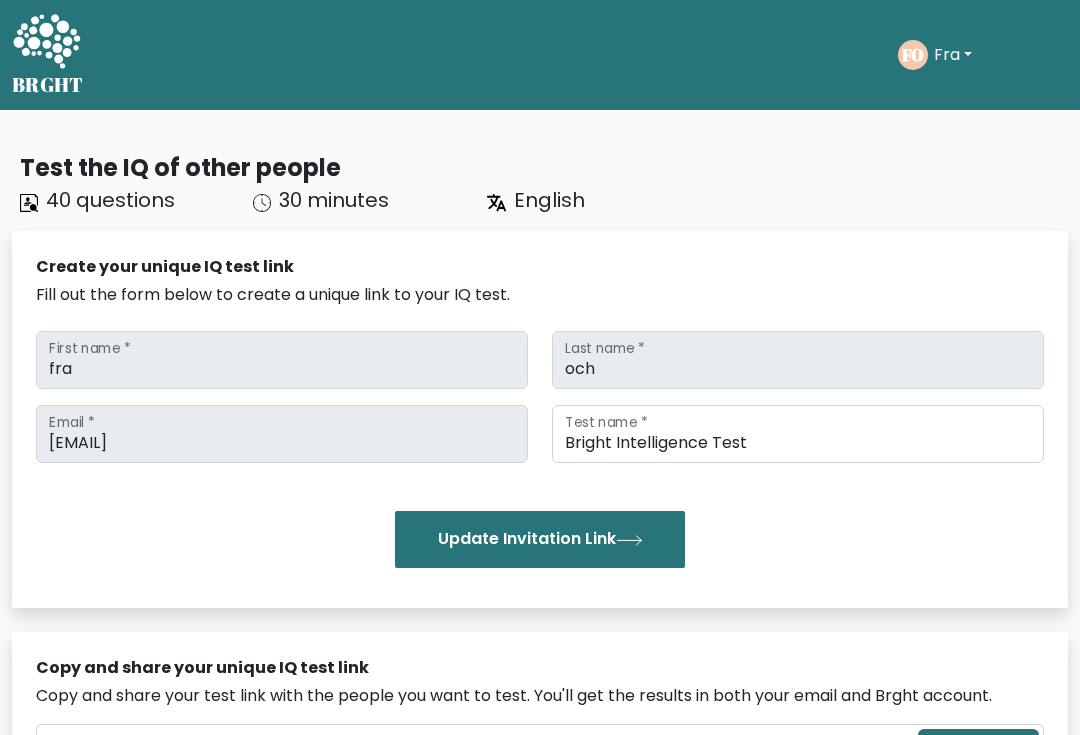 scroll, scrollTop: 0, scrollLeft: 0, axis: both 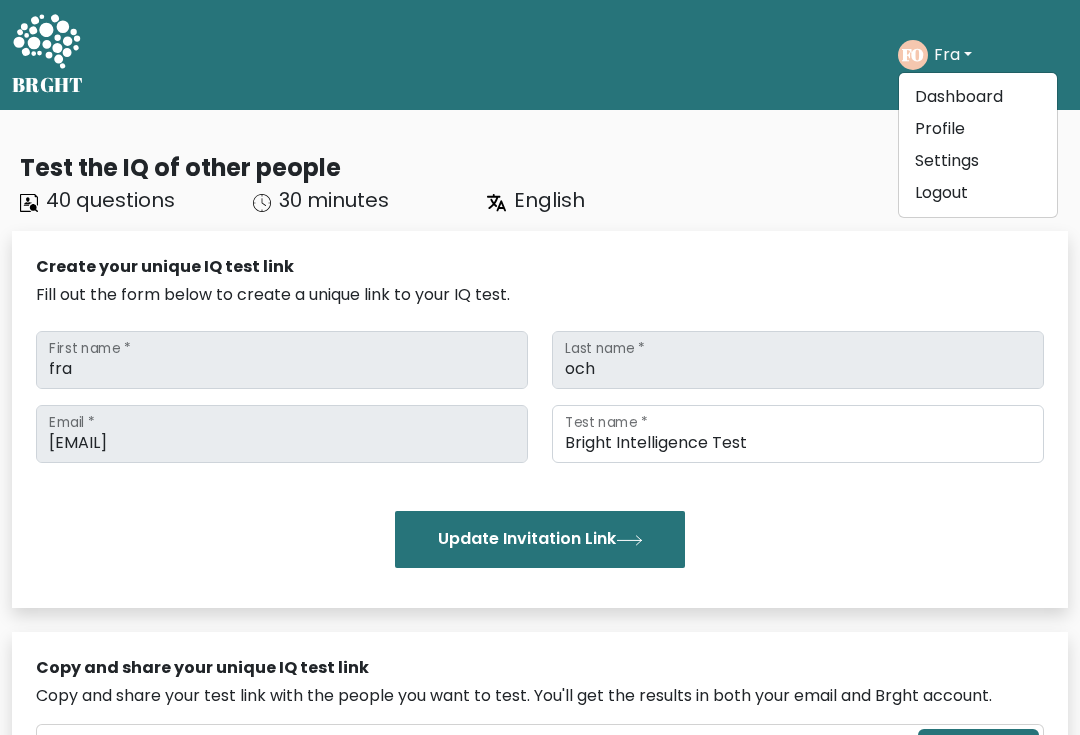 click on "Dashboard" at bounding box center [978, 97] 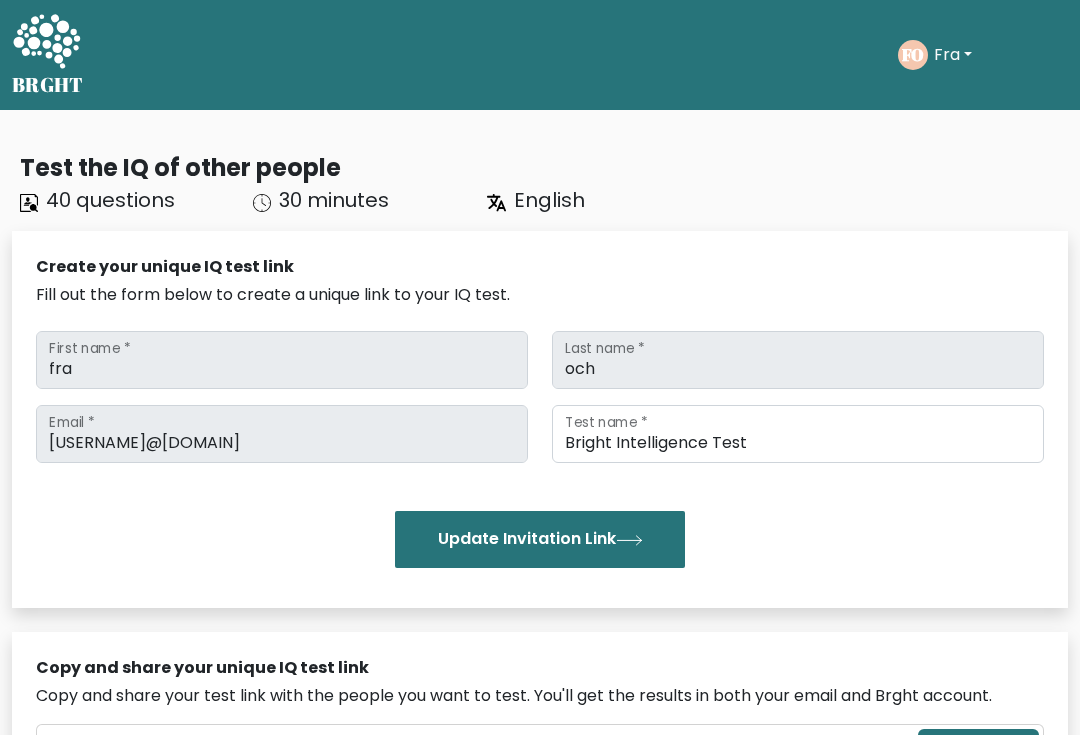 scroll, scrollTop: 0, scrollLeft: 0, axis: both 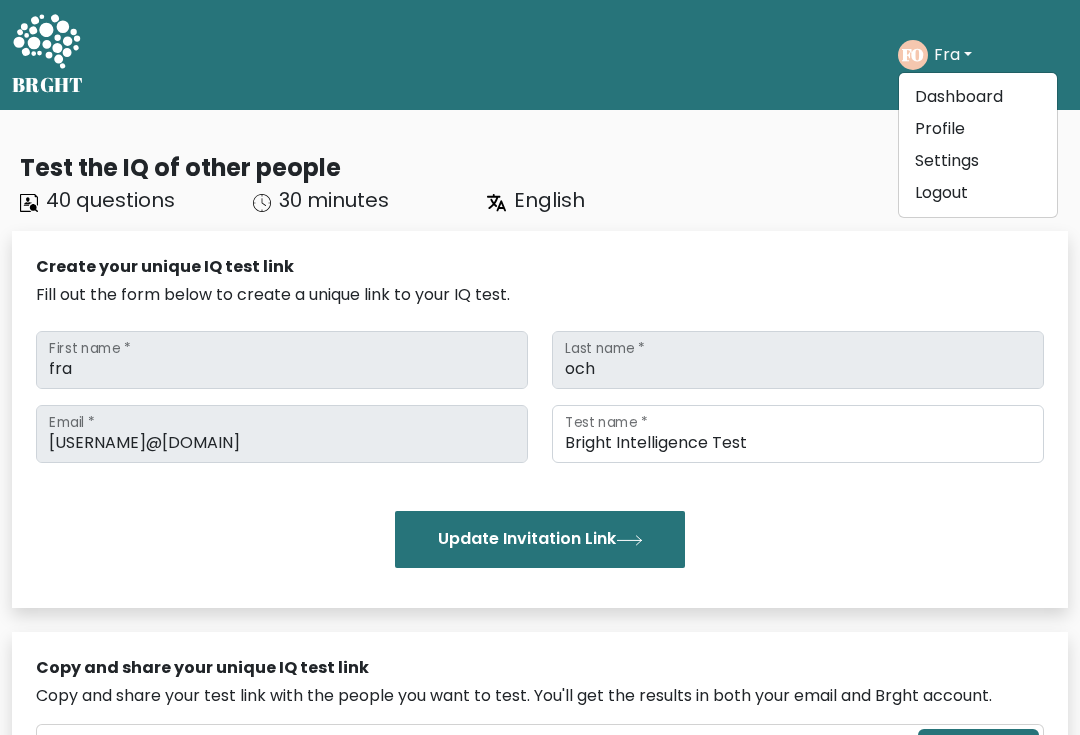 click on "Profile" at bounding box center [978, 129] 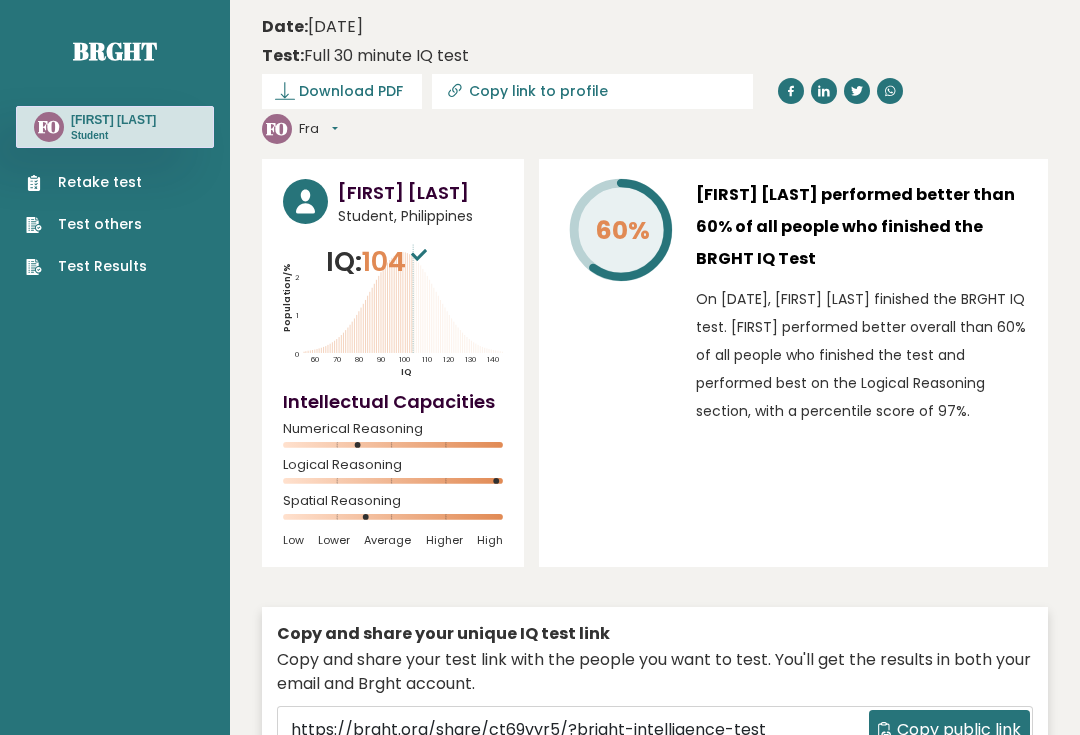 scroll, scrollTop: 0, scrollLeft: 0, axis: both 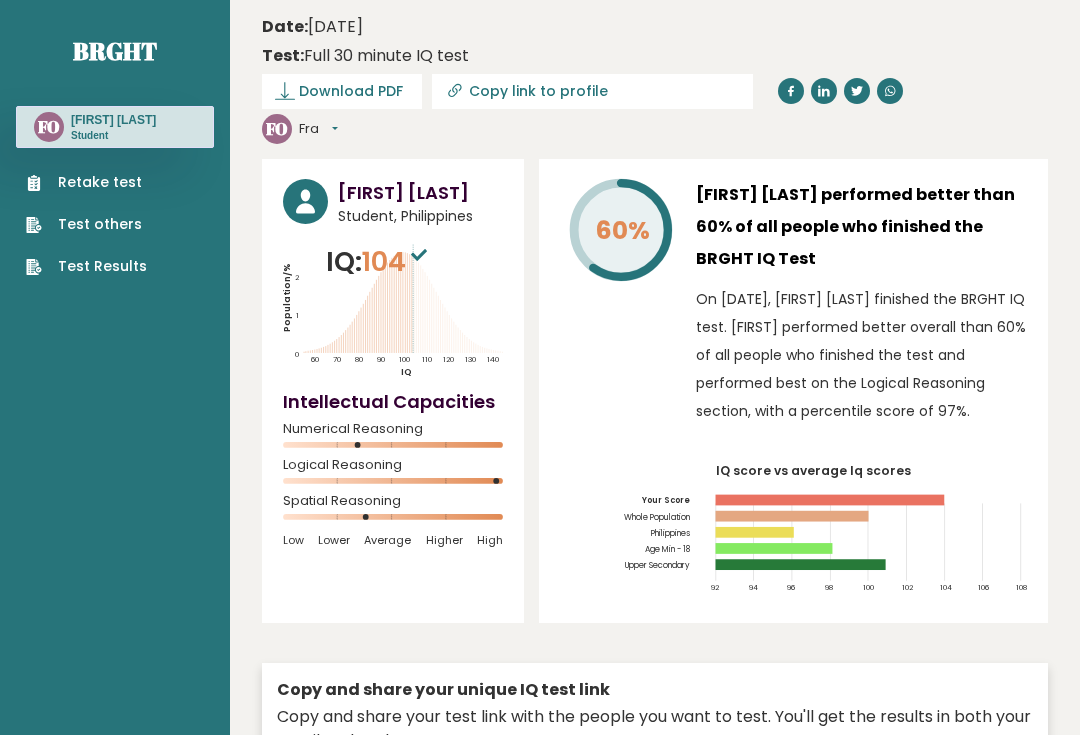 click on "Retake test
Test others
Test Results" at bounding box center [115, 212] 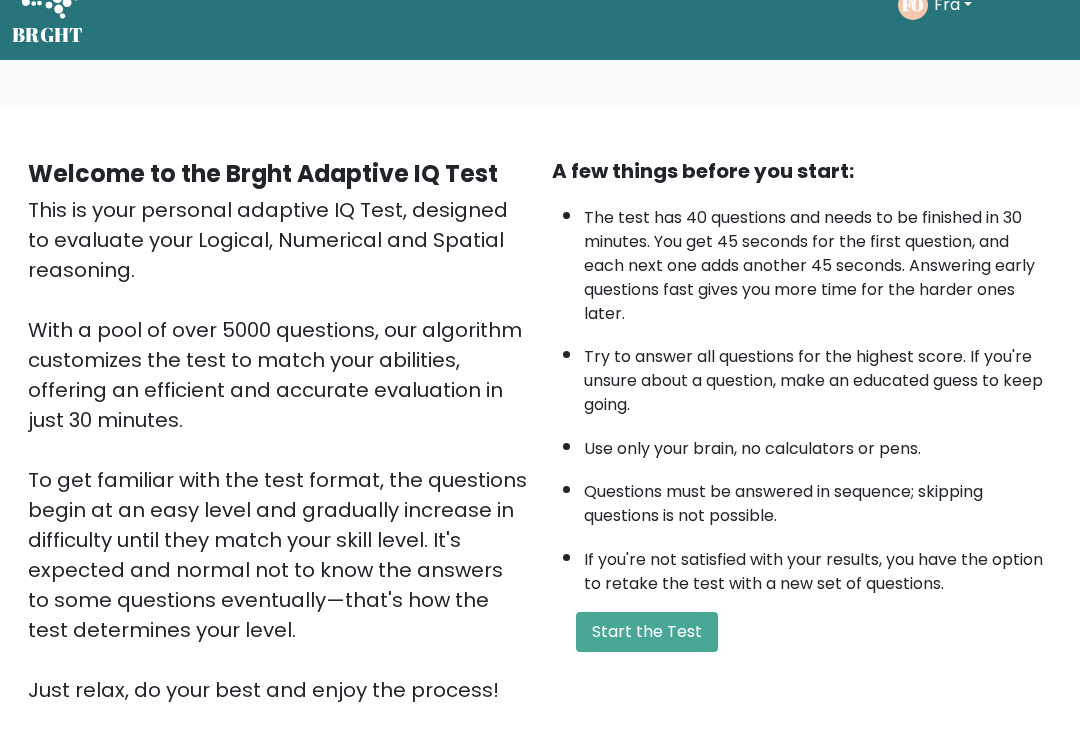 scroll, scrollTop: 52, scrollLeft: 0, axis: vertical 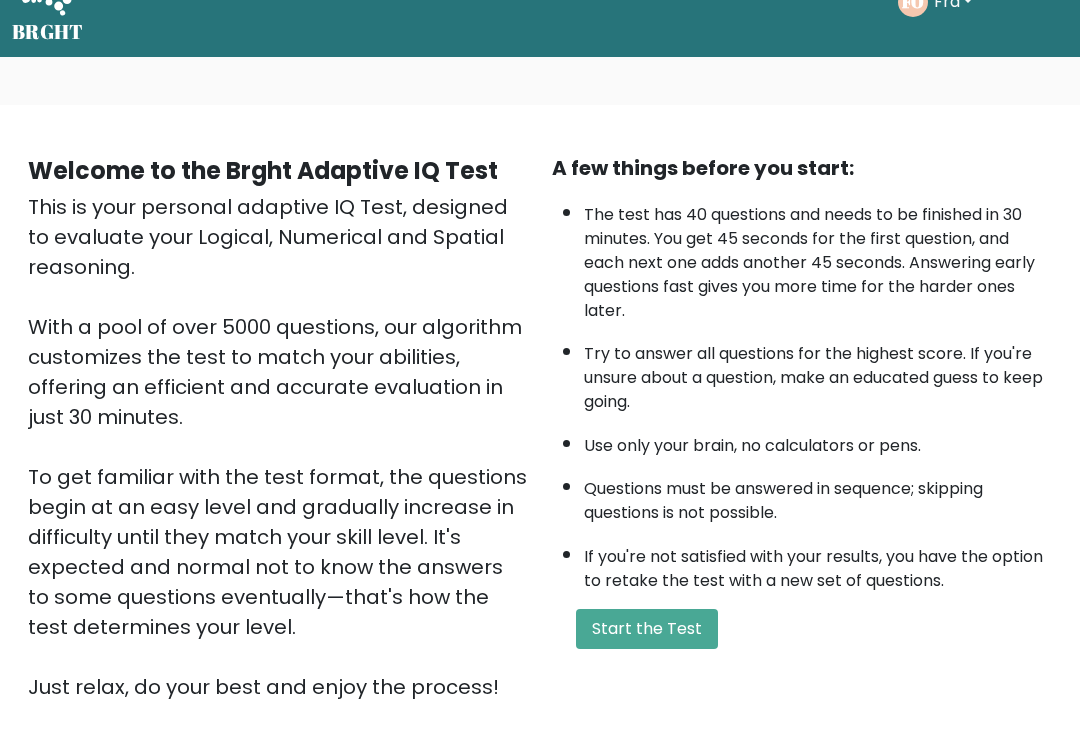 click on "Start the Test" at bounding box center [647, 630] 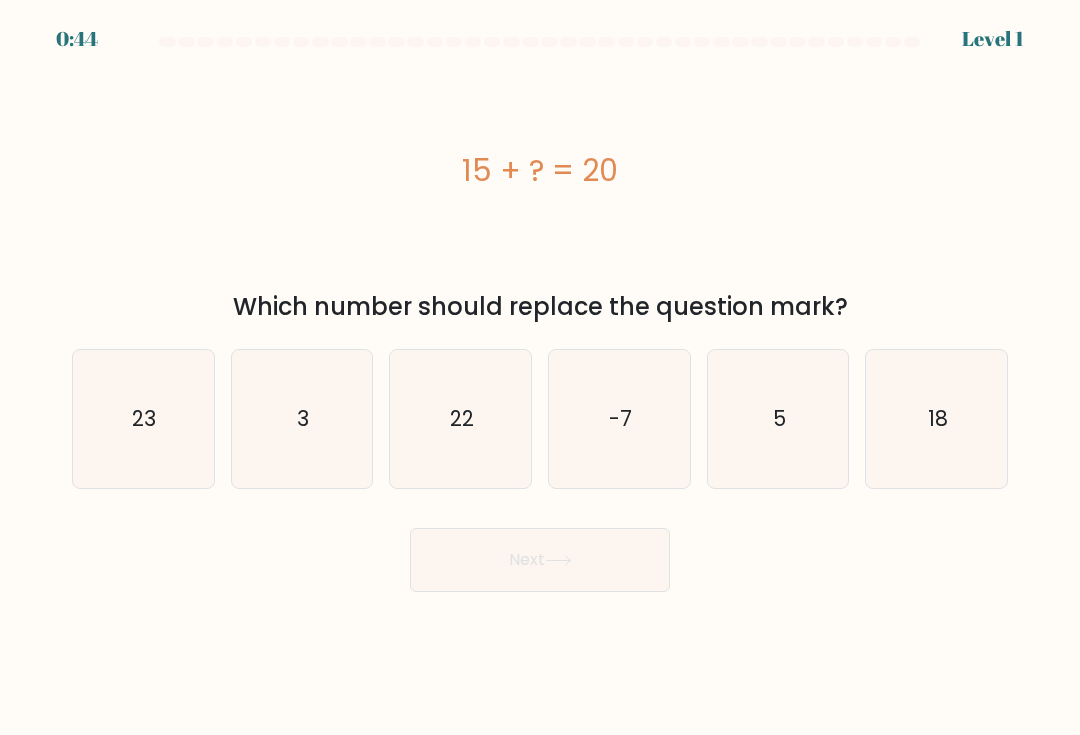 scroll, scrollTop: 0, scrollLeft: 0, axis: both 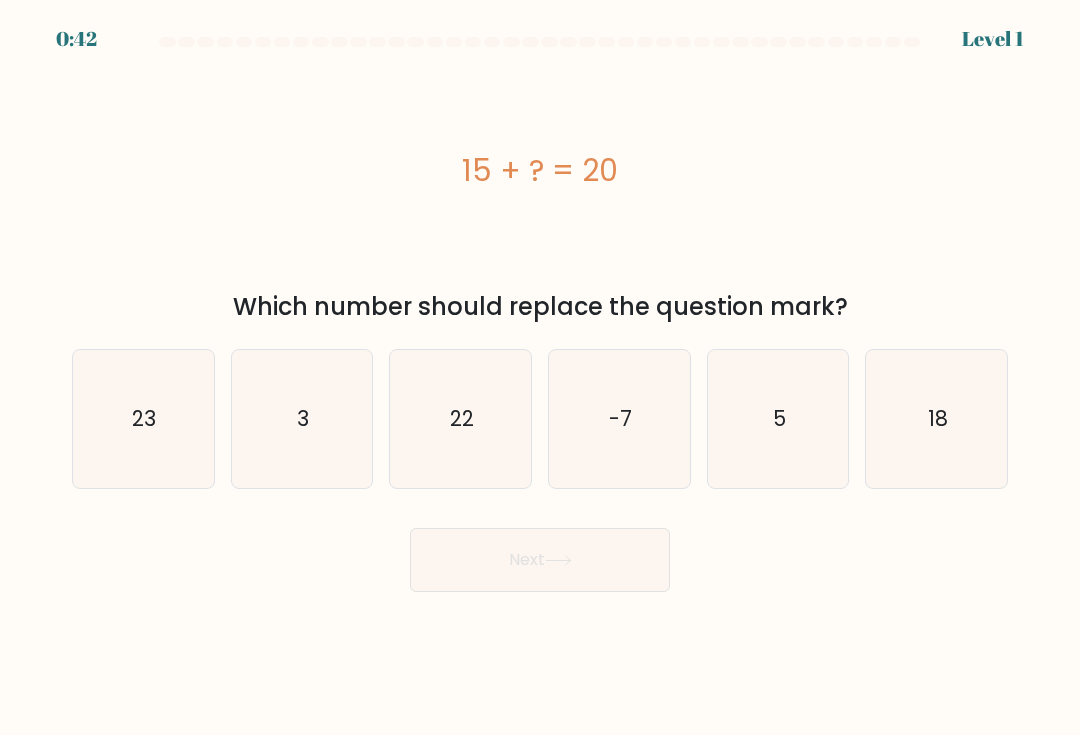 click on "5" at bounding box center [778, 419] 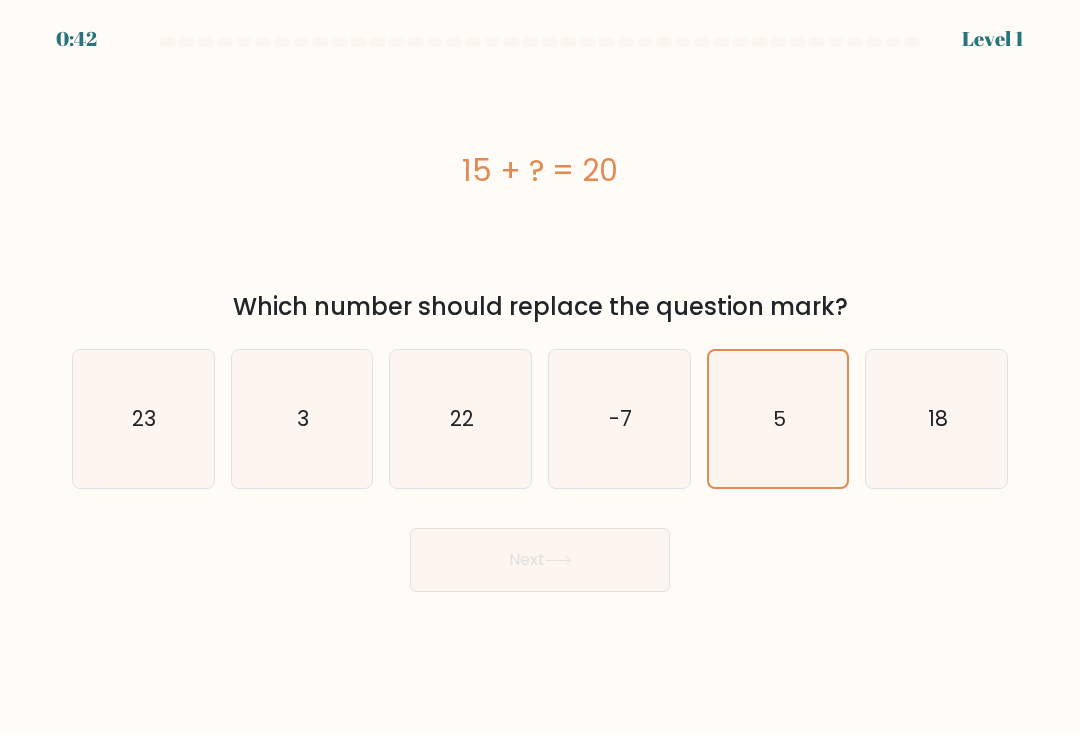 click on "Next" at bounding box center (540, 560) 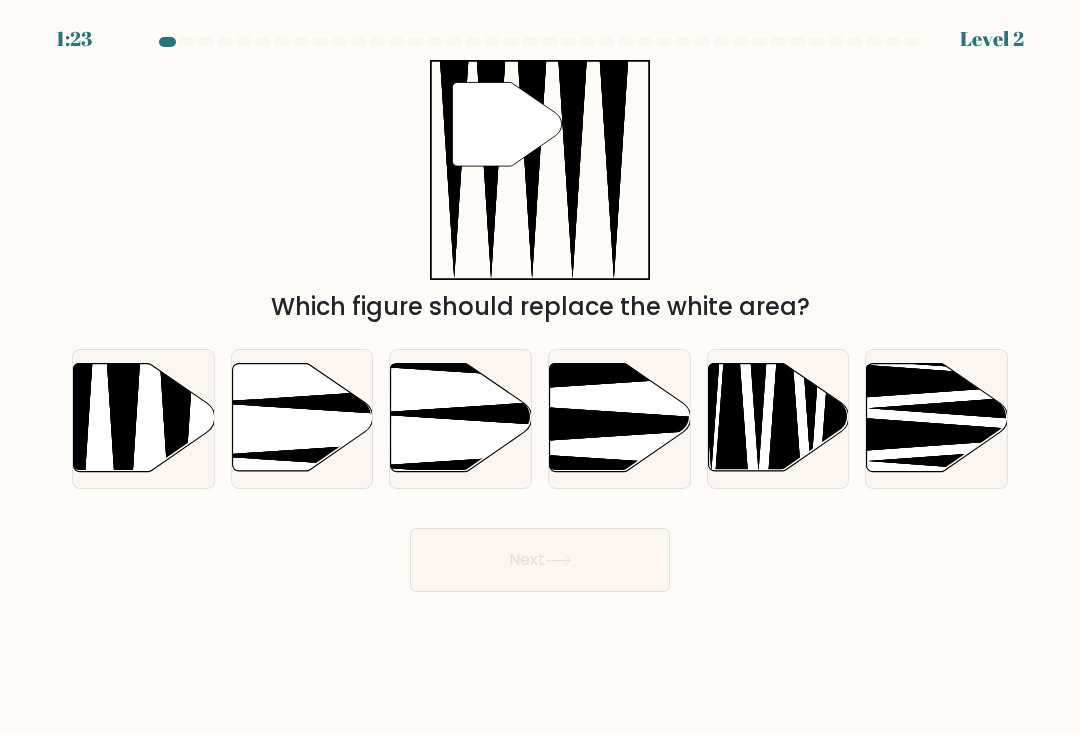 click at bounding box center [144, 418] 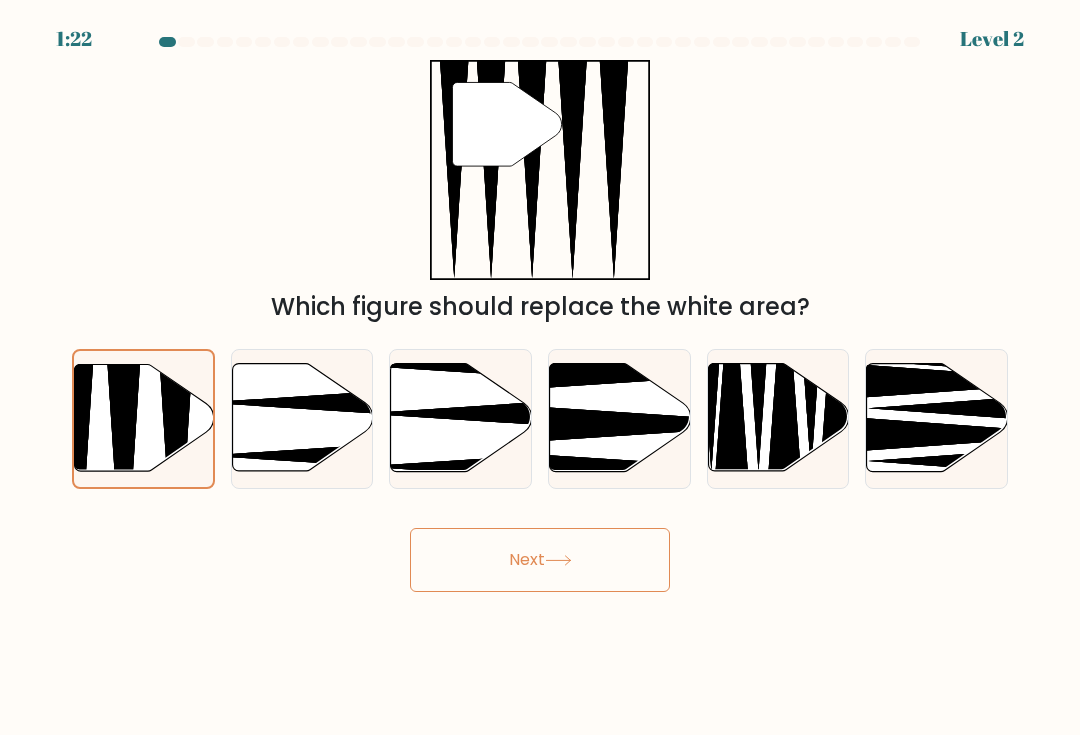 click on "Next" at bounding box center [540, 560] 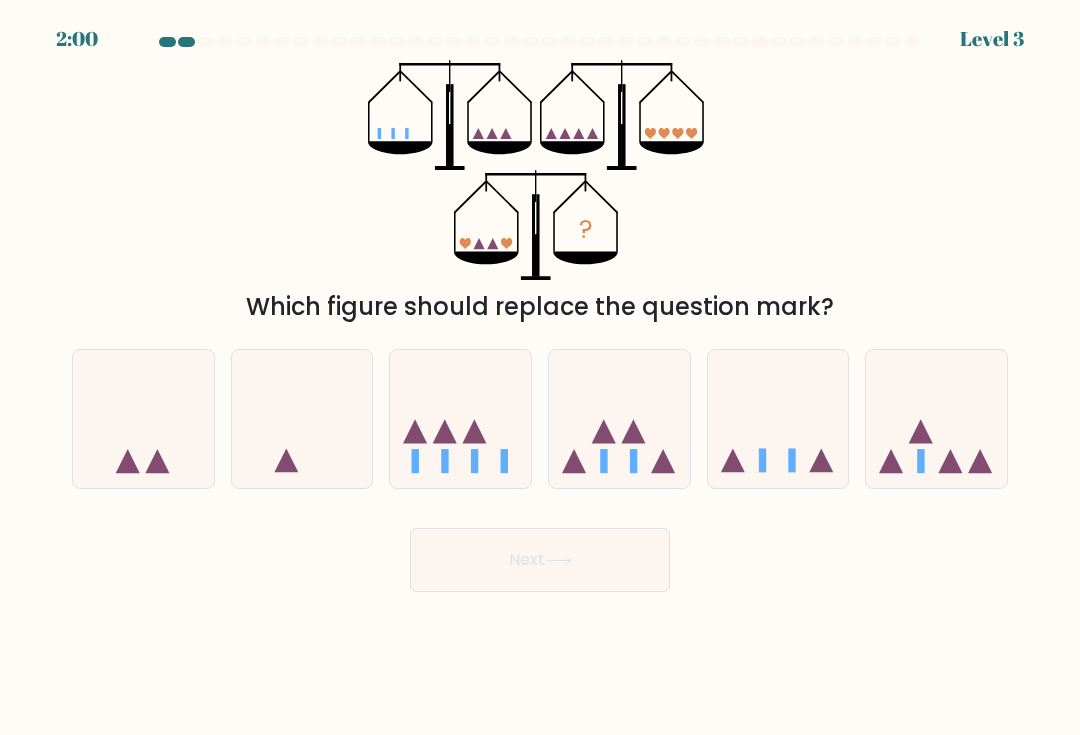 click at bounding box center [574, 461] 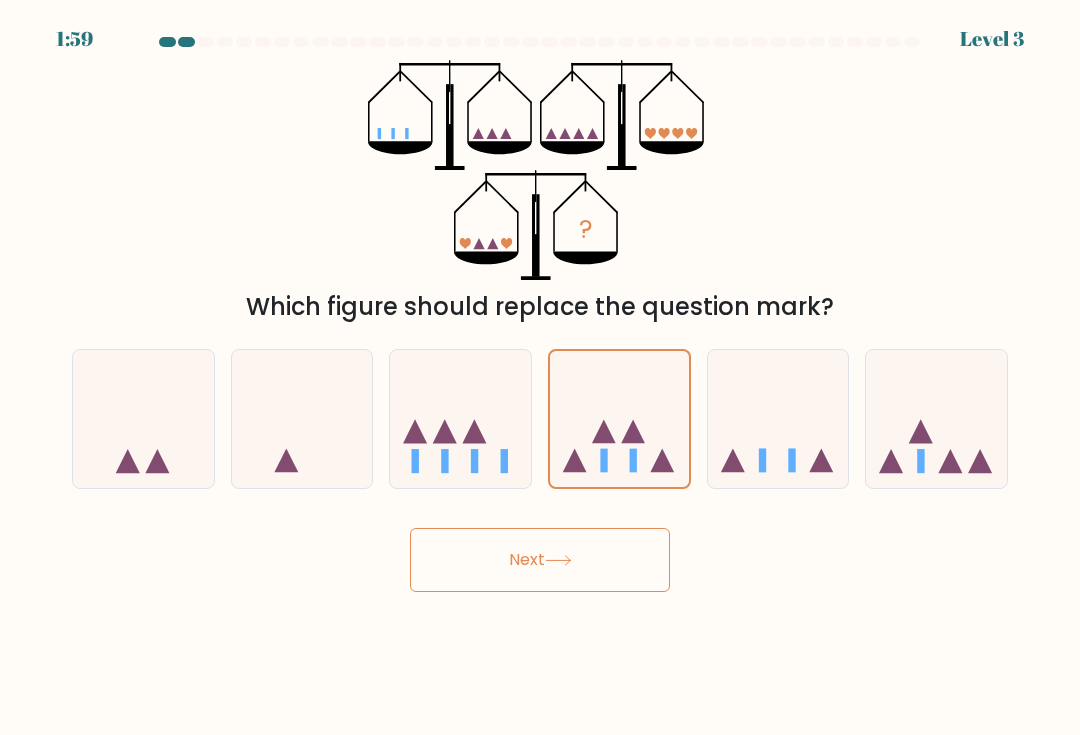 click at bounding box center (778, 418) 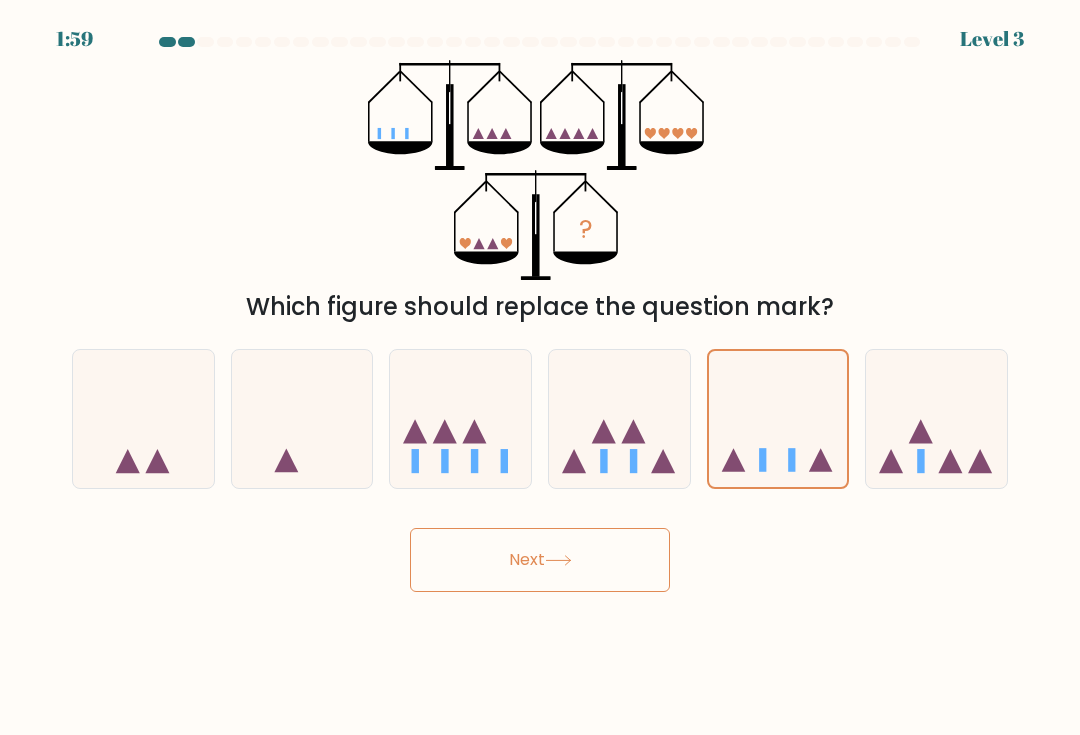 click on "Next" at bounding box center [540, 560] 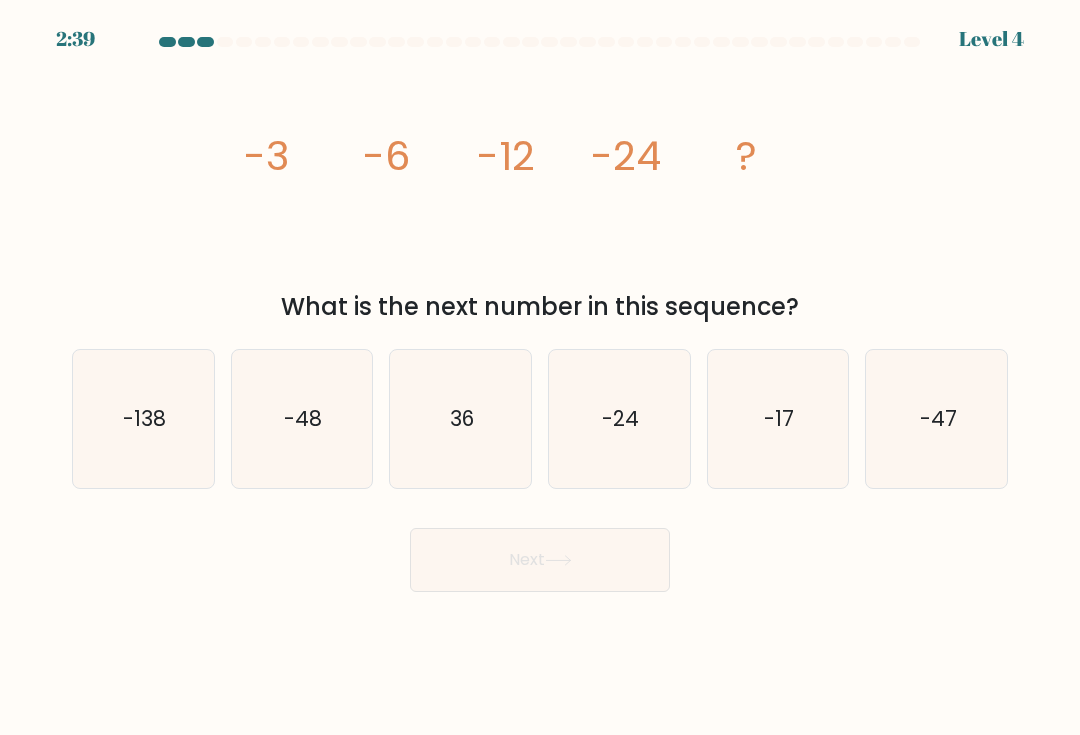 click on "-48" at bounding box center [302, 419] 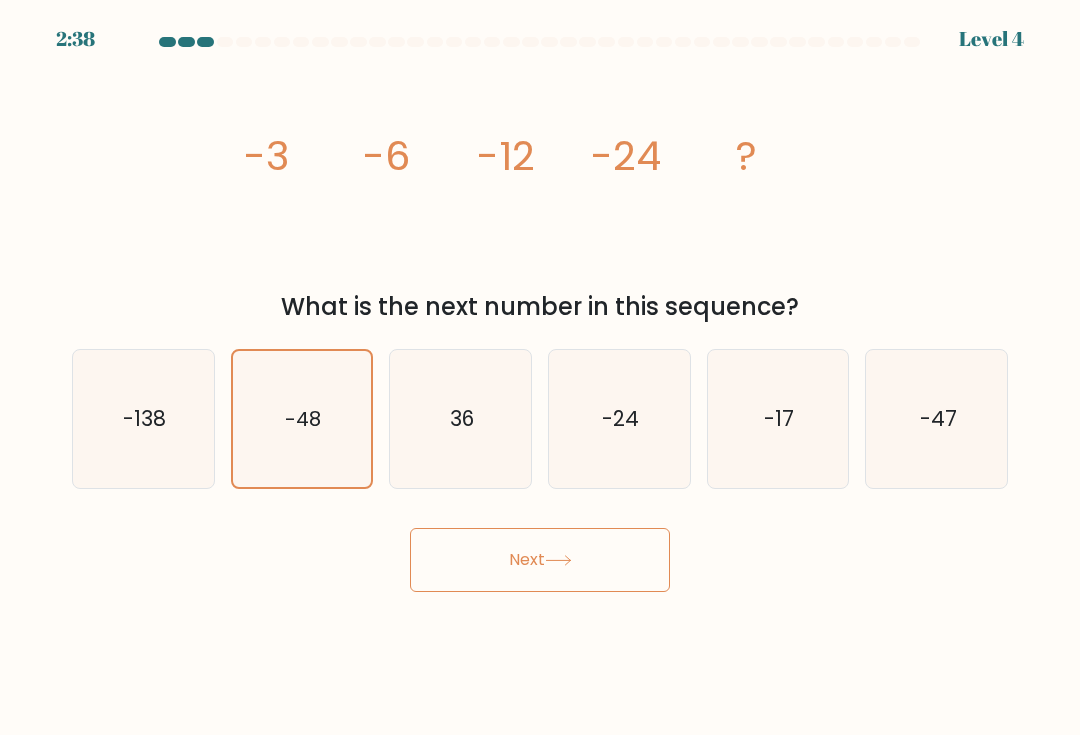 click on "Next" at bounding box center [540, 560] 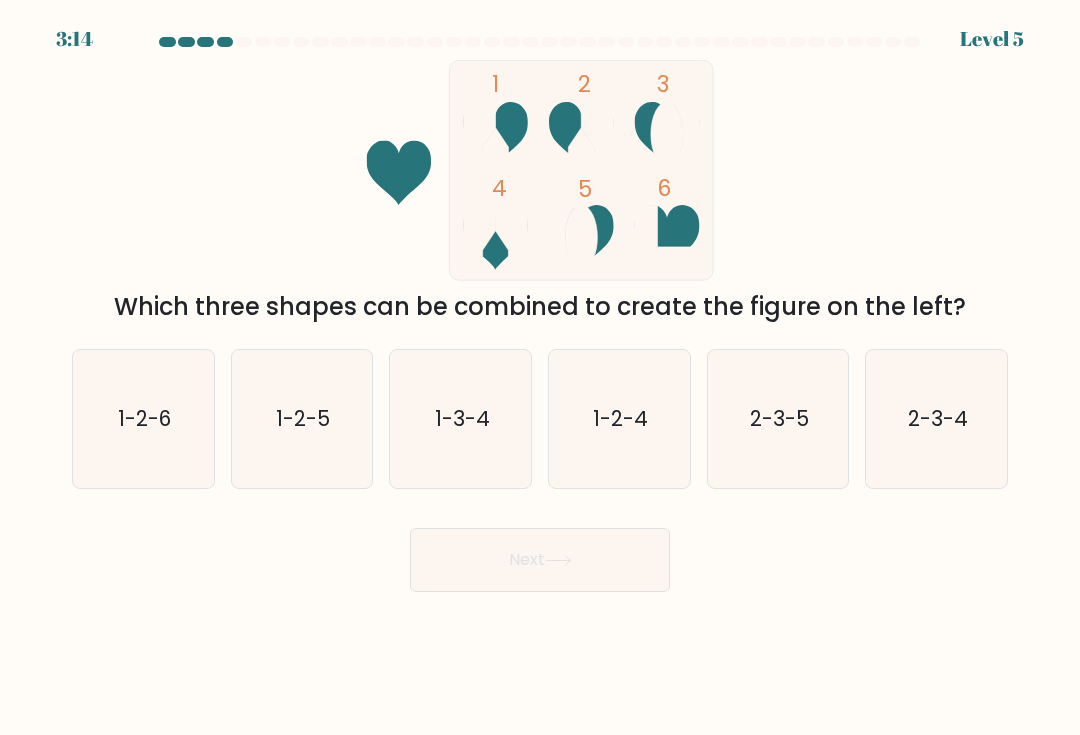 click on "1-2-4" at bounding box center (619, 419) 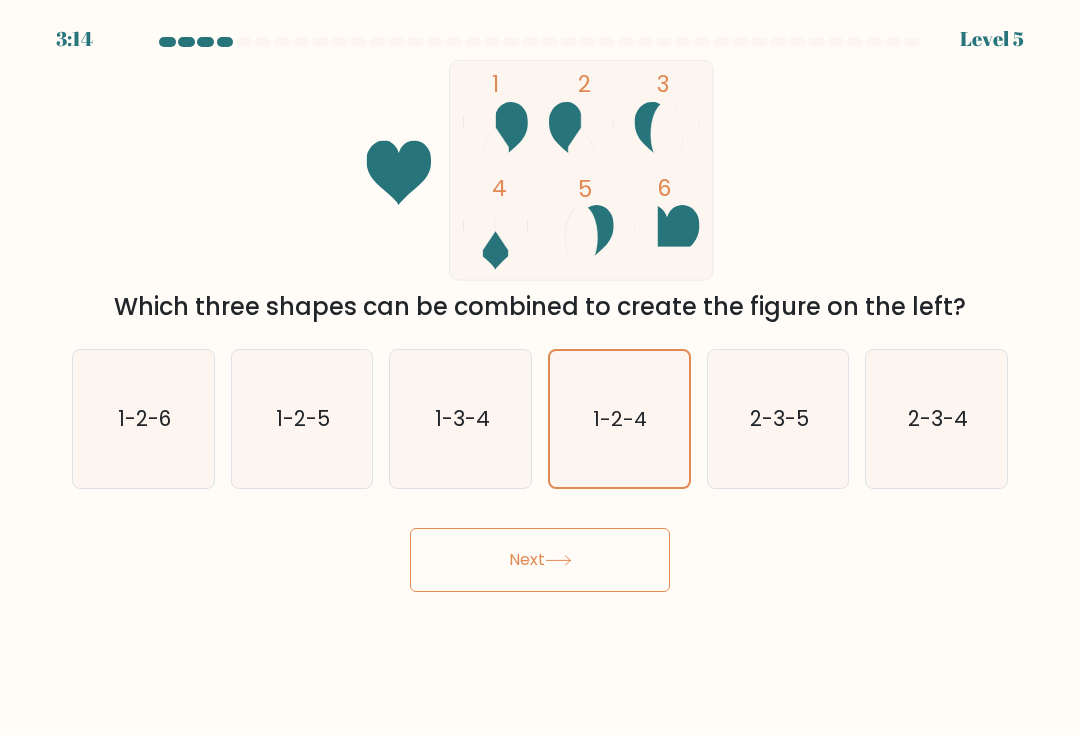 click on "Next" at bounding box center (540, 560) 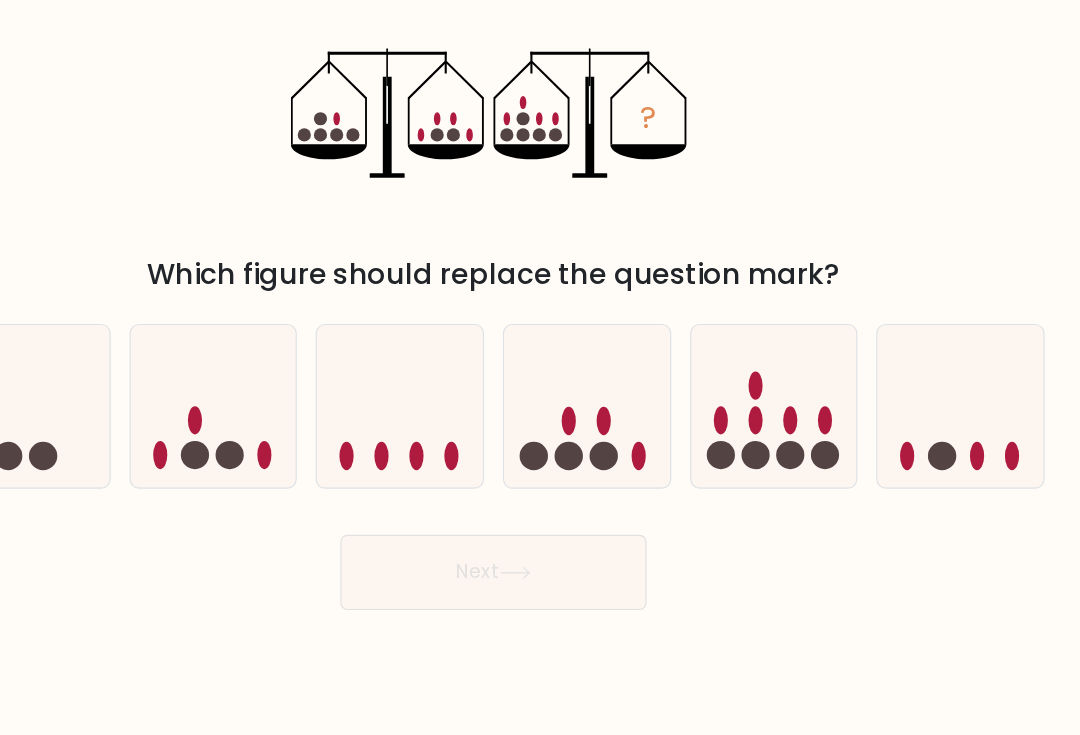 click at bounding box center (778, 418) 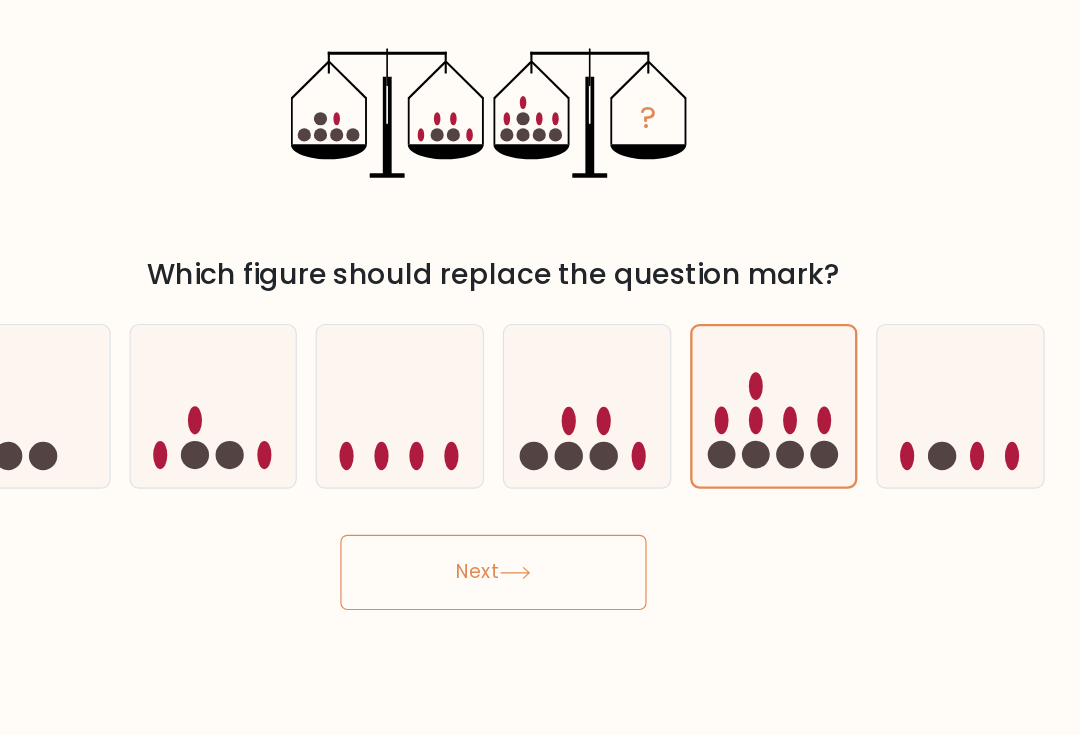 click on "Next" at bounding box center [540, 560] 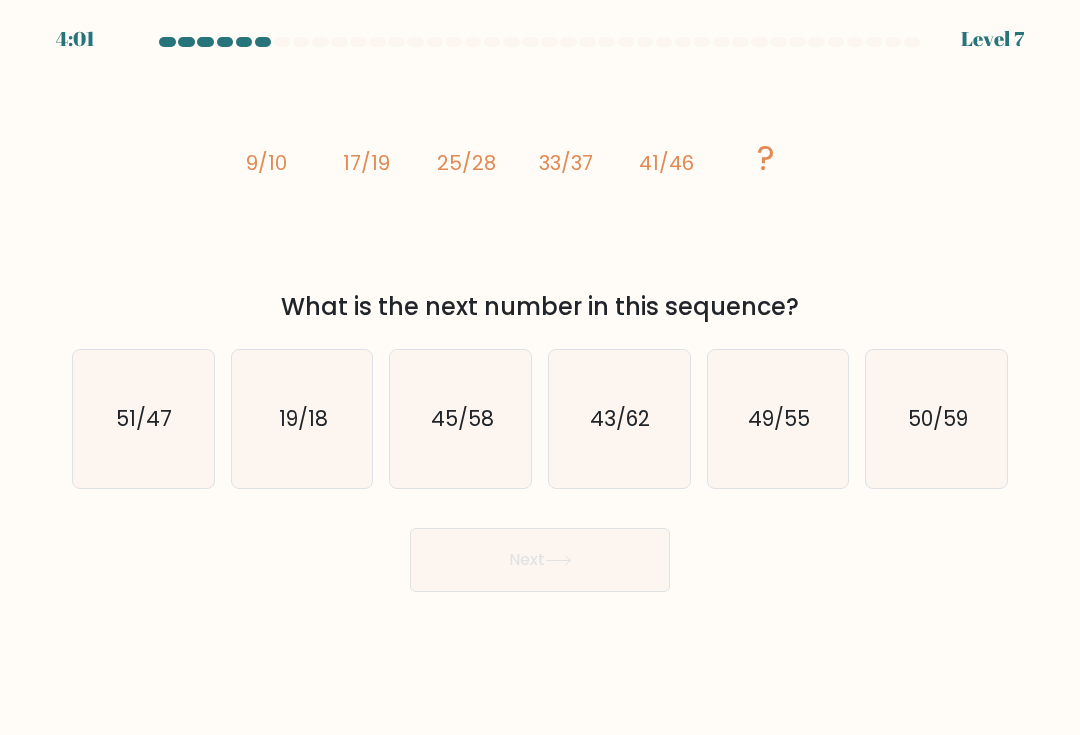scroll, scrollTop: 0, scrollLeft: 0, axis: both 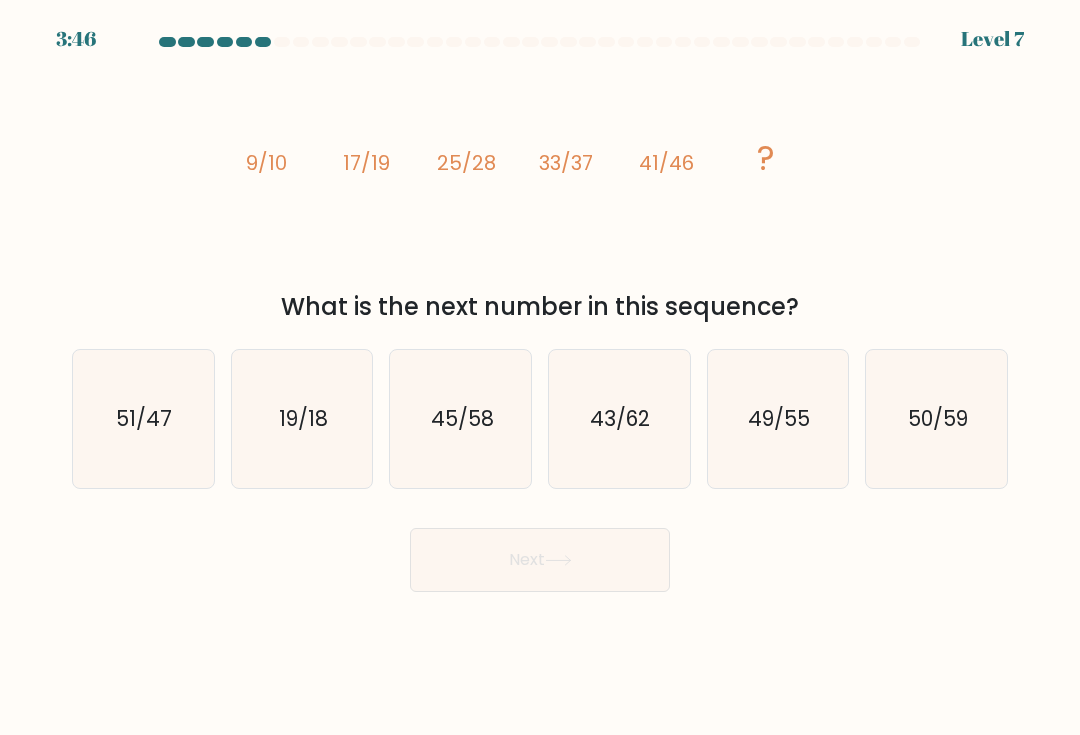 click on "49/55" at bounding box center [779, 418] 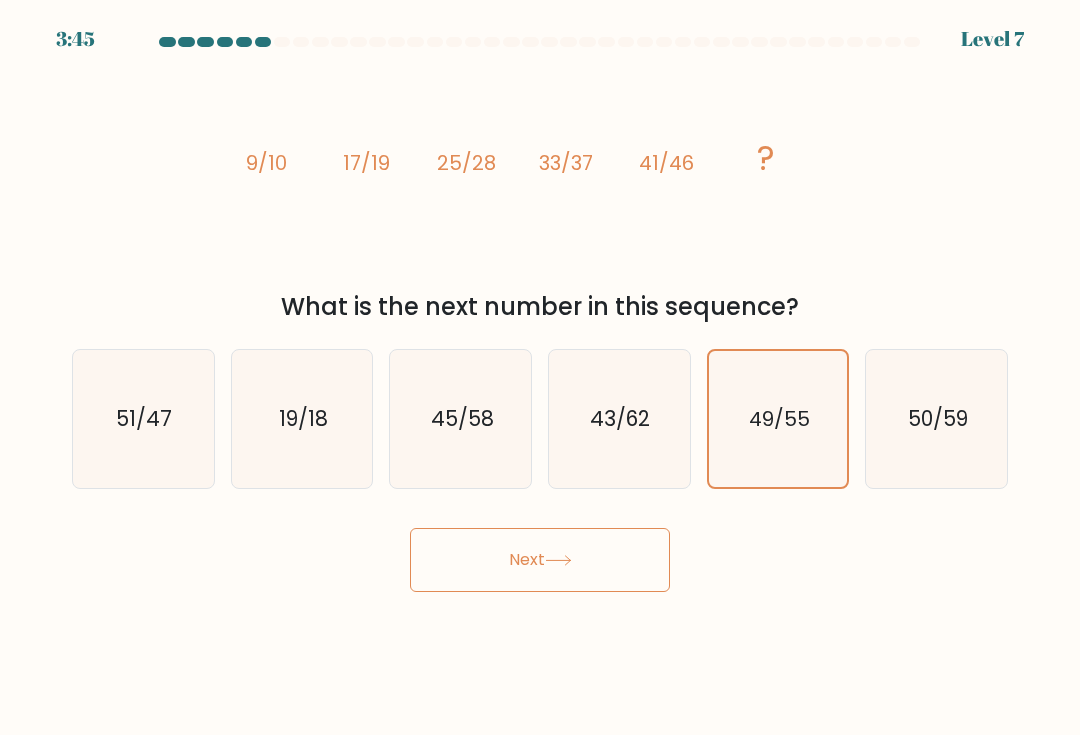 click on "Next" at bounding box center [540, 560] 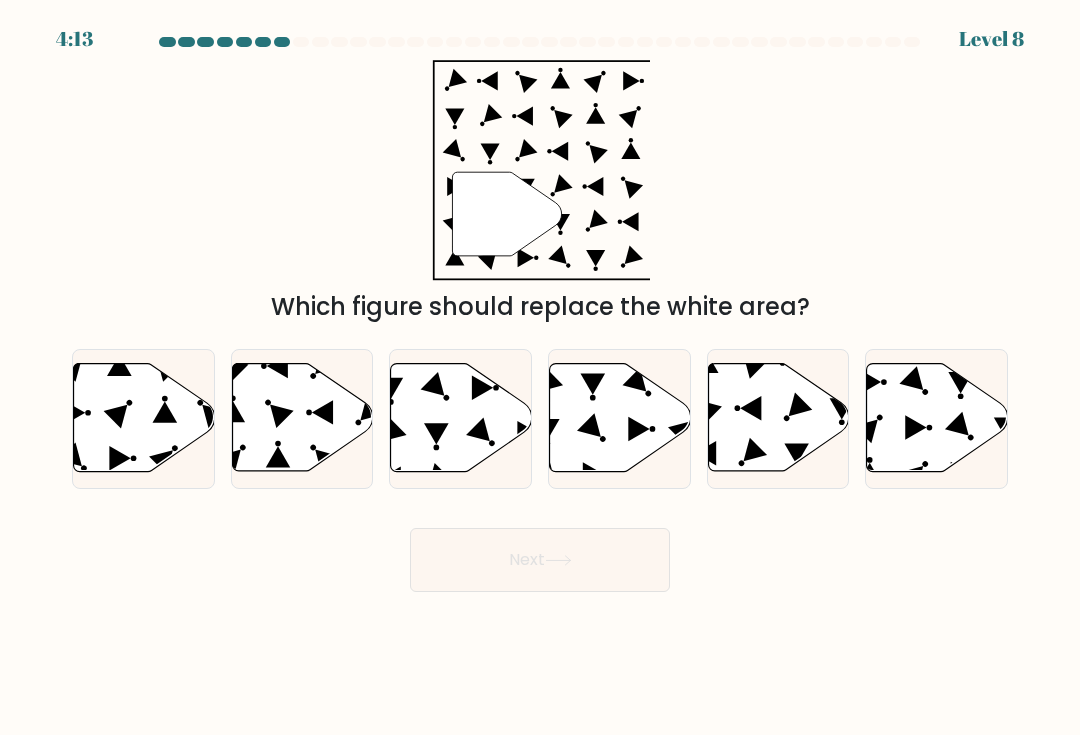 click at bounding box center (937, 418) 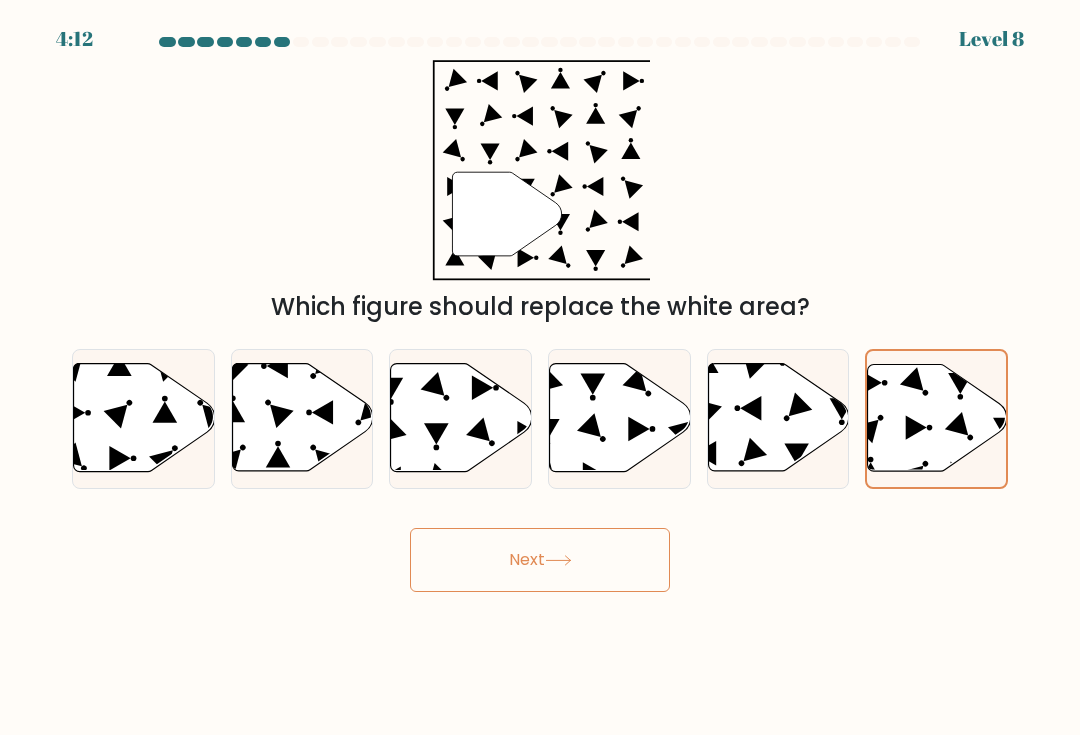 click on "Next" at bounding box center (540, 560) 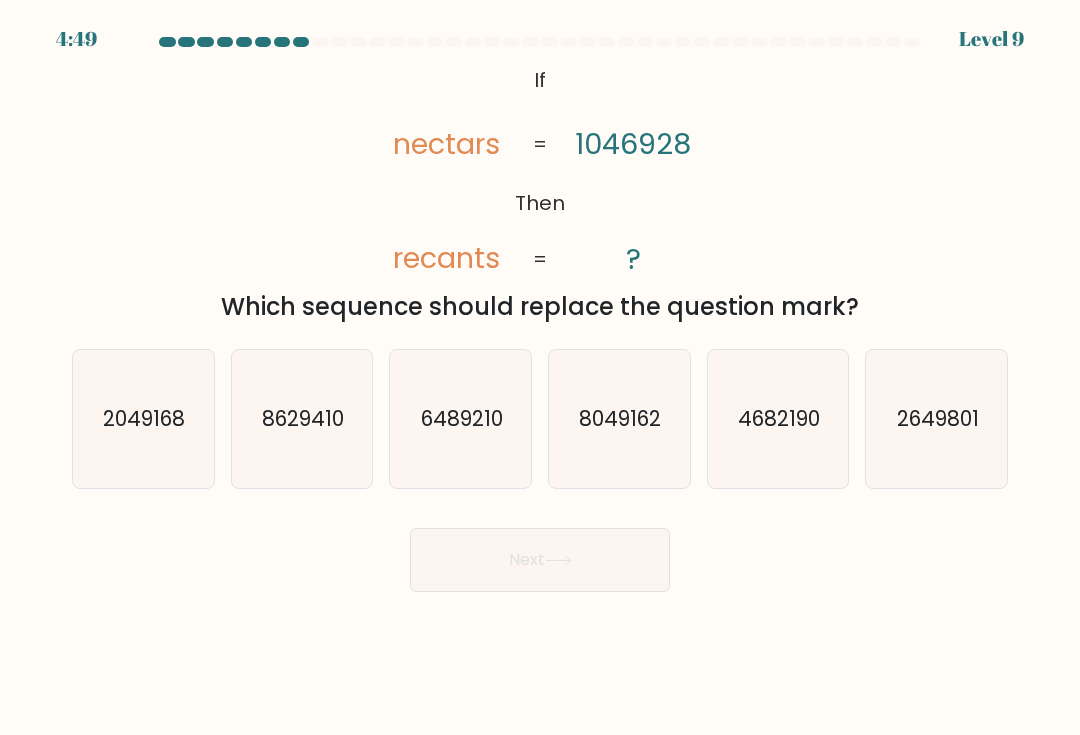 click on "2049168" at bounding box center [143, 419] 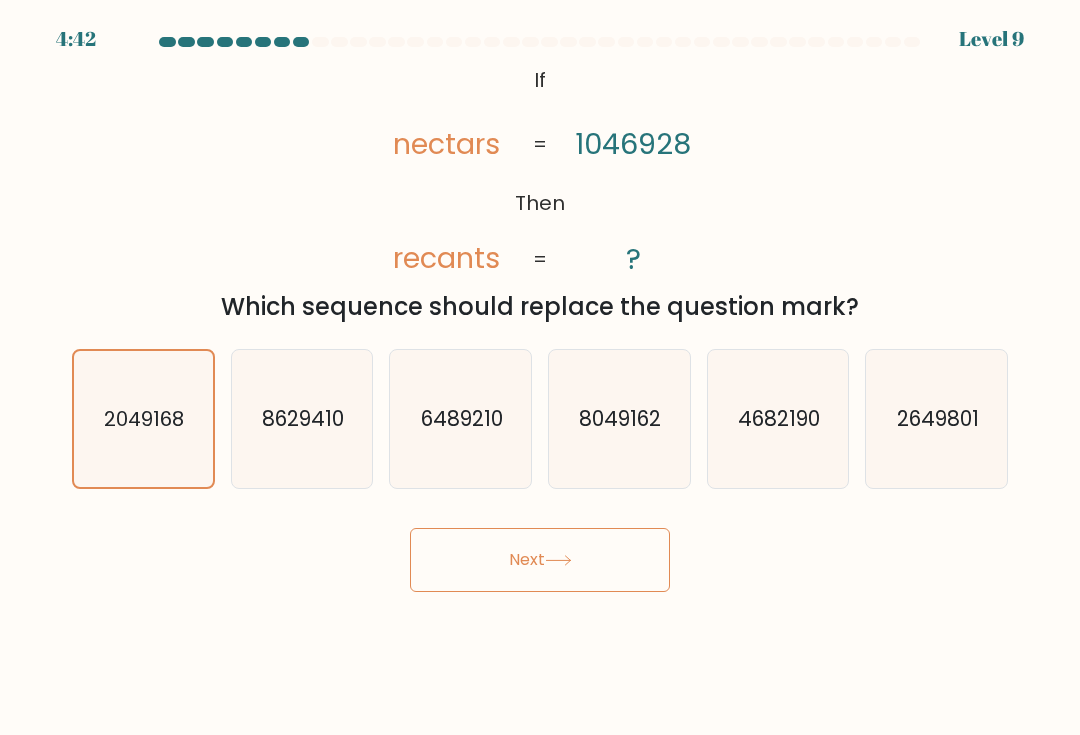 click on "Next" at bounding box center (540, 560) 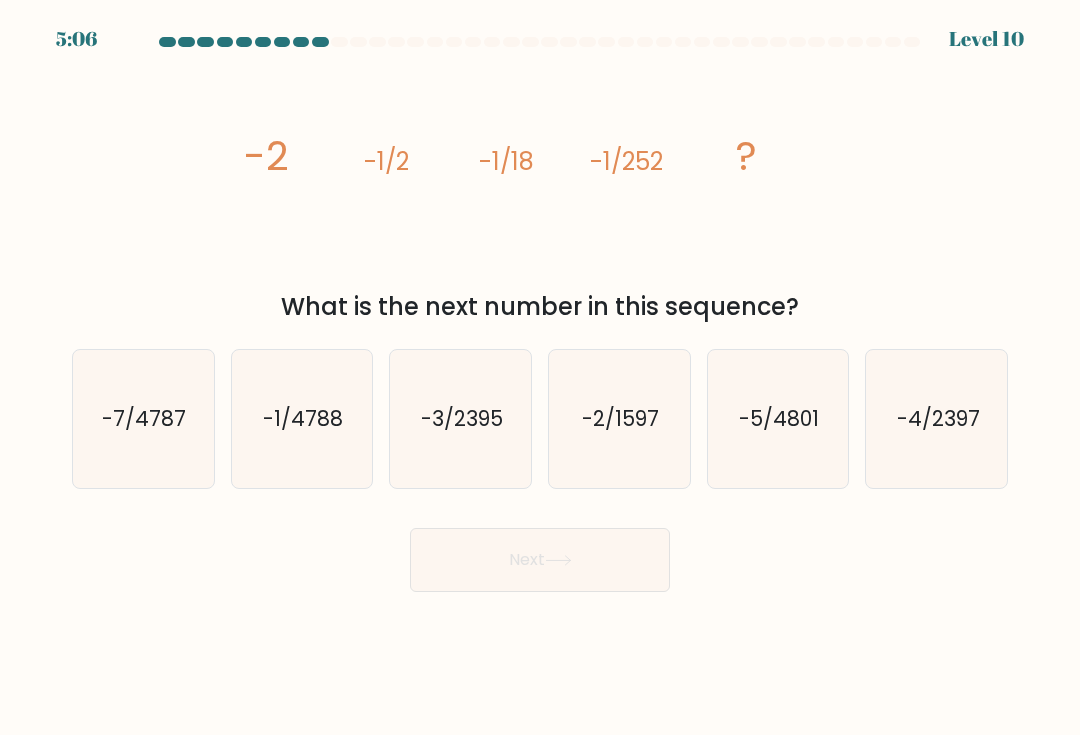 click on "f.
-4/2397" at bounding box center (936, 419) 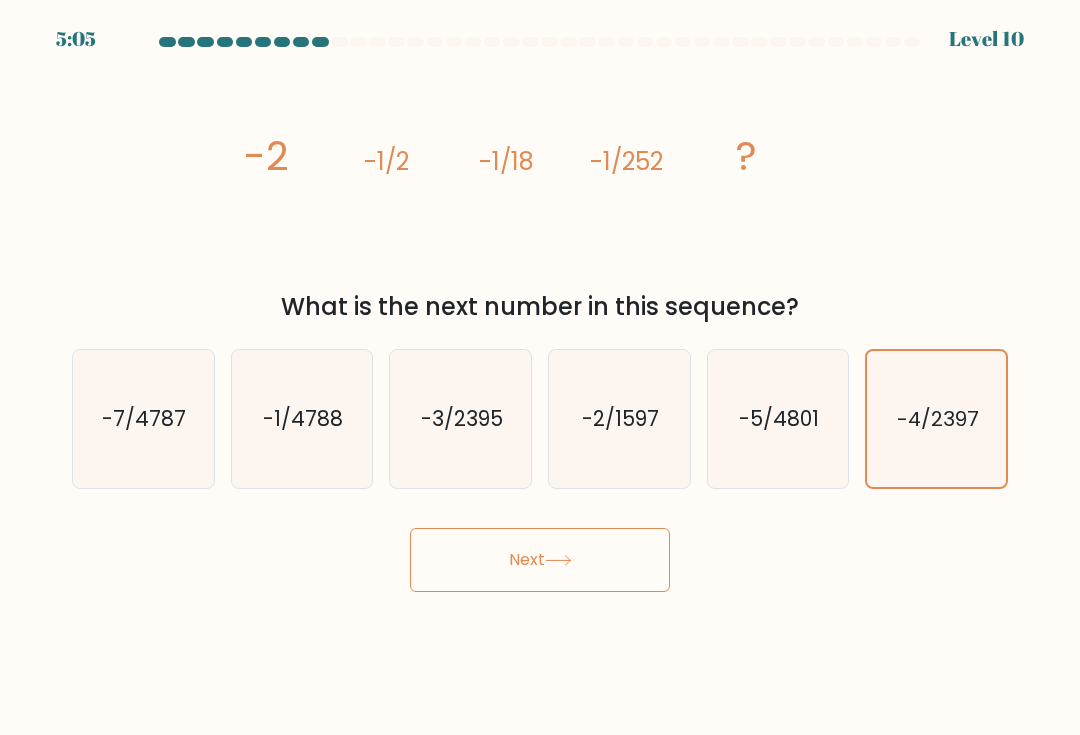 click on "-1/4788" at bounding box center [303, 418] 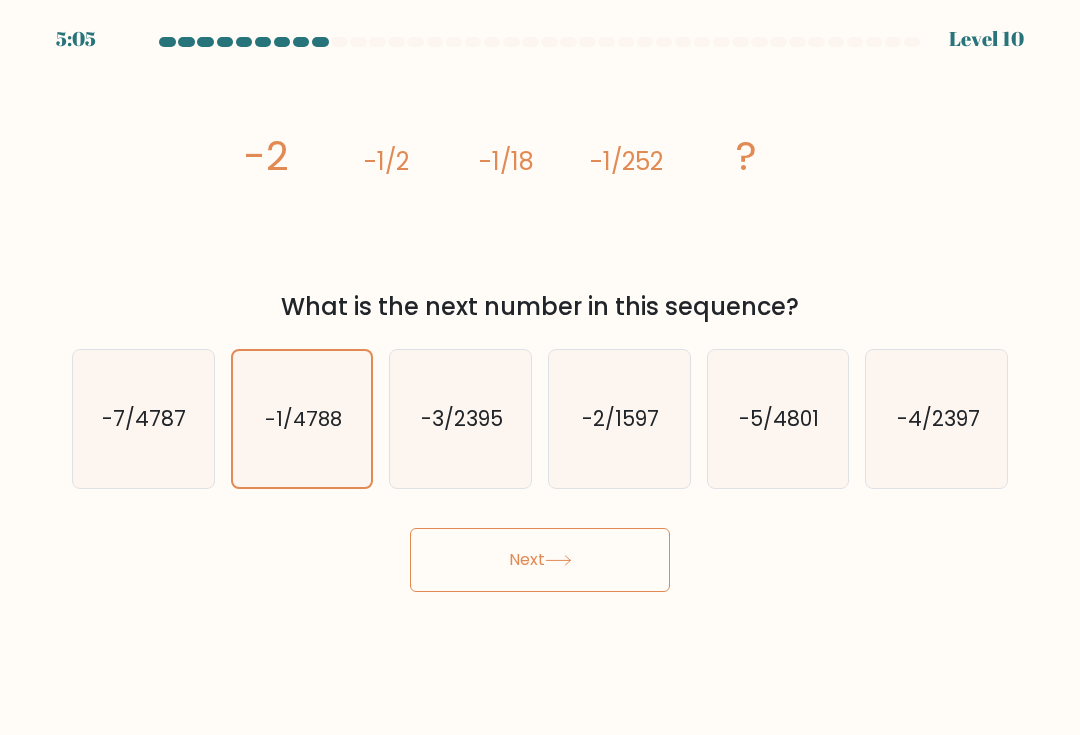 click on "Next" at bounding box center (540, 560) 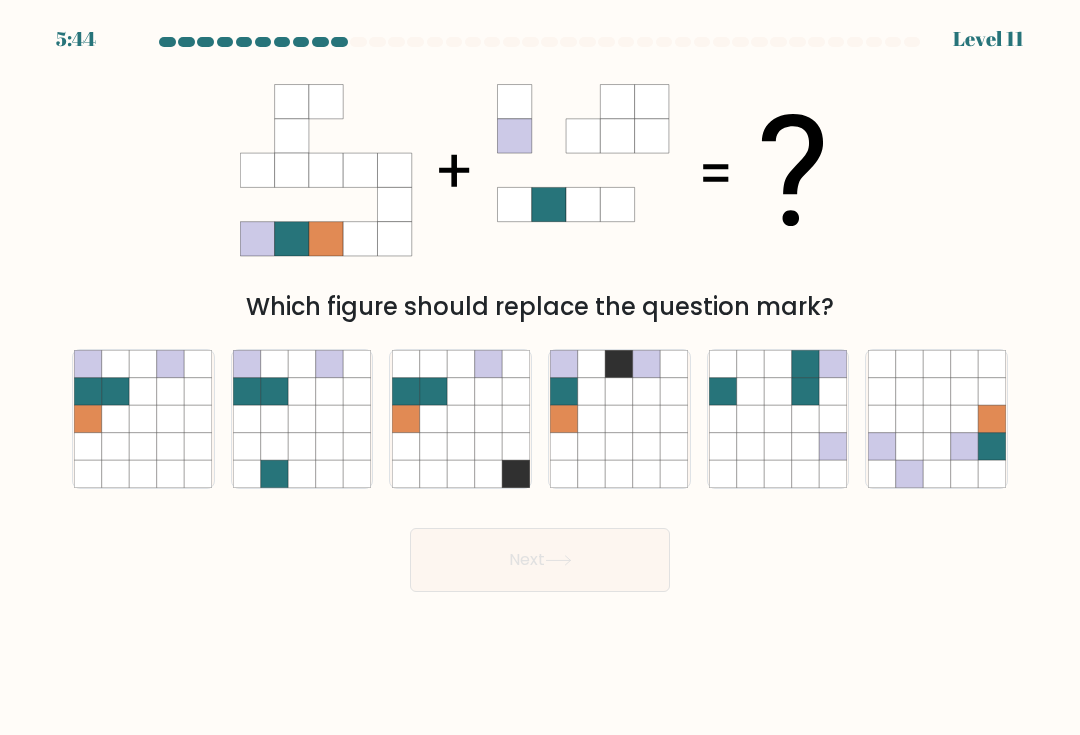 click at bounding box center (115, 445) 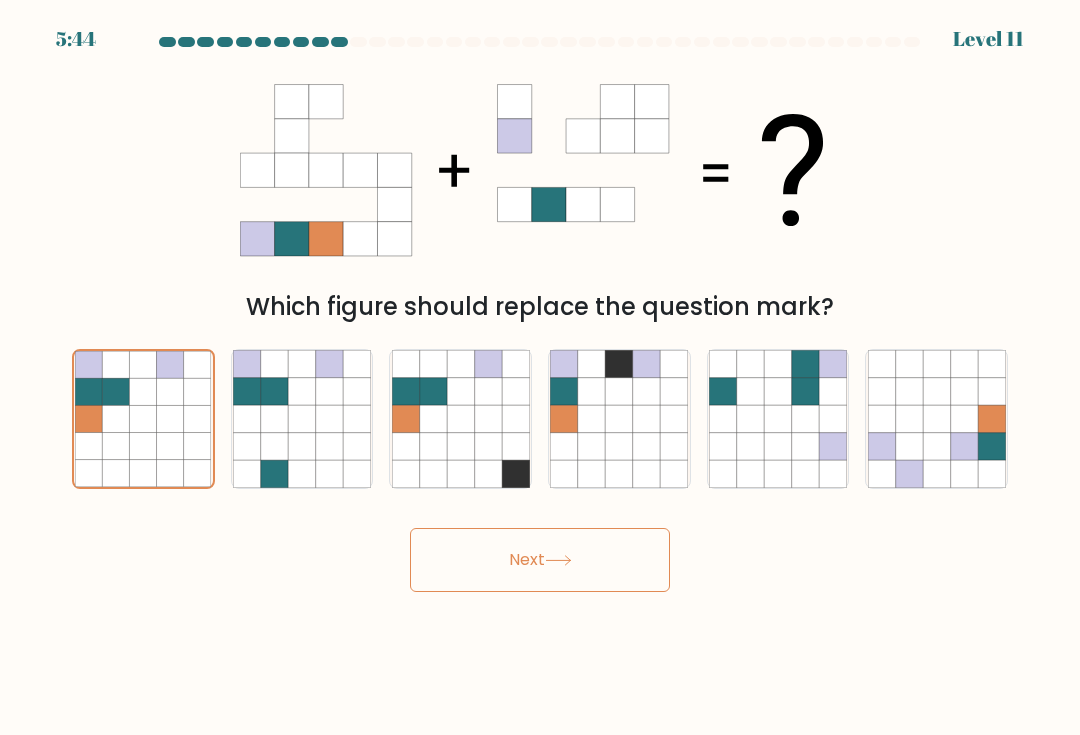 click on "Next" at bounding box center [540, 560] 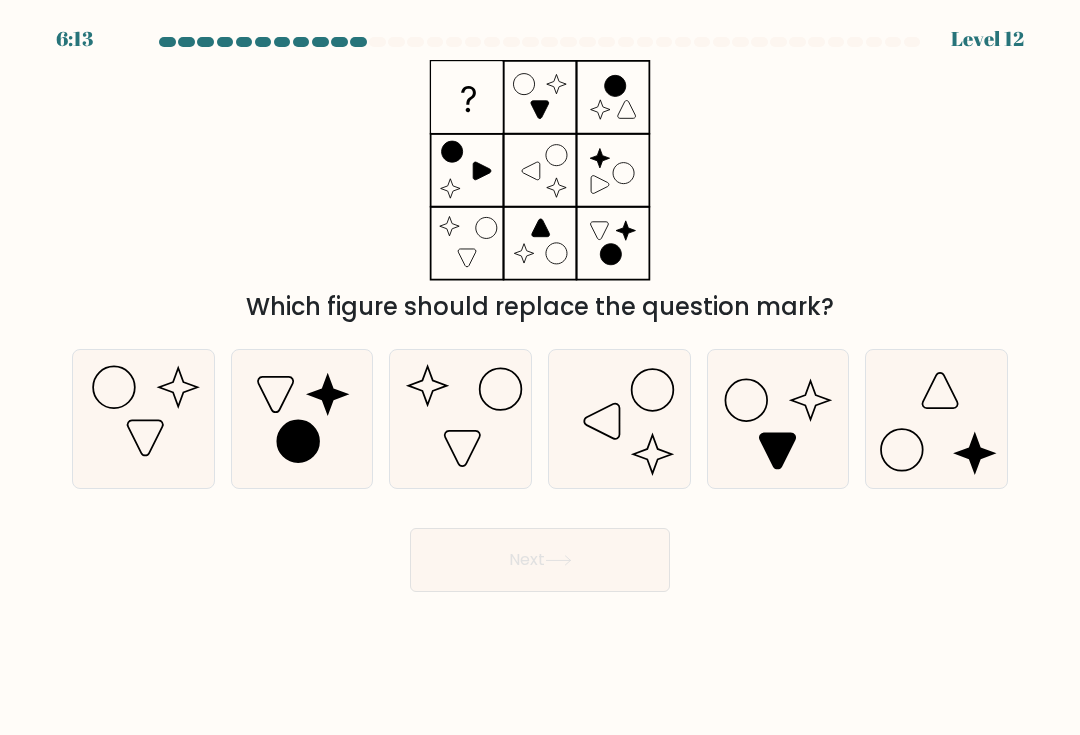click at bounding box center (937, 419) 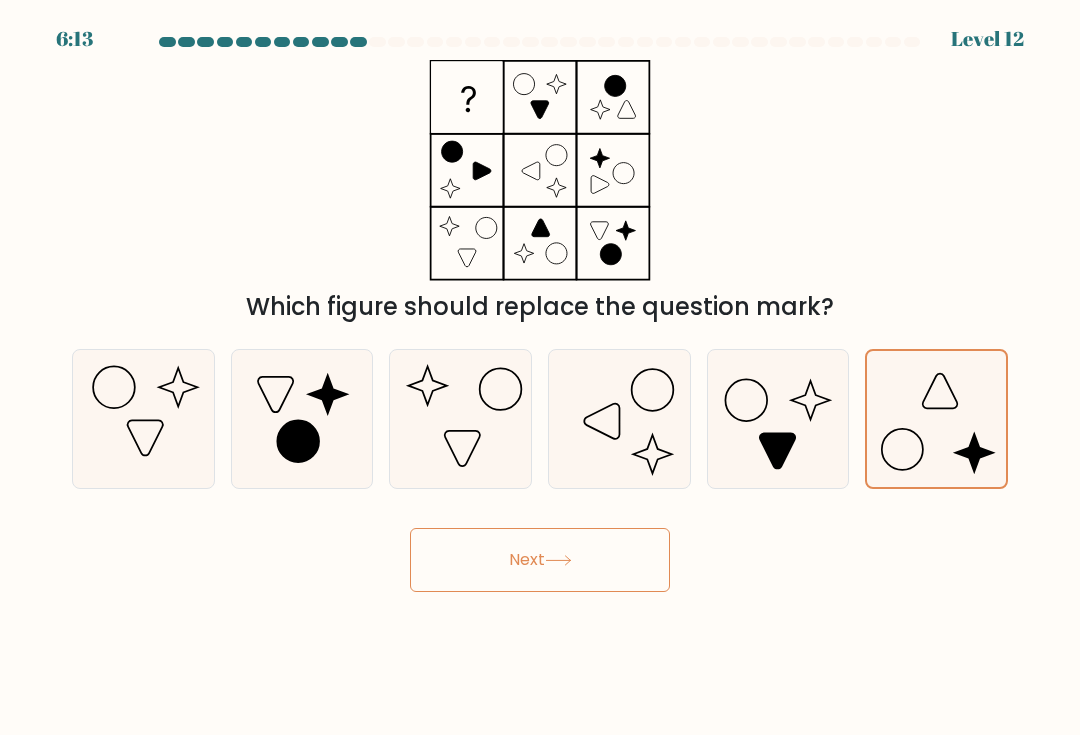 click at bounding box center [558, 560] 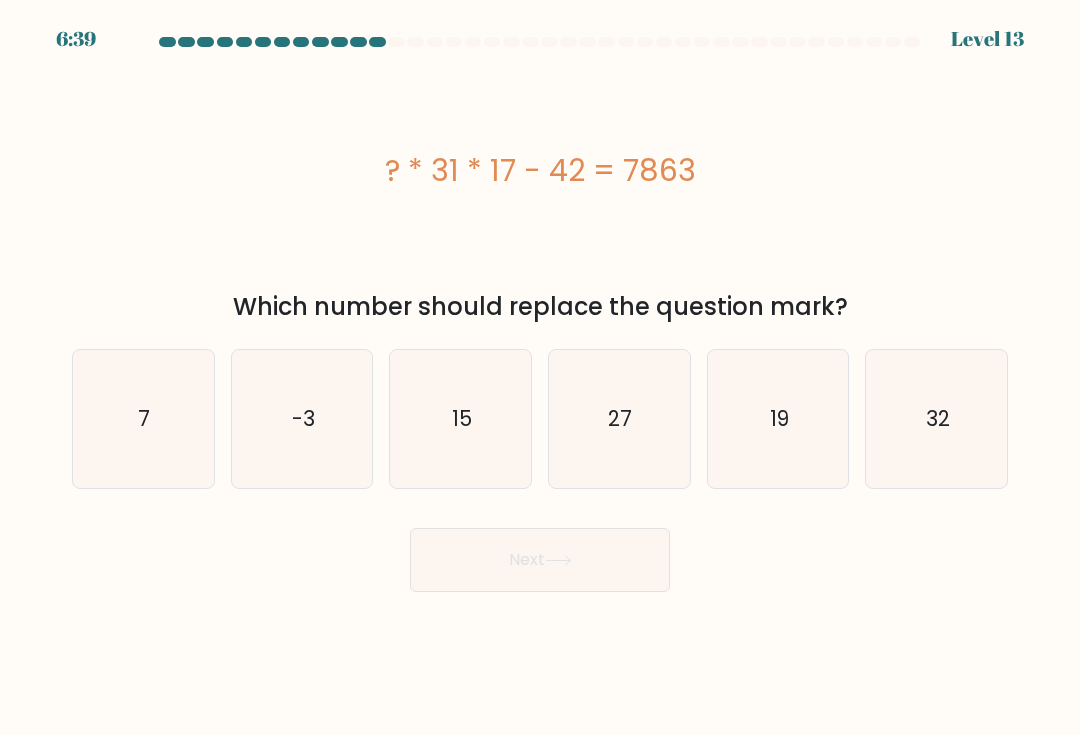 click on "7" at bounding box center (143, 419) 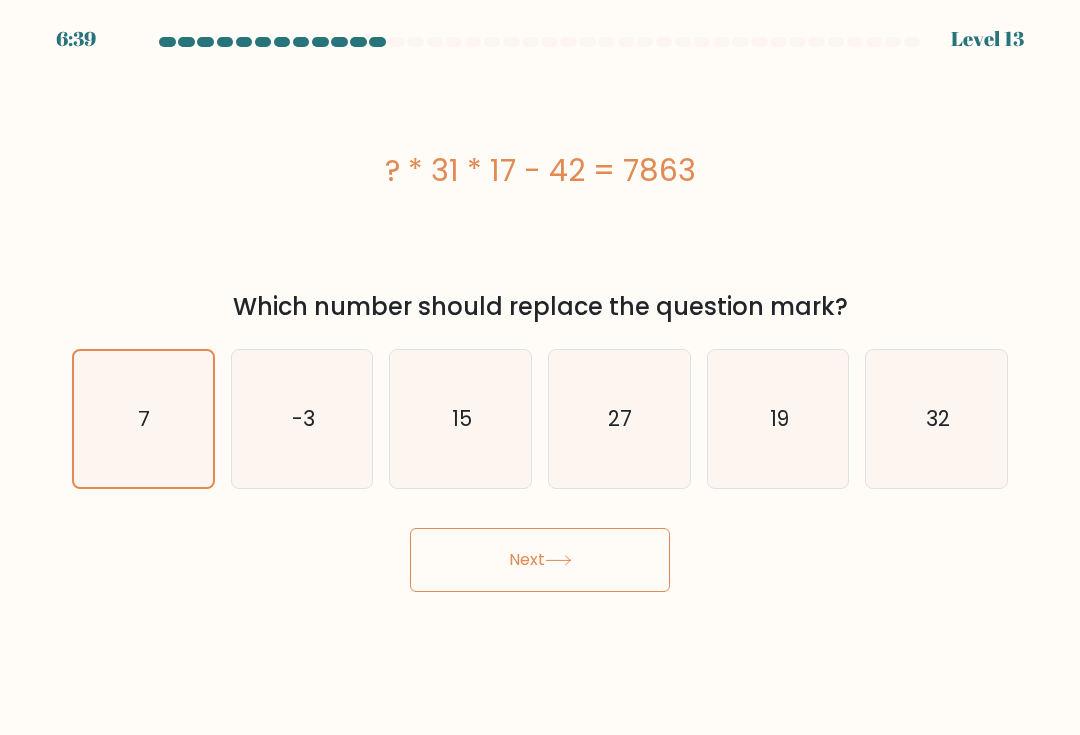 click on "Next" at bounding box center [540, 560] 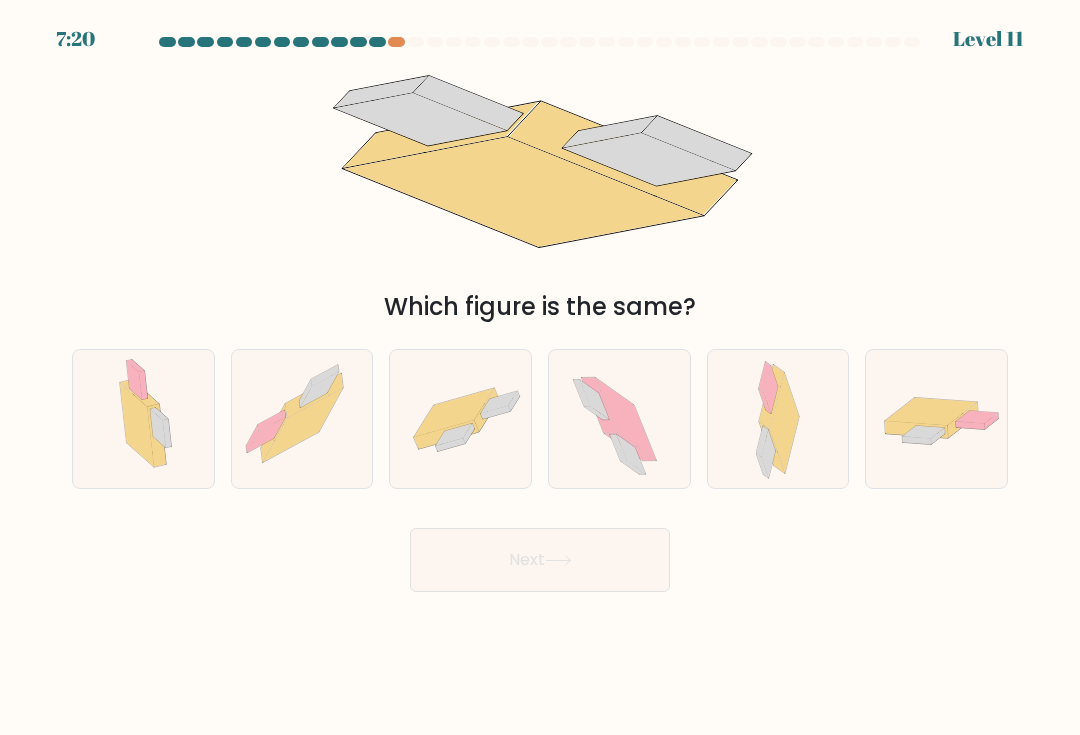 click at bounding box center (469, 433) 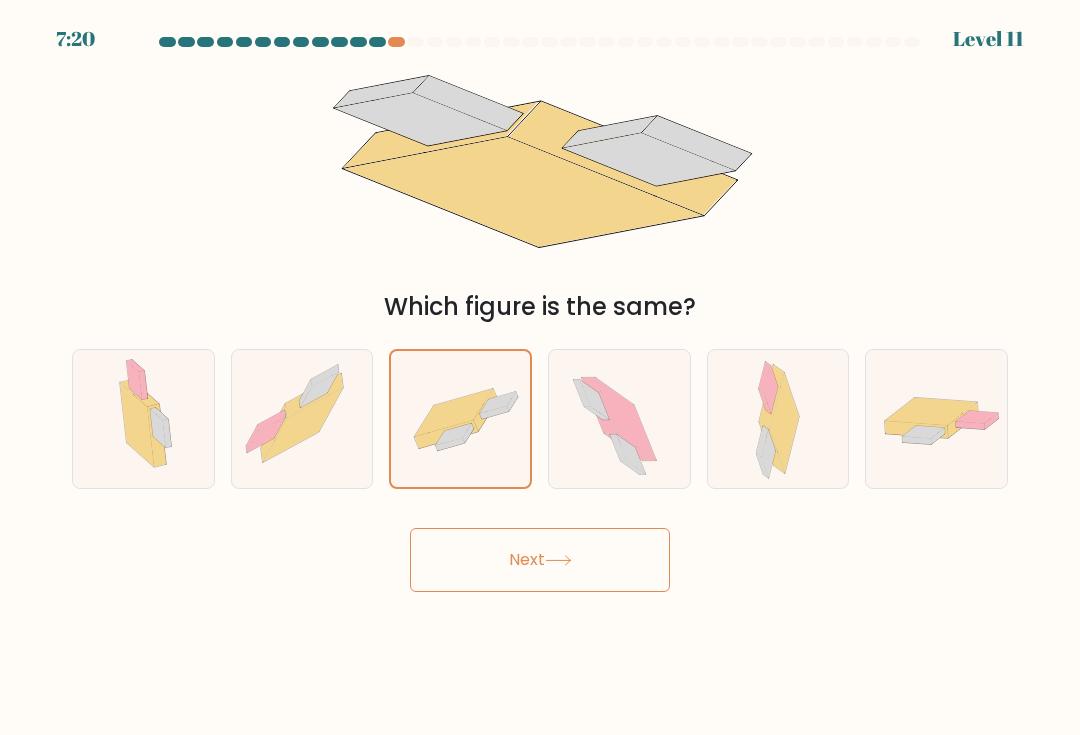 click on "Next" at bounding box center (540, 560) 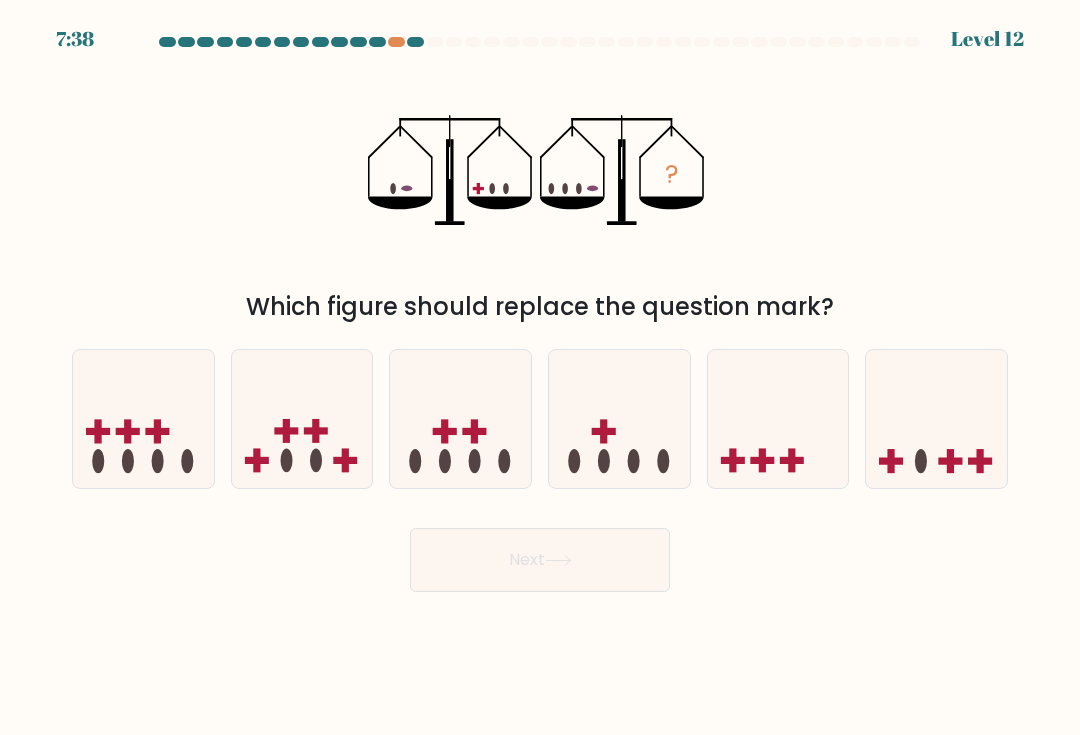 click at bounding box center [619, 418] 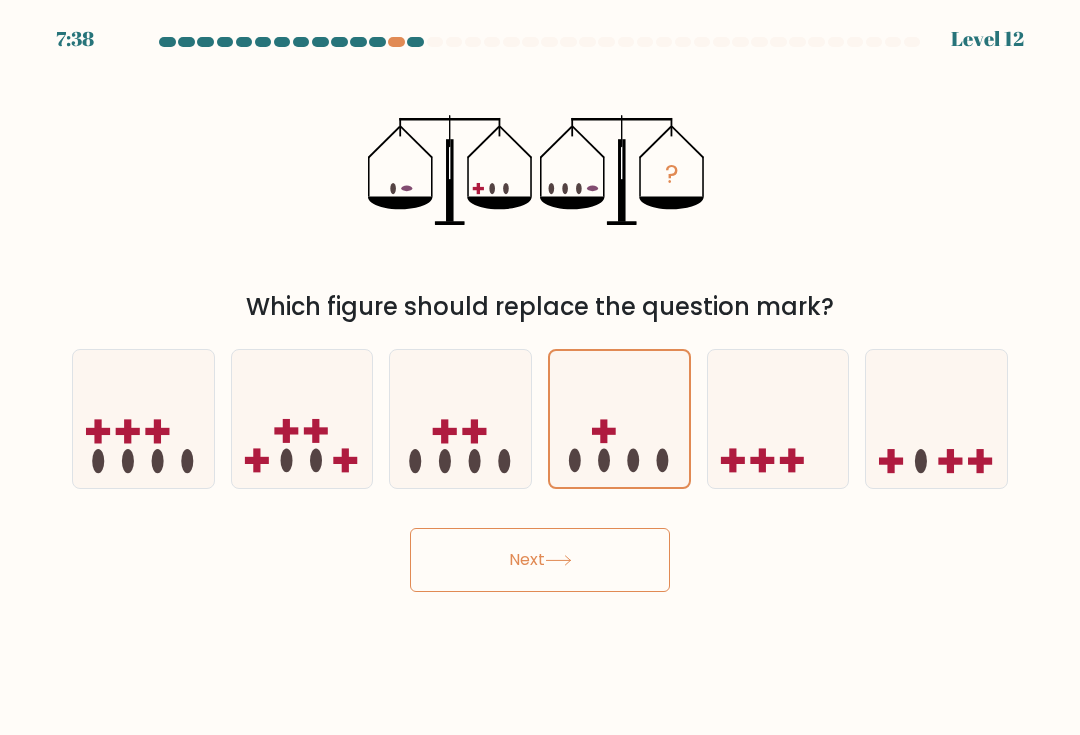click at bounding box center (558, 560) 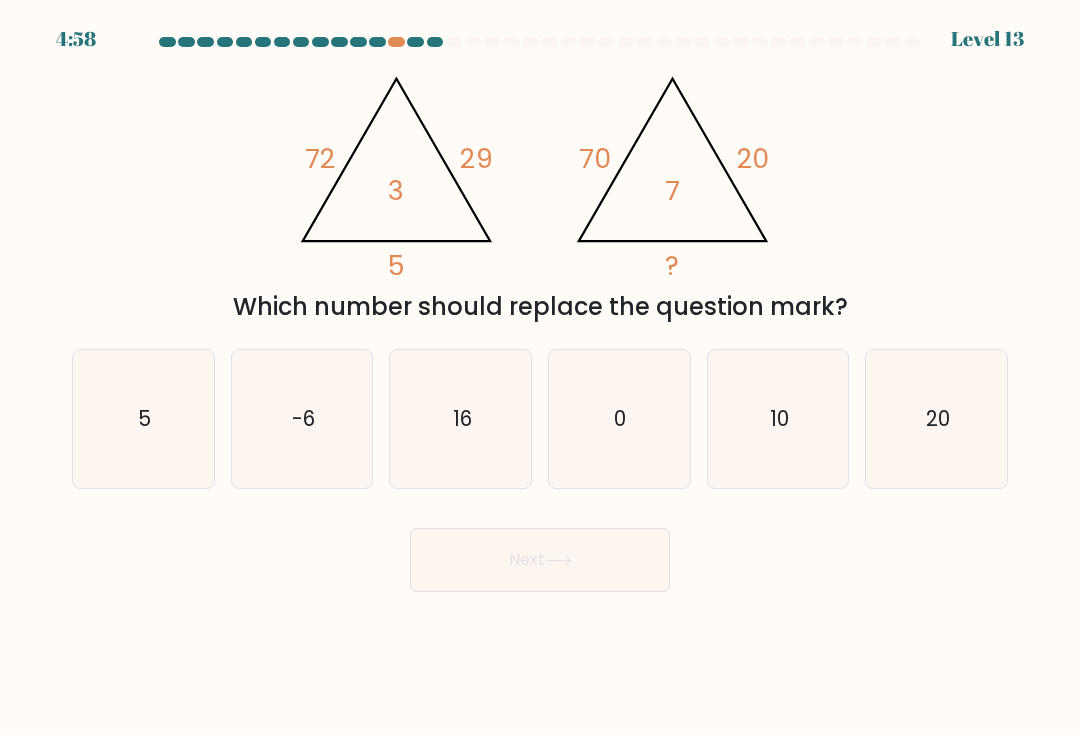 click on "0" at bounding box center (619, 419) 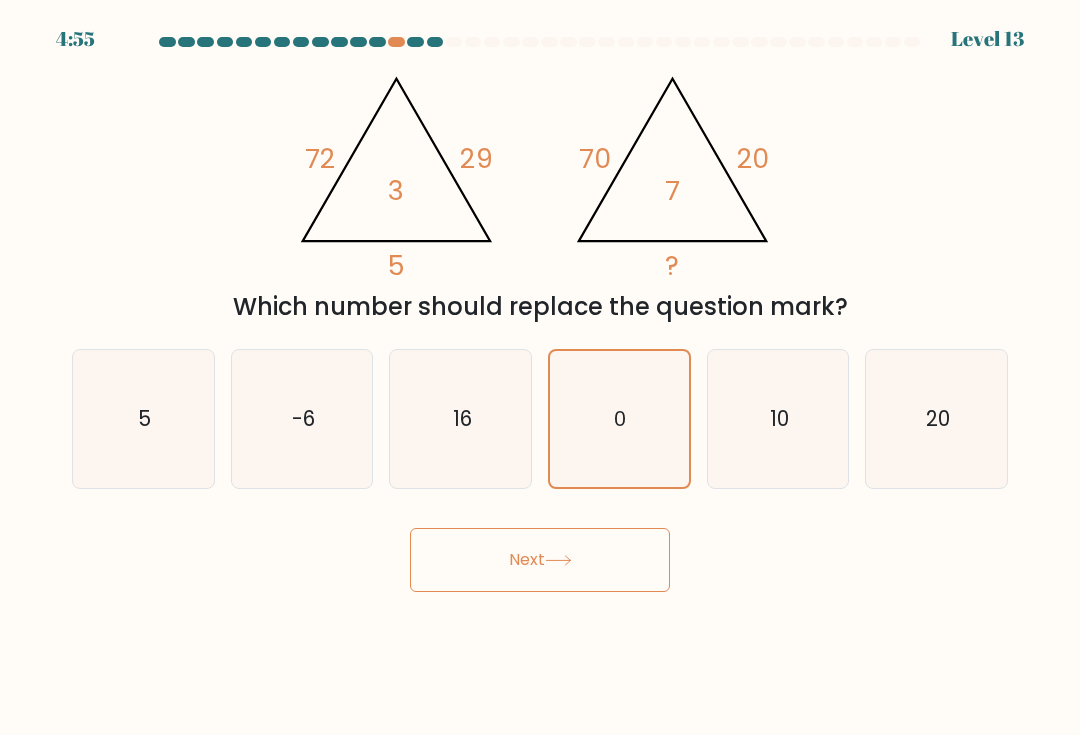 click on "5" at bounding box center [143, 419] 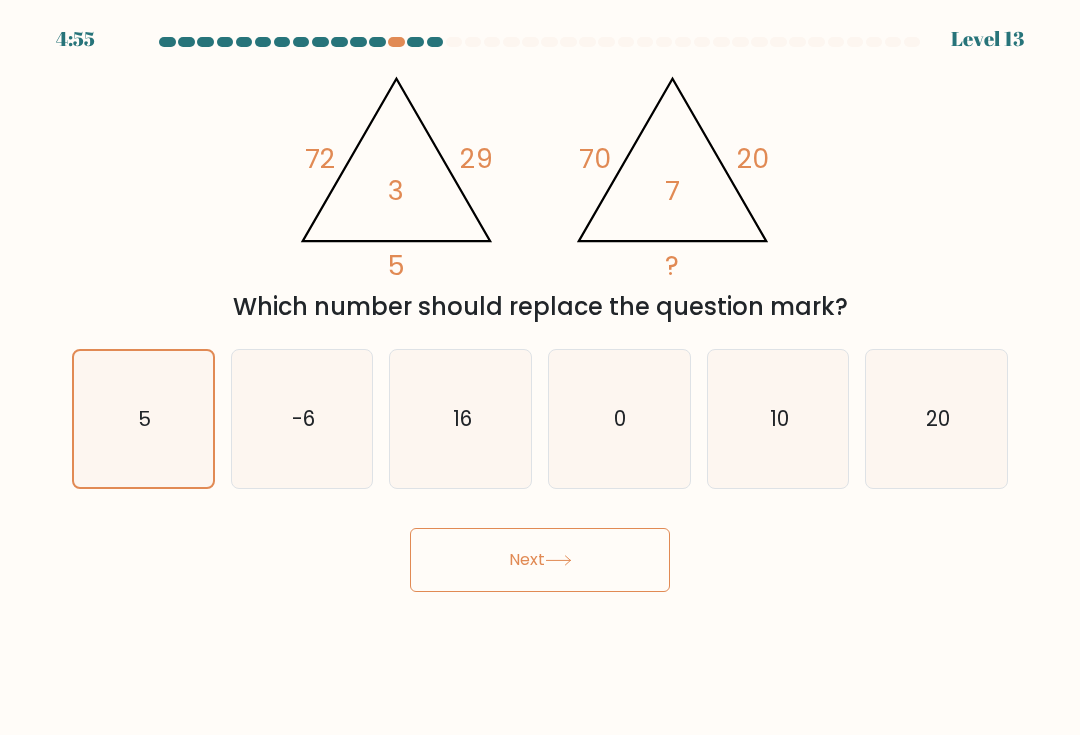 click on "Next" at bounding box center (540, 560) 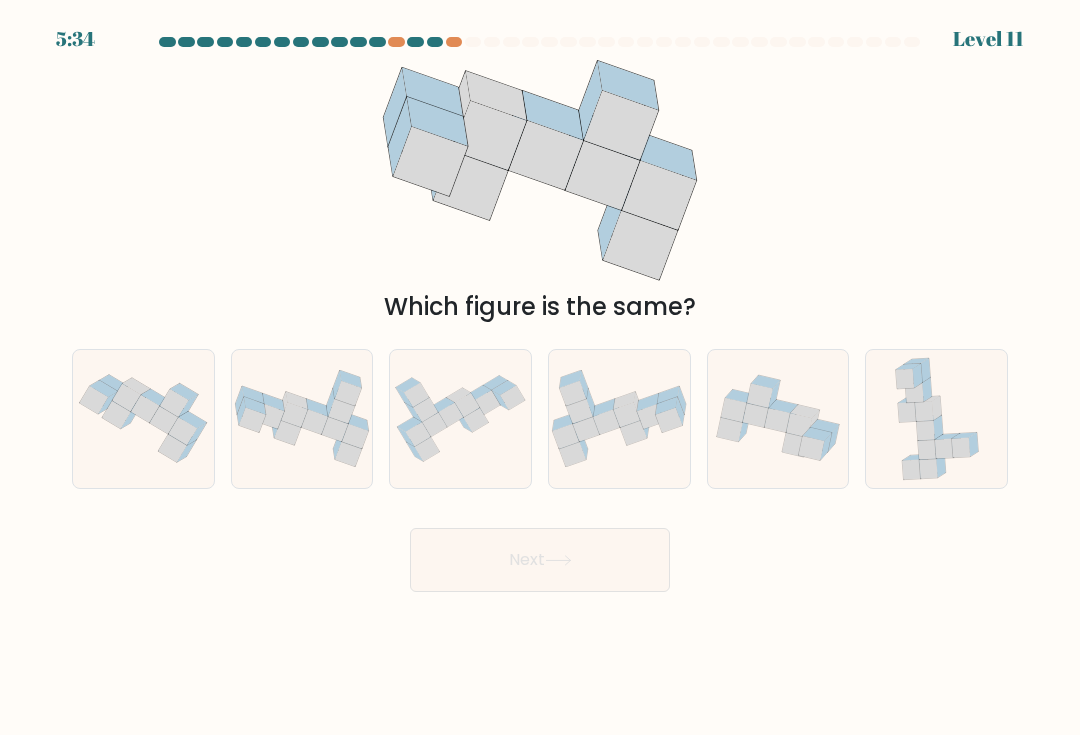 click at bounding box center [164, 420] 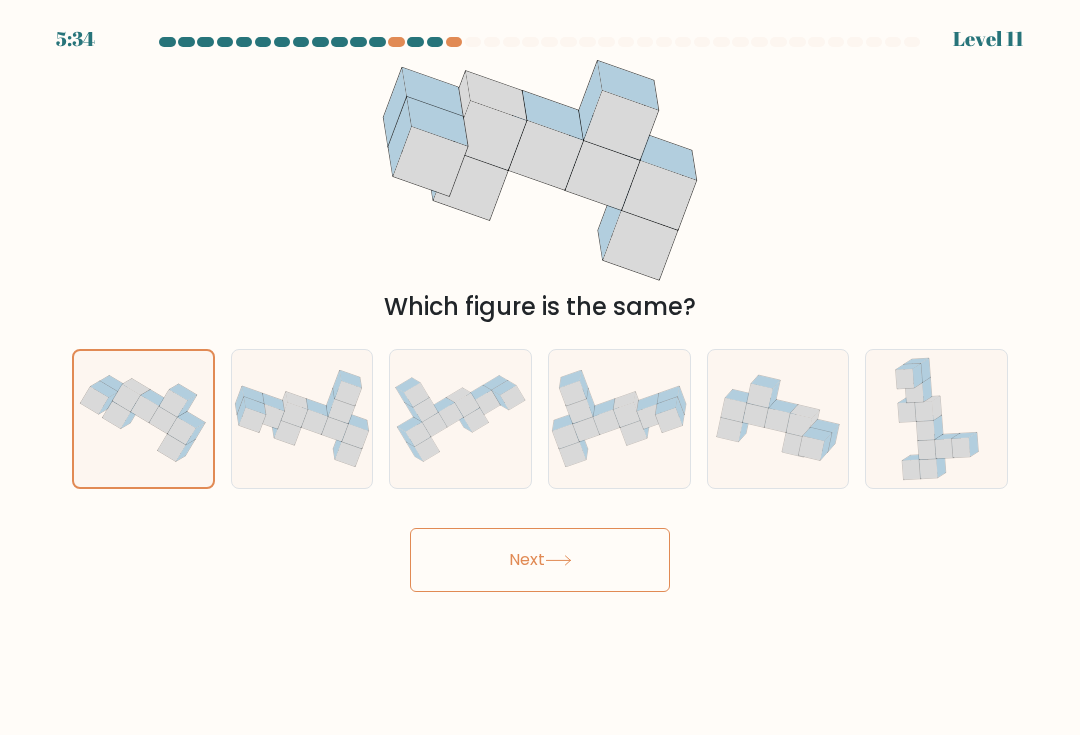 click on "Next" at bounding box center (540, 560) 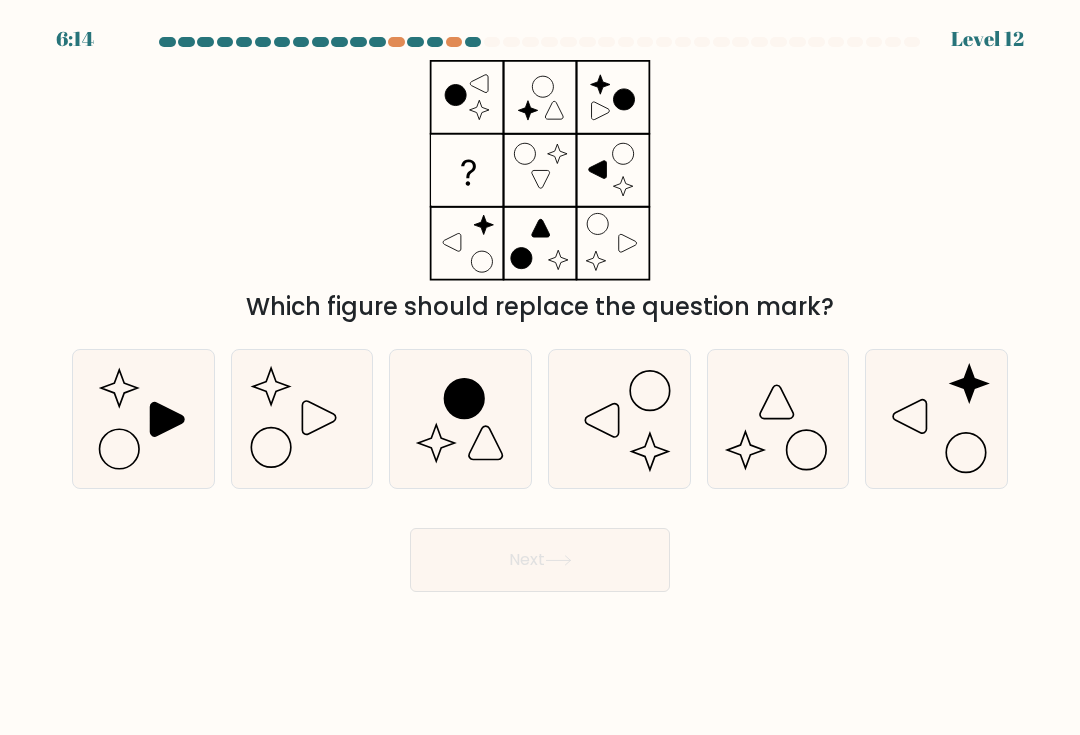 click at bounding box center [619, 419] 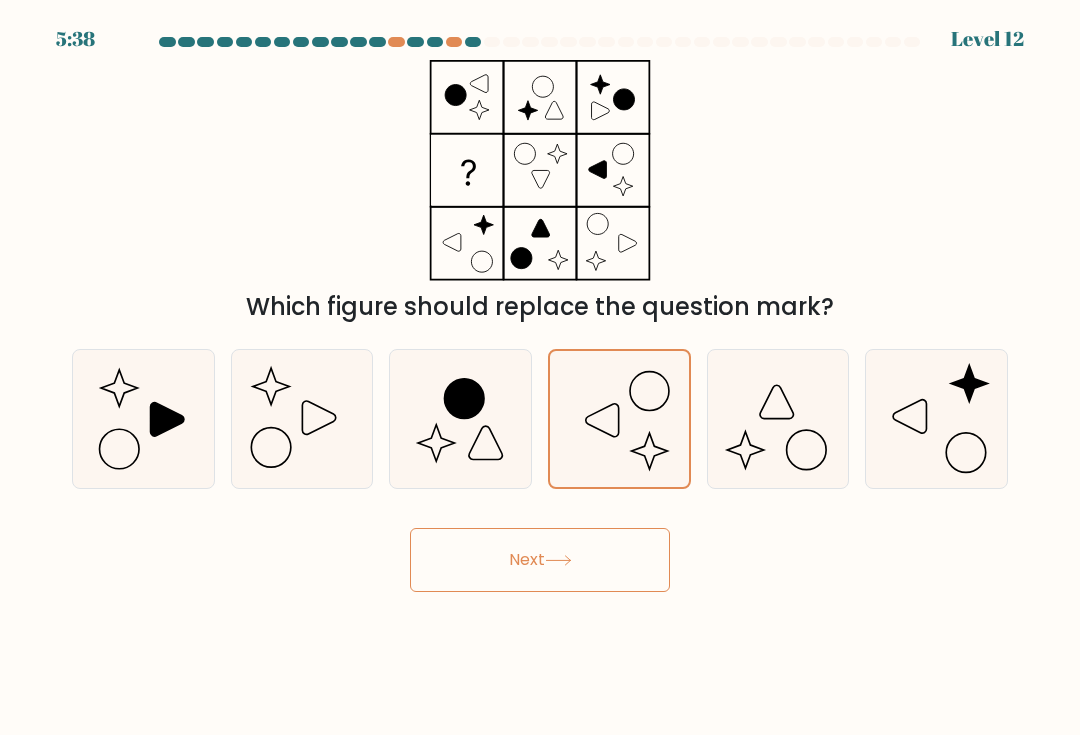 click at bounding box center (143, 419) 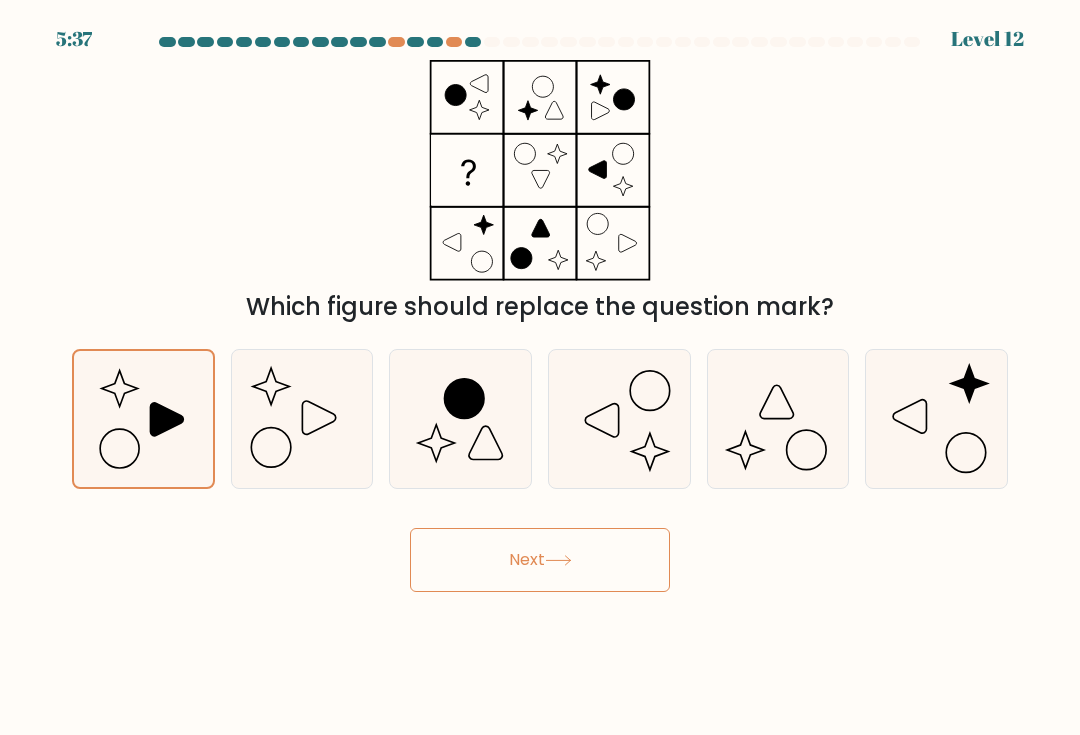 click on "Next" at bounding box center [540, 560] 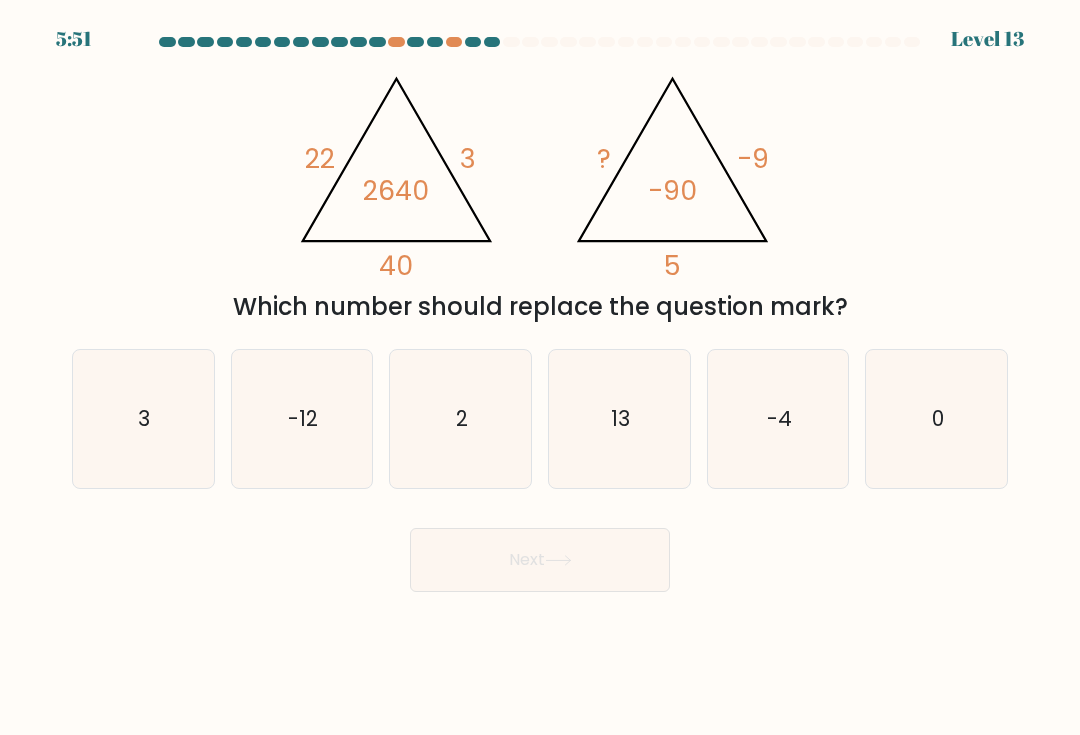 click on "2" at bounding box center [461, 419] 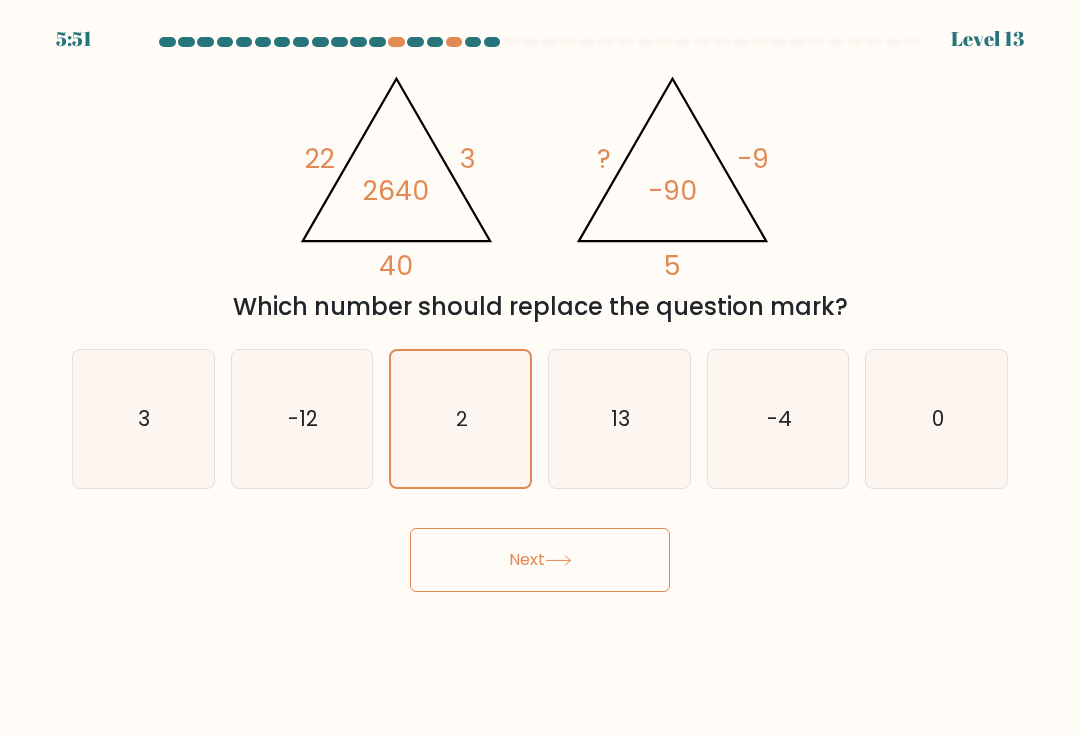 click on "Next" at bounding box center (540, 560) 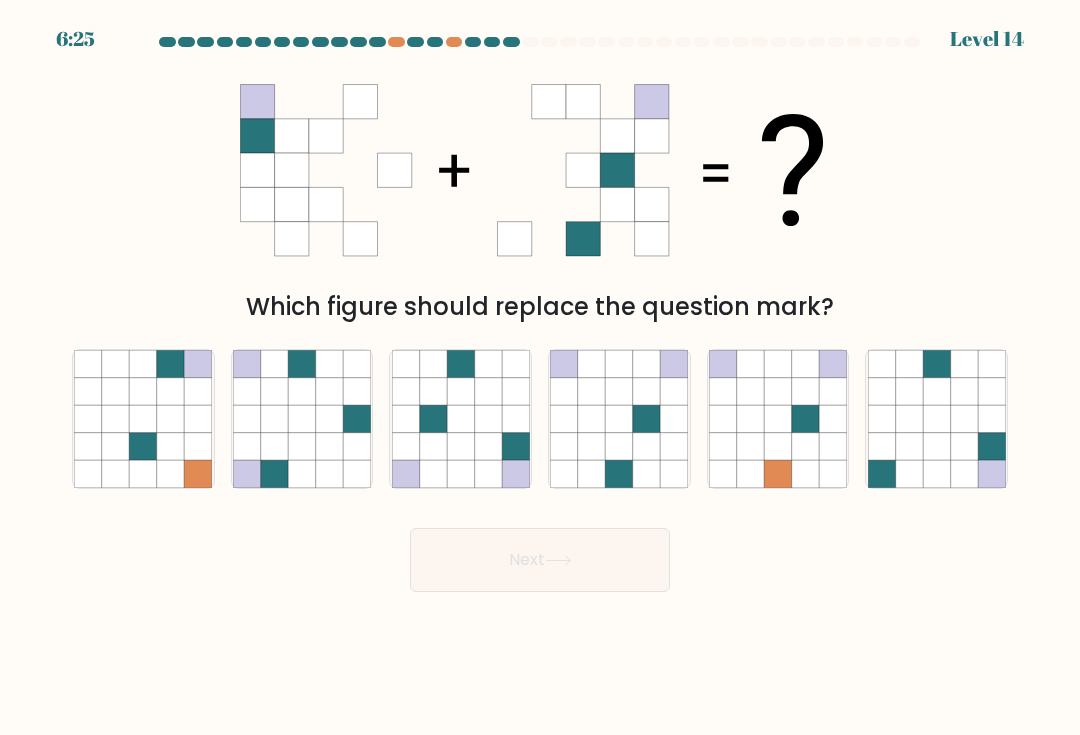 click at bounding box center [329, 445] 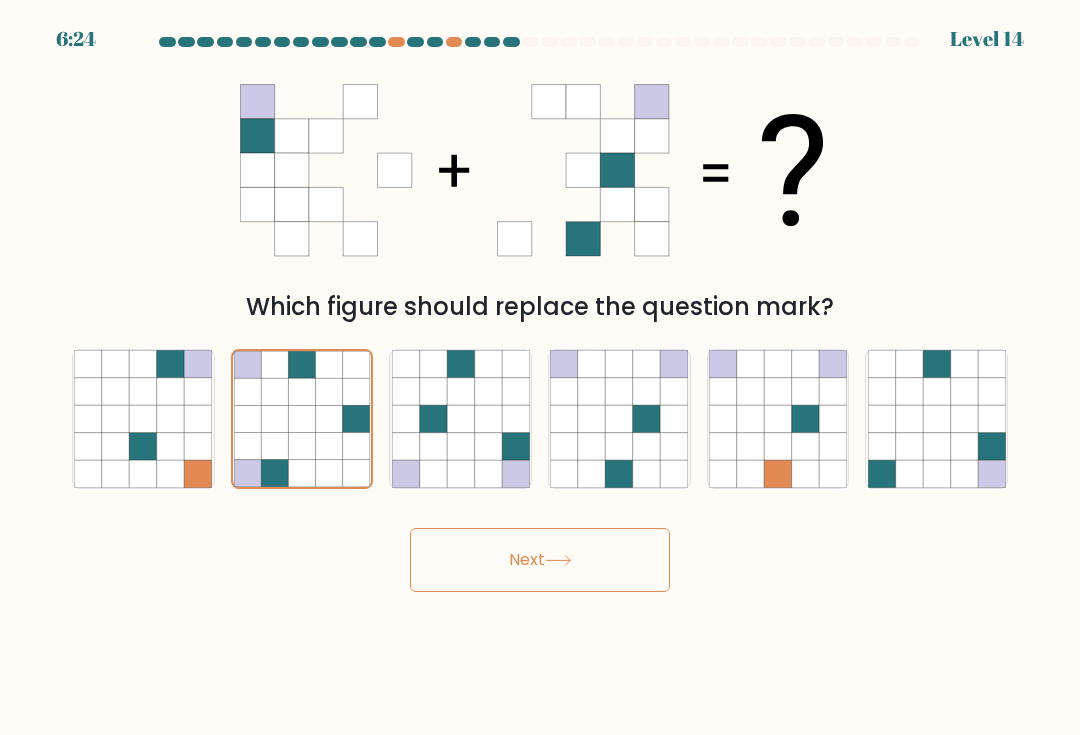click on "Next" at bounding box center (540, 560) 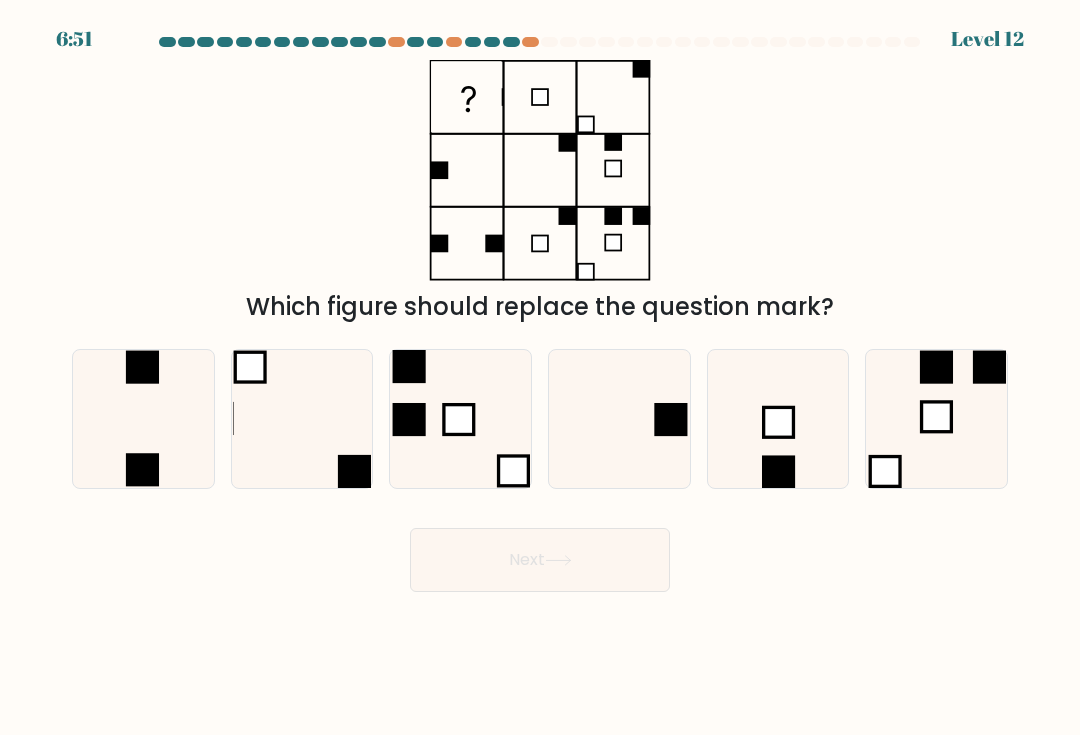 click at bounding box center (671, 418) 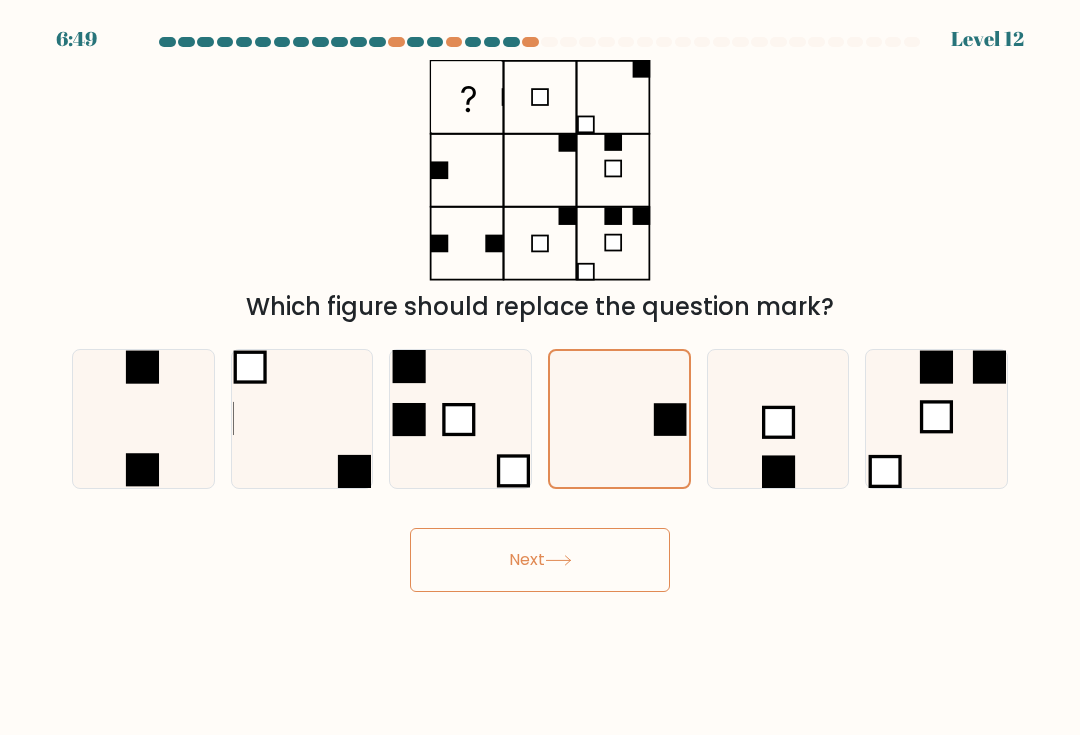 click on "Next" at bounding box center (540, 560) 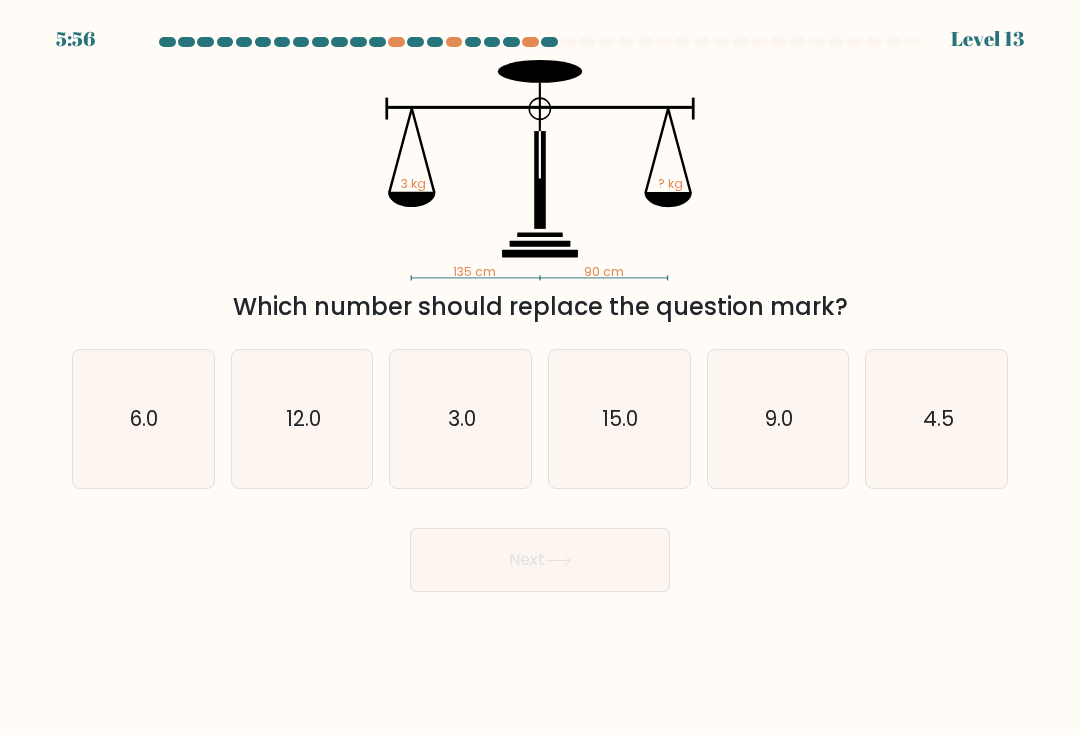 click on "4.5" at bounding box center [937, 418] 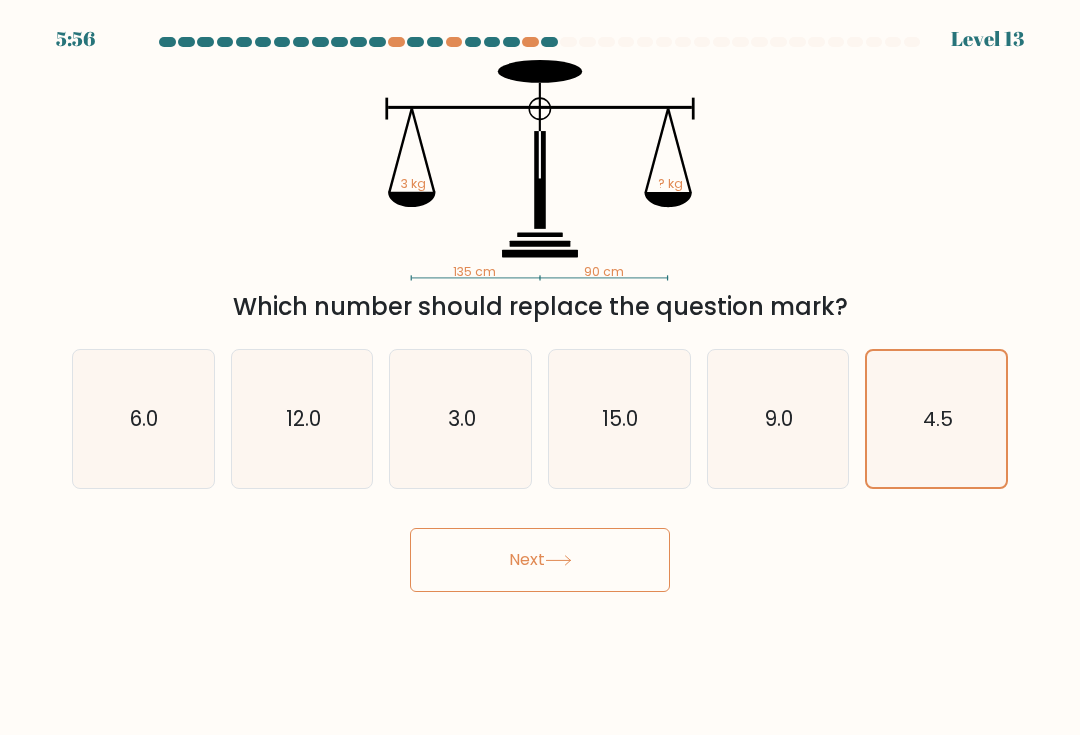click on "Next" at bounding box center [540, 560] 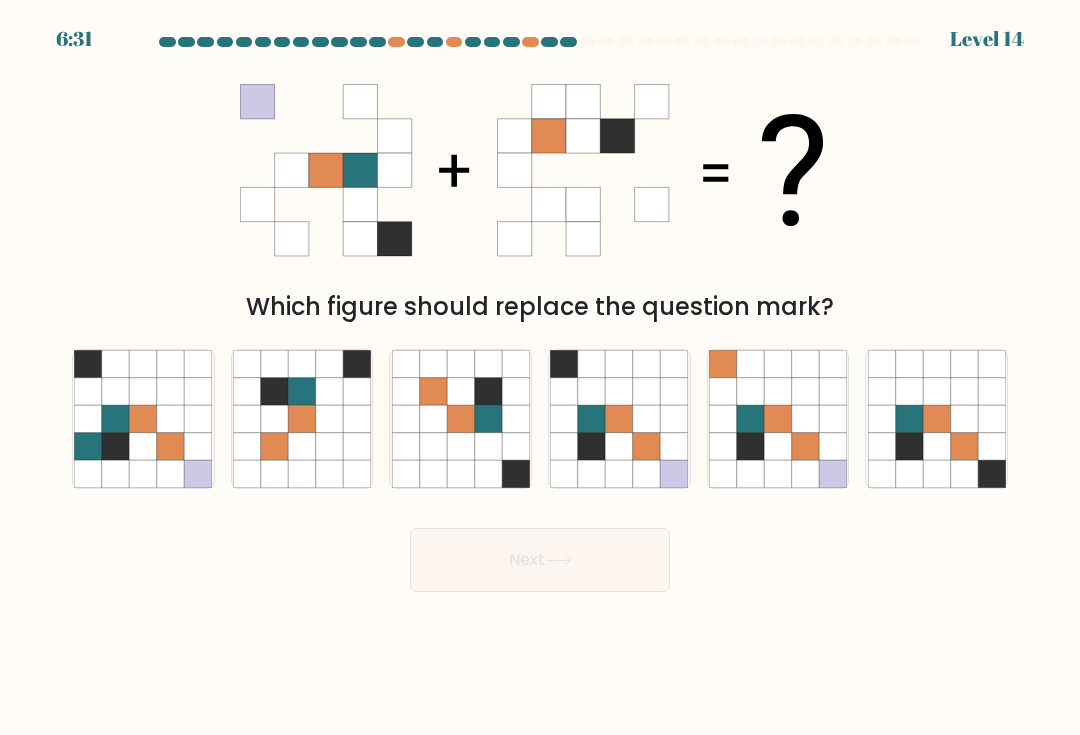 click at bounding box center [515, 418] 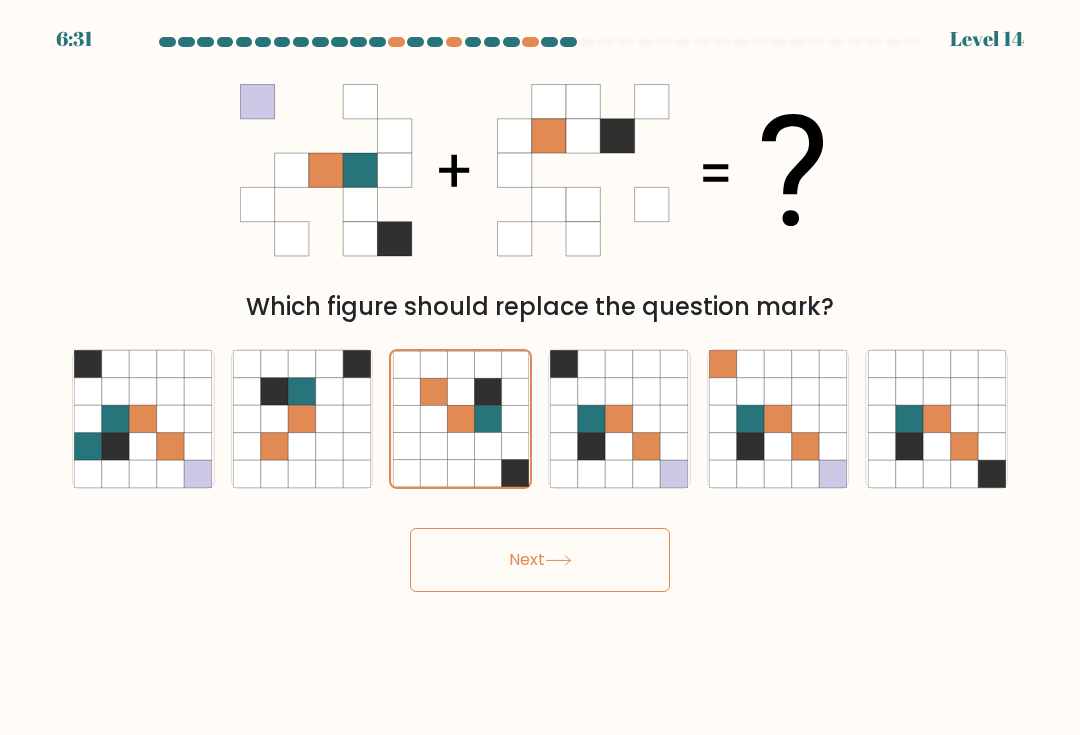 click on "Next" at bounding box center [540, 560] 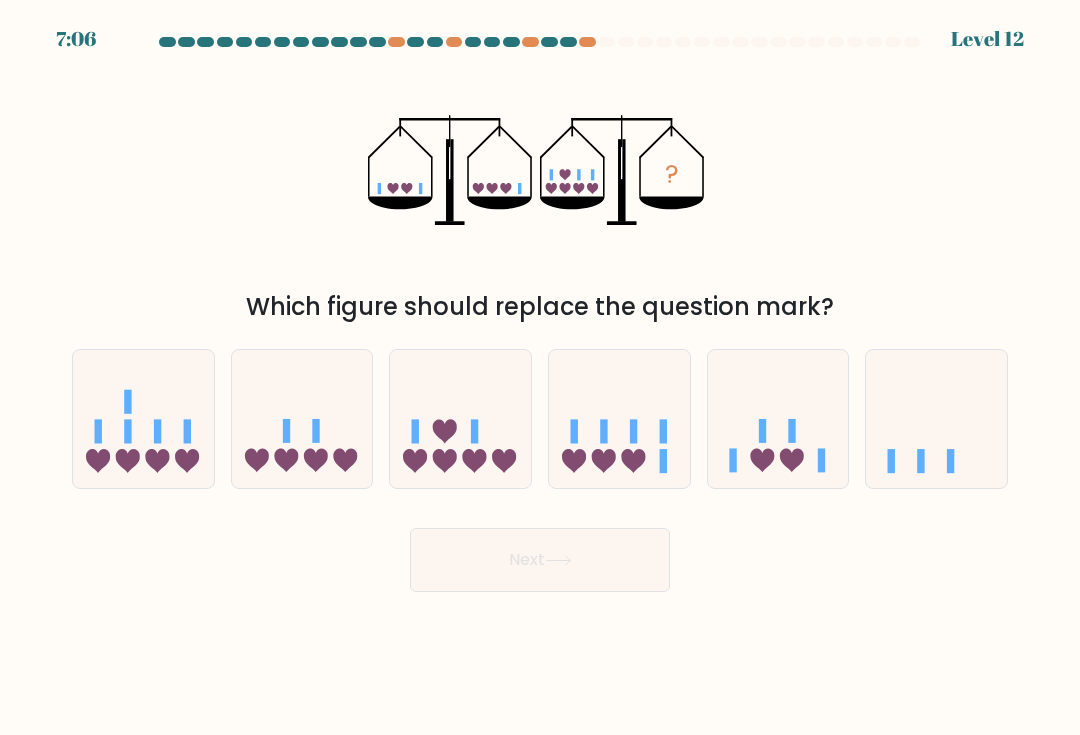 click at bounding box center [619, 418] 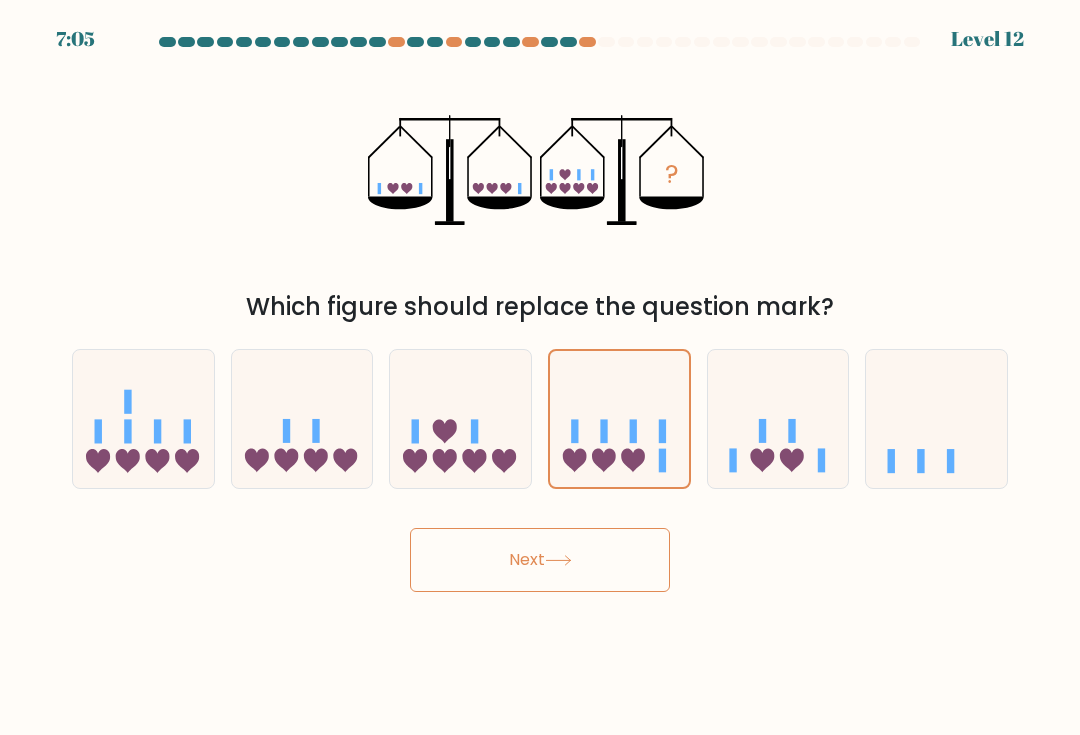click on "Next" at bounding box center (540, 560) 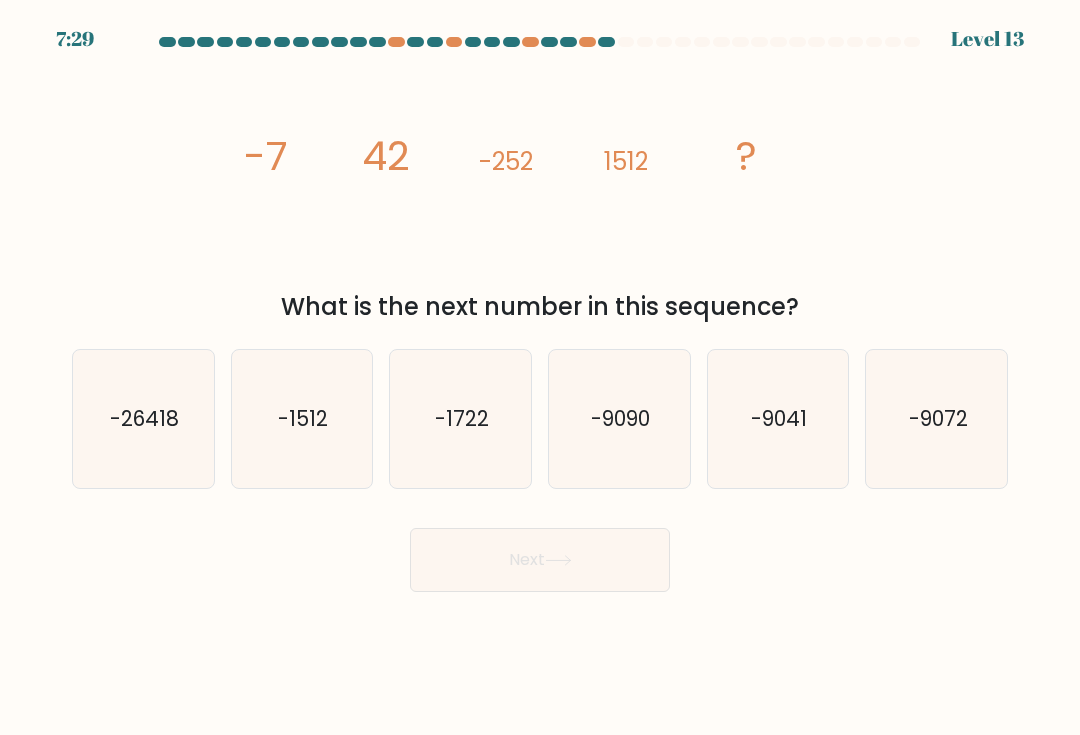 click on "-9072" at bounding box center [937, 419] 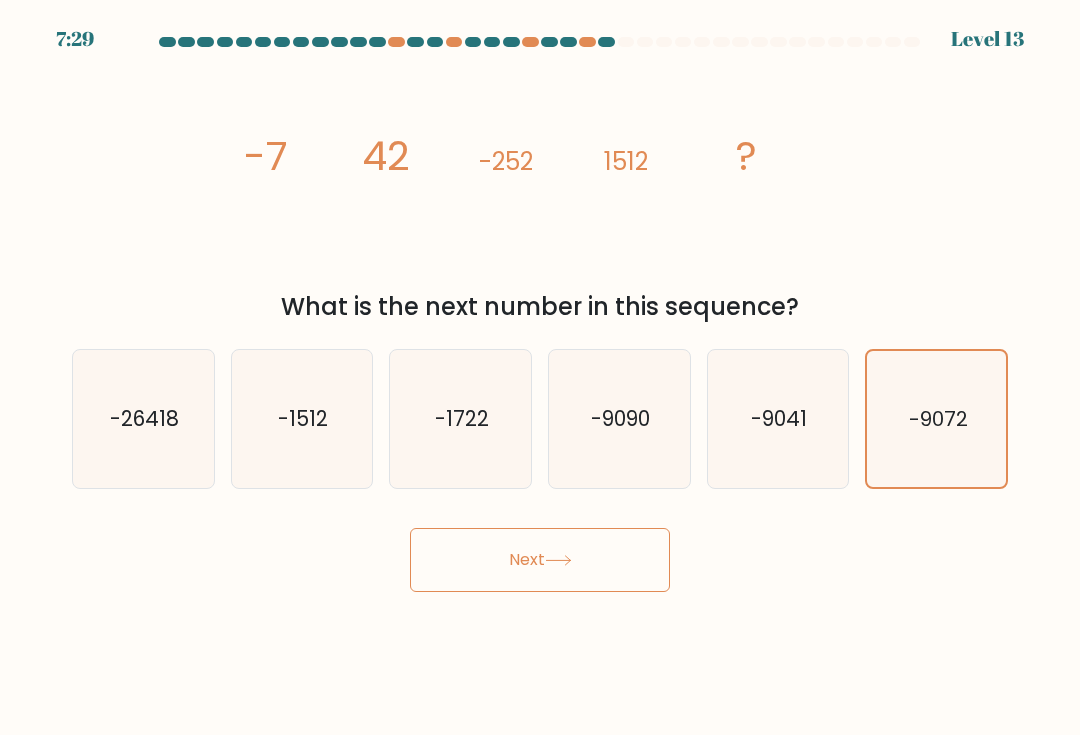 click on "Next" at bounding box center (540, 560) 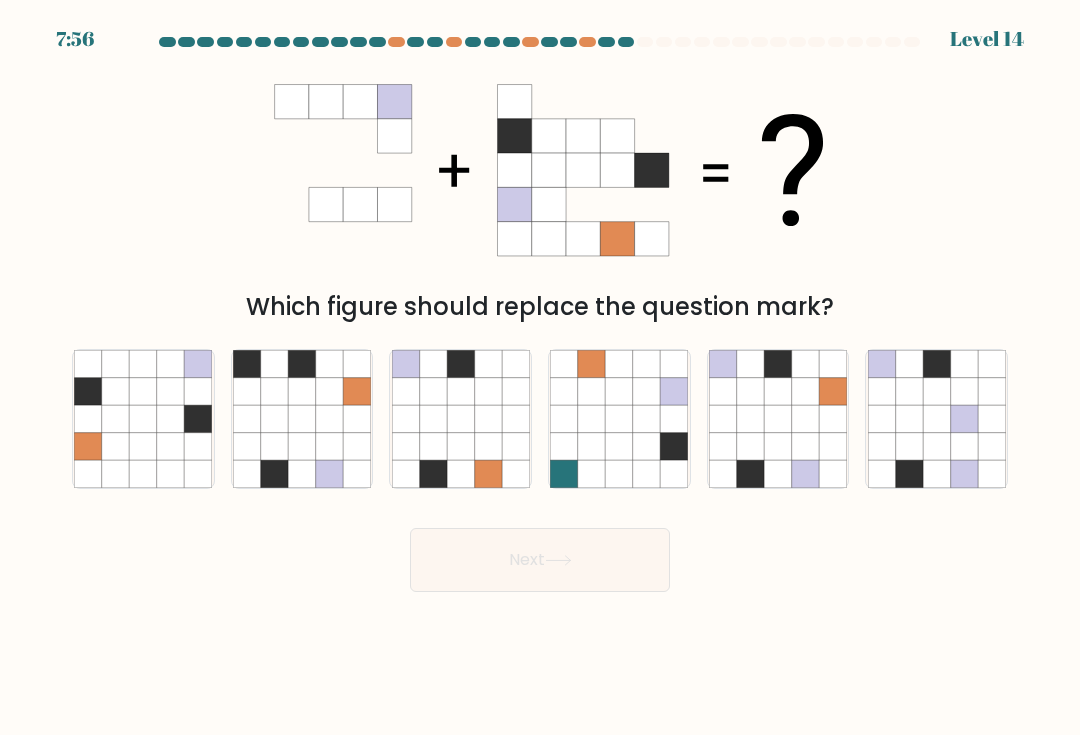 click at bounding box center (777, 445) 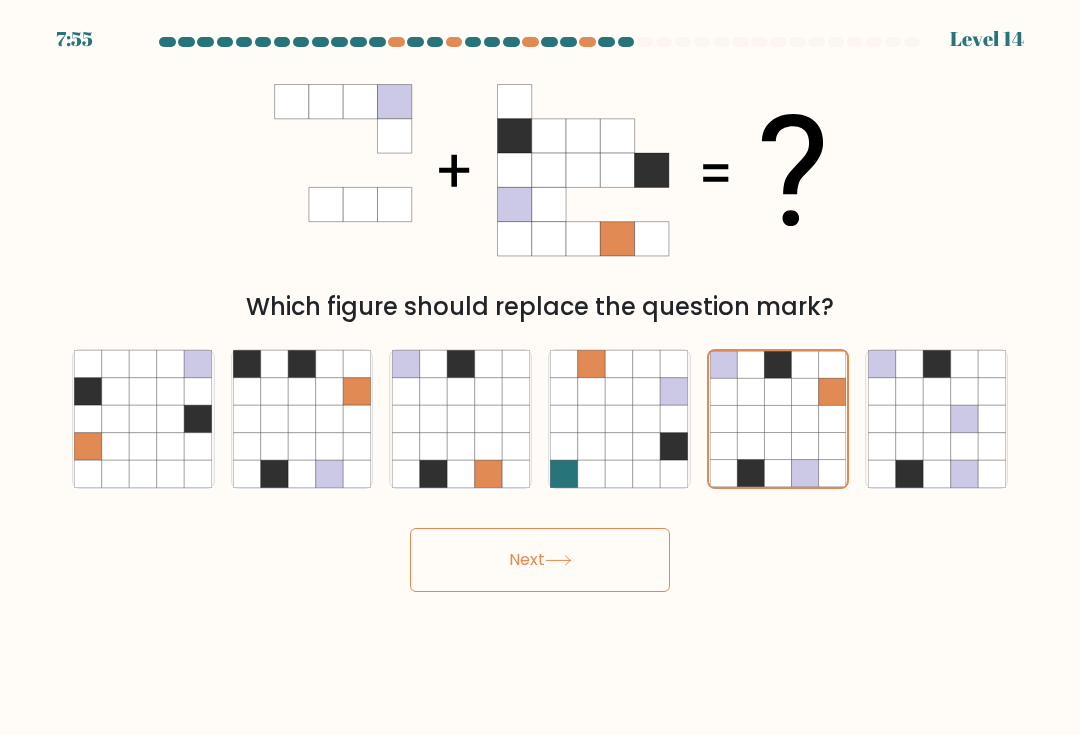 click at bounding box center [558, 560] 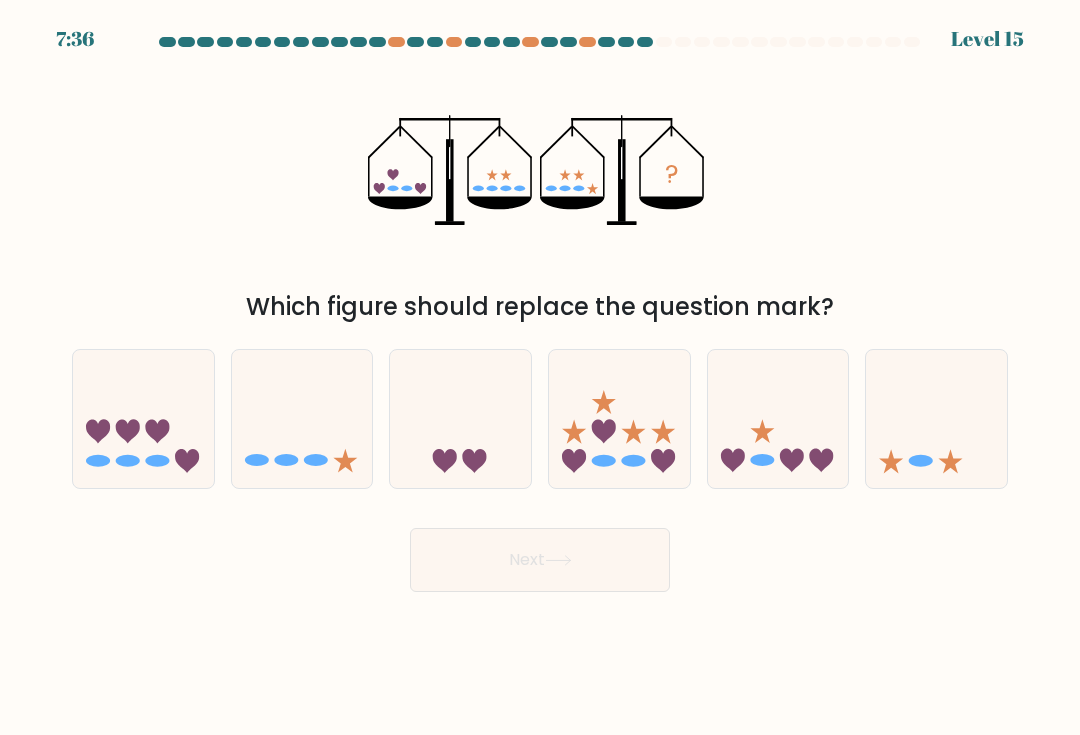 click at bounding box center (778, 418) 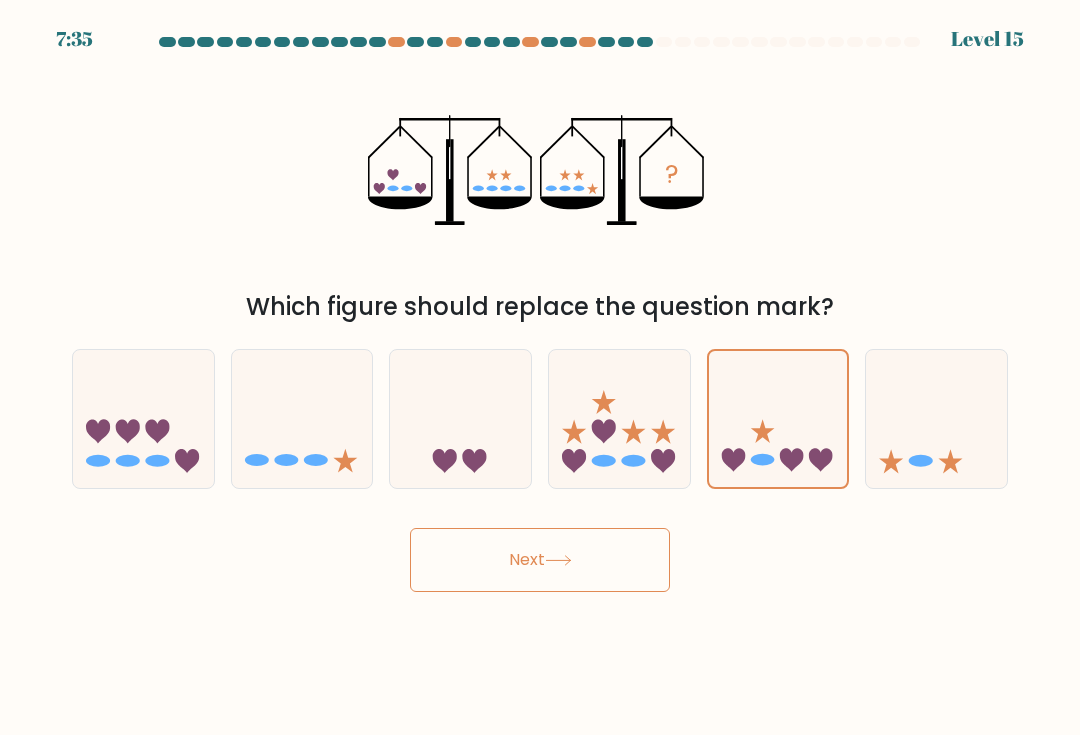 click on "Next" at bounding box center [540, 560] 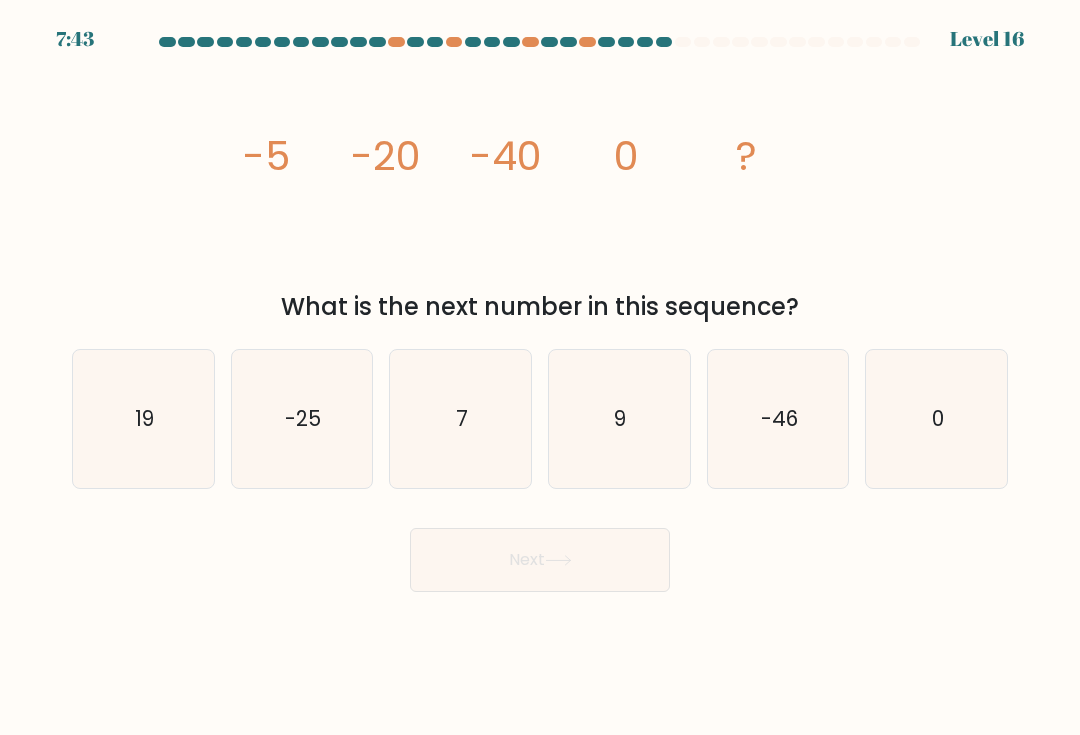 click on "-25" at bounding box center (303, 418) 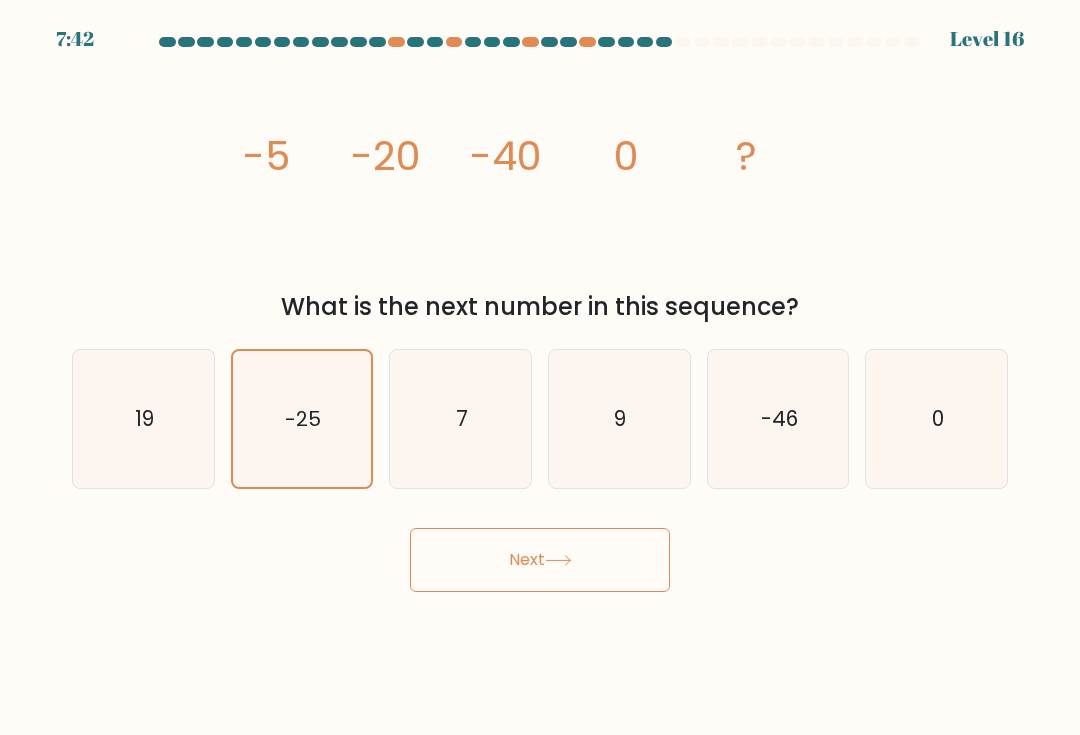 click on "Next" at bounding box center (540, 560) 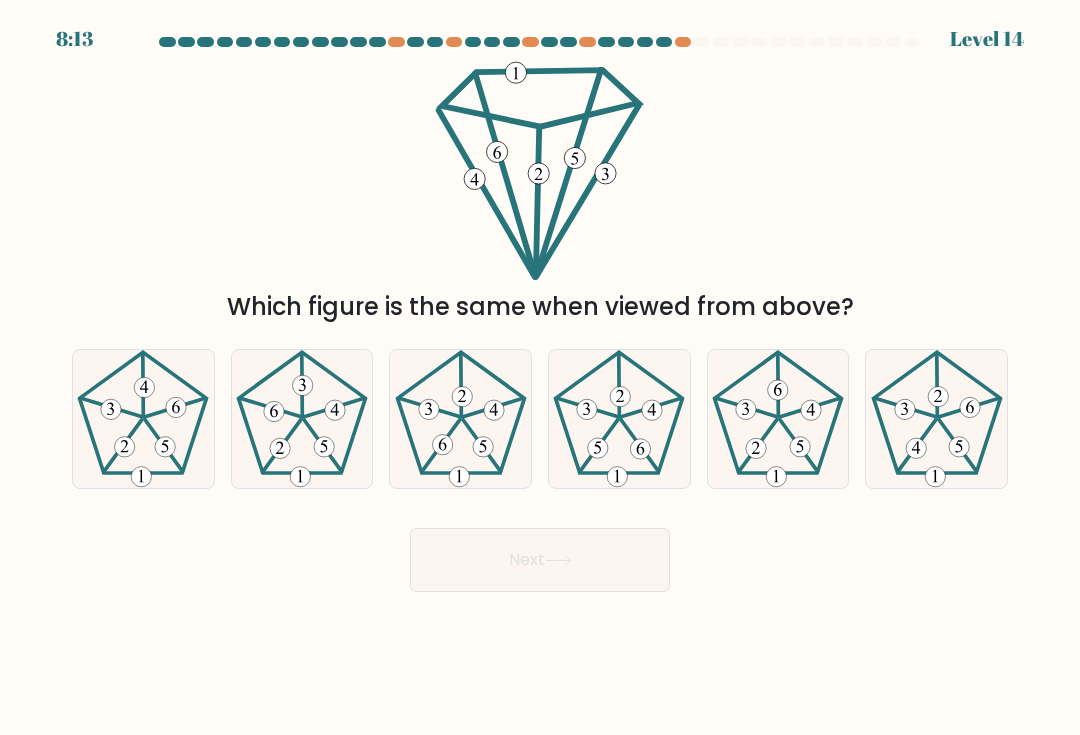 click at bounding box center (619, 419) 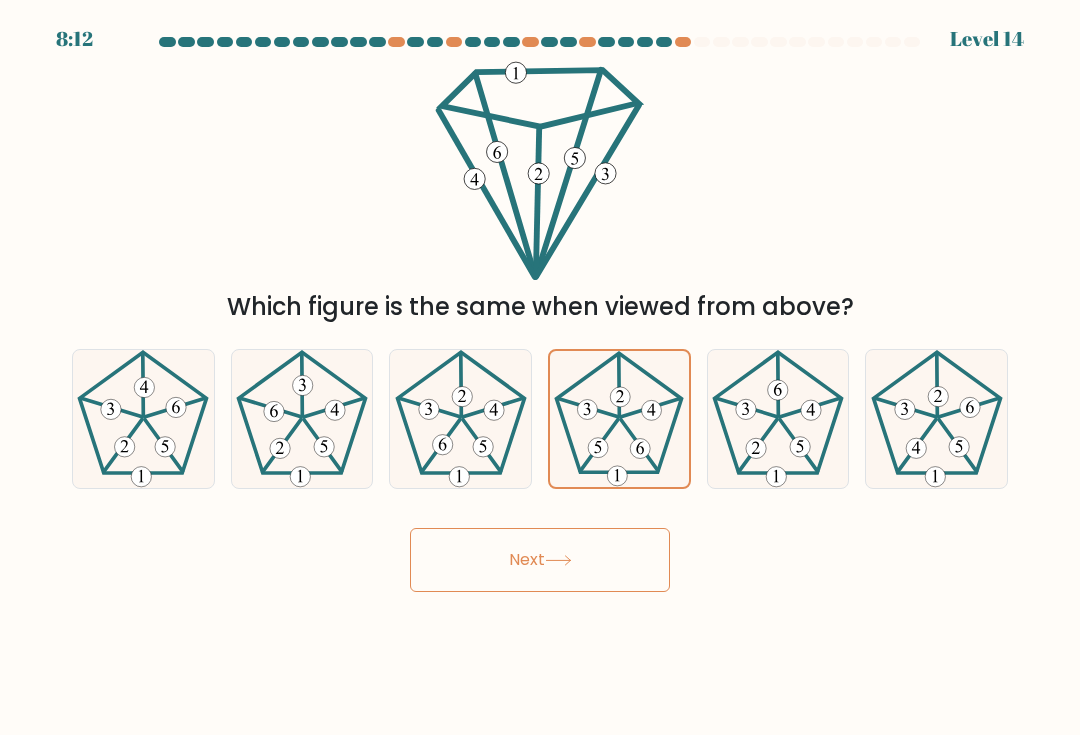 click on "Next" at bounding box center (540, 560) 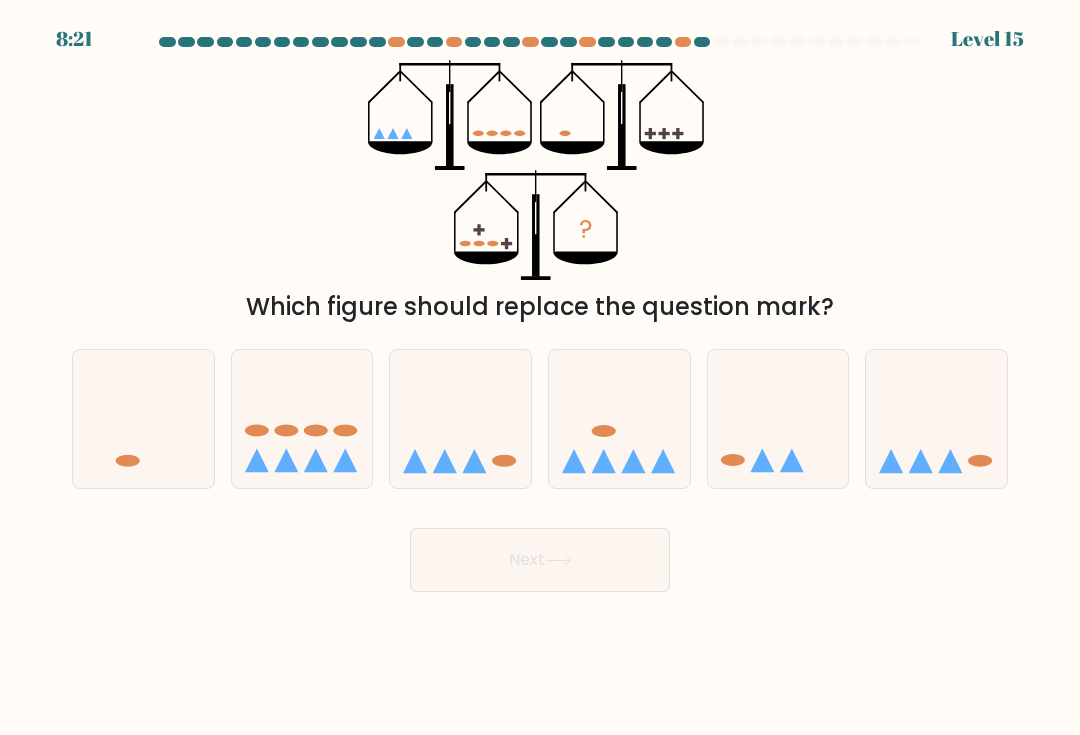 click at bounding box center (604, 461) 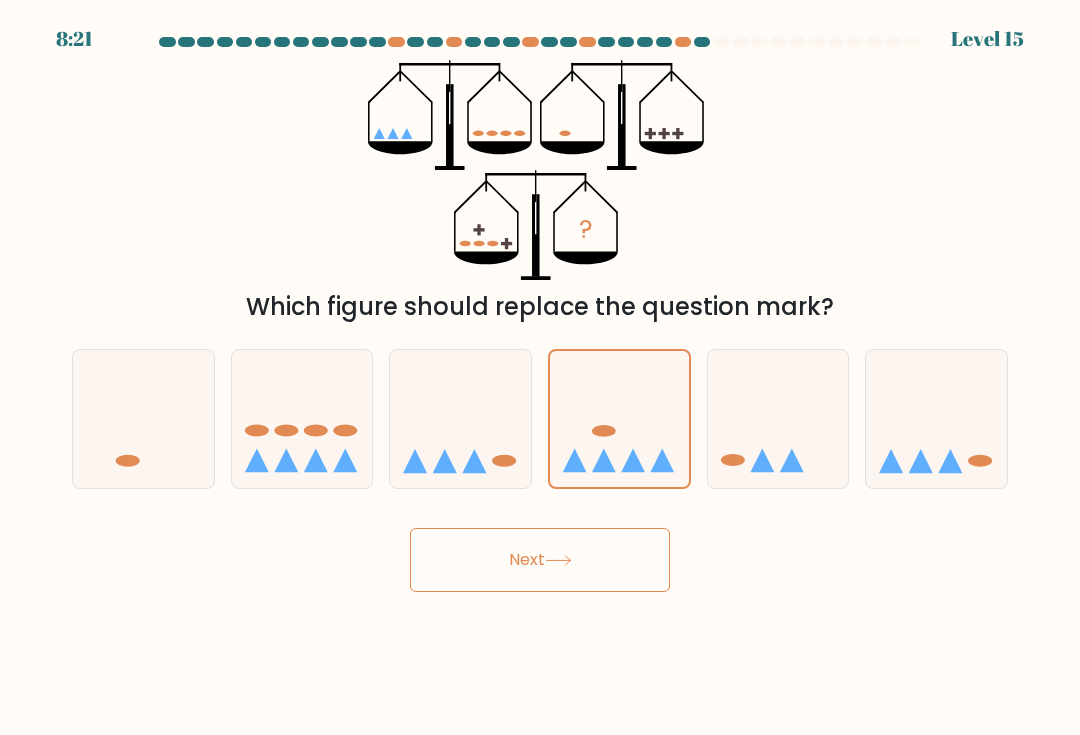 click on "Next" at bounding box center (540, 560) 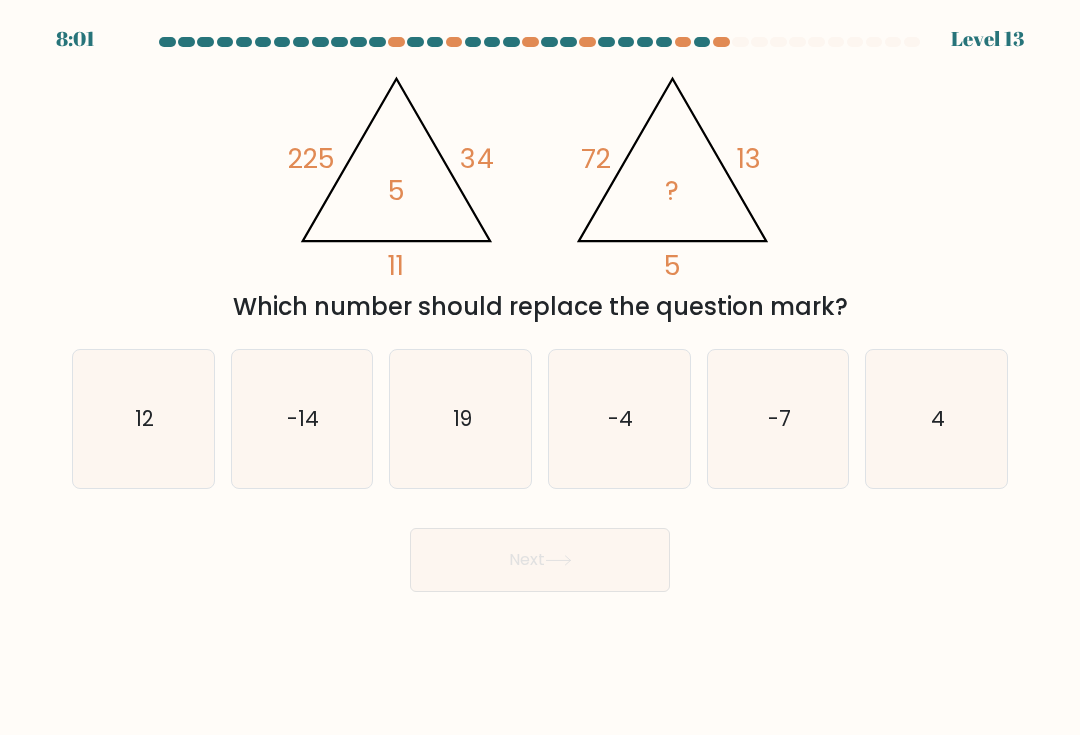 click on "4" at bounding box center [937, 419] 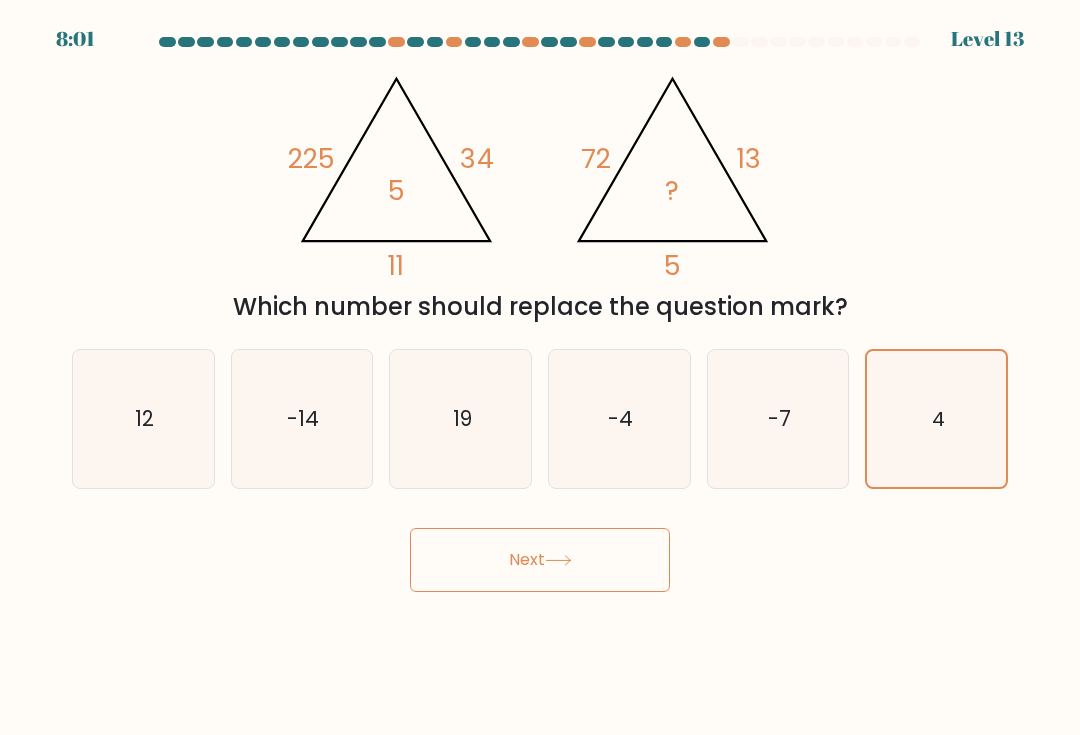 click on "Next" at bounding box center (540, 560) 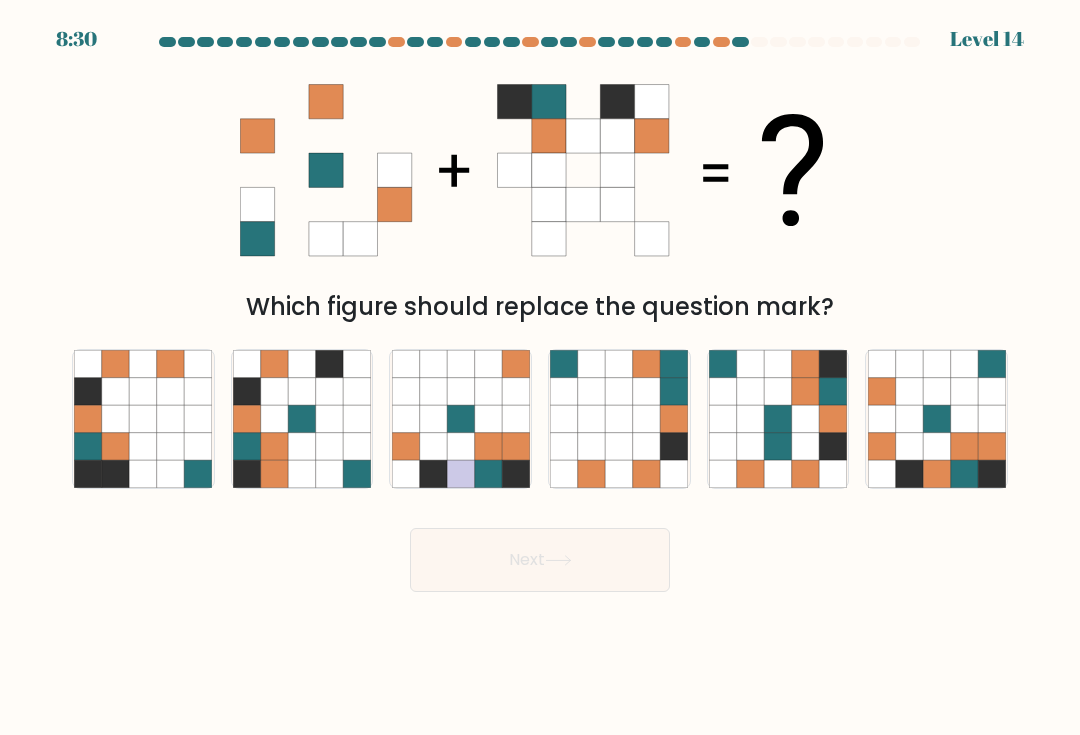 click at bounding box center (301, 445) 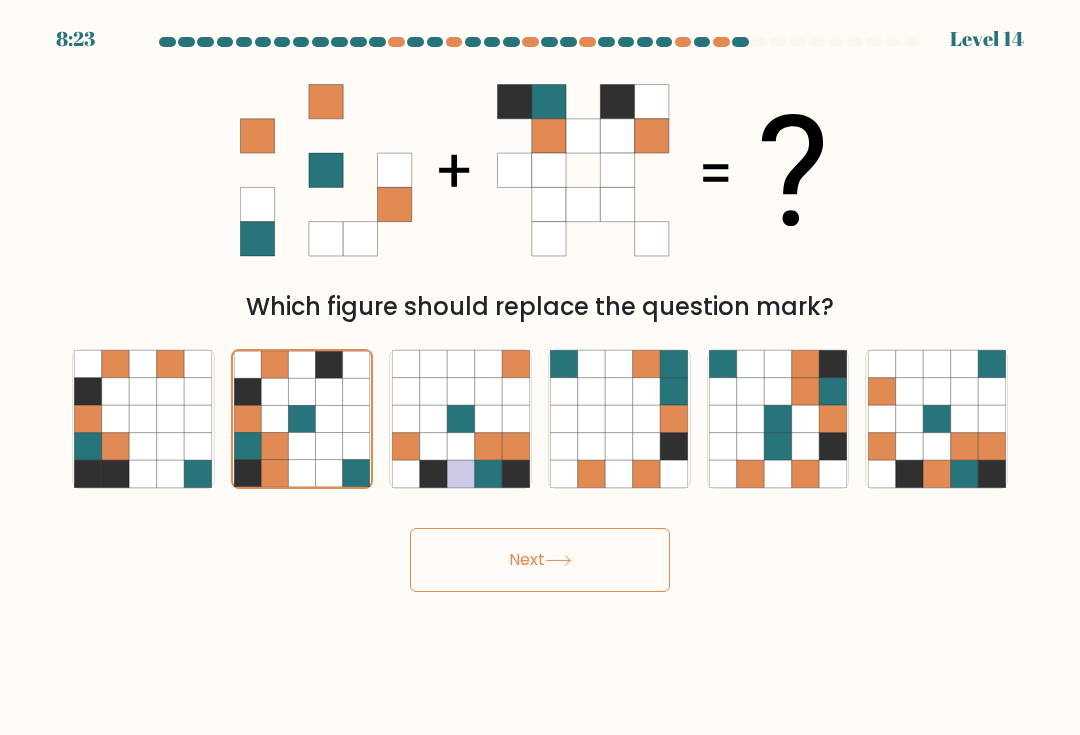 click at bounding box center [750, 418] 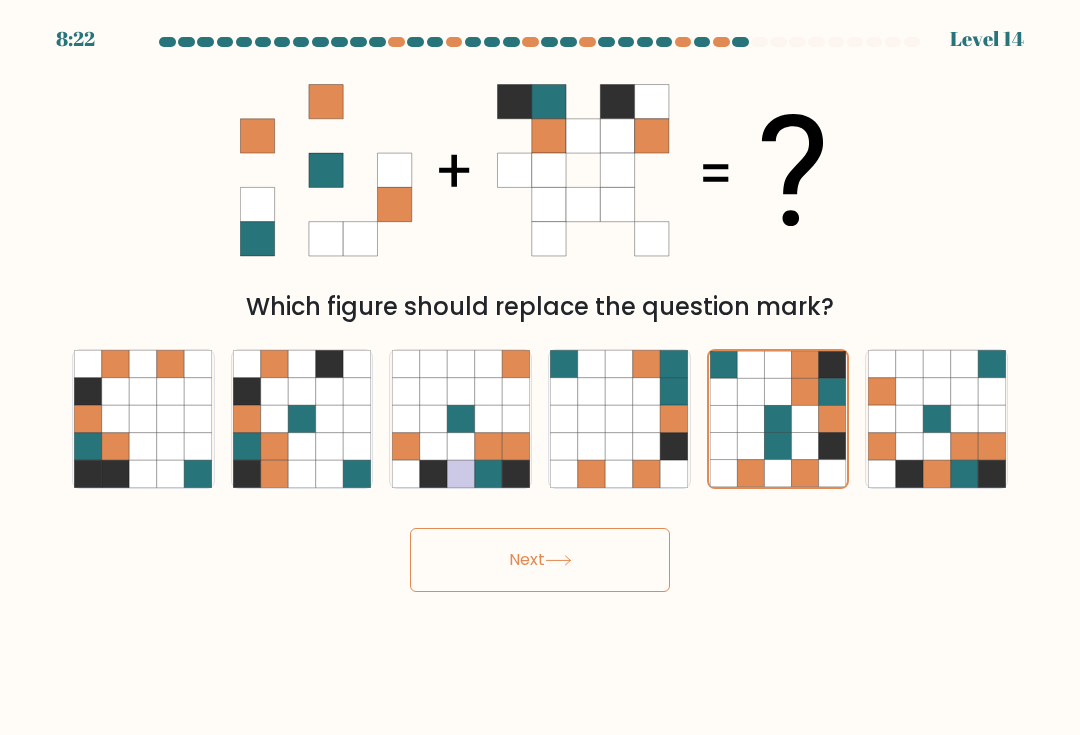 click on "Next" at bounding box center [540, 560] 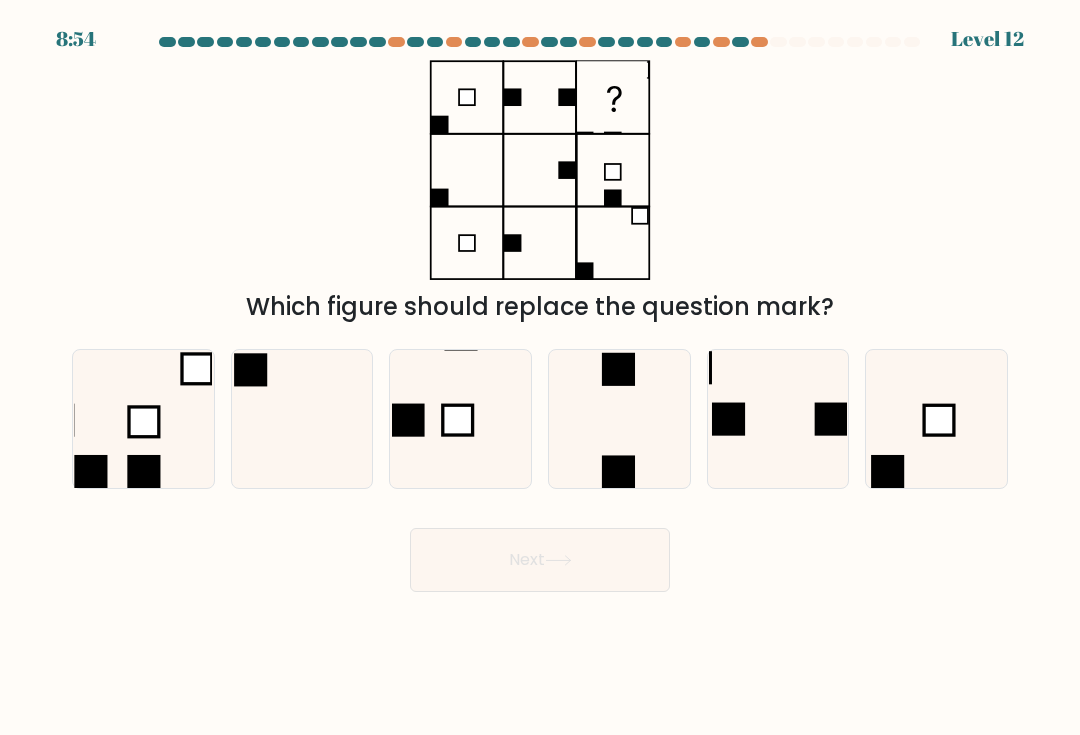 click at bounding box center (143, 419) 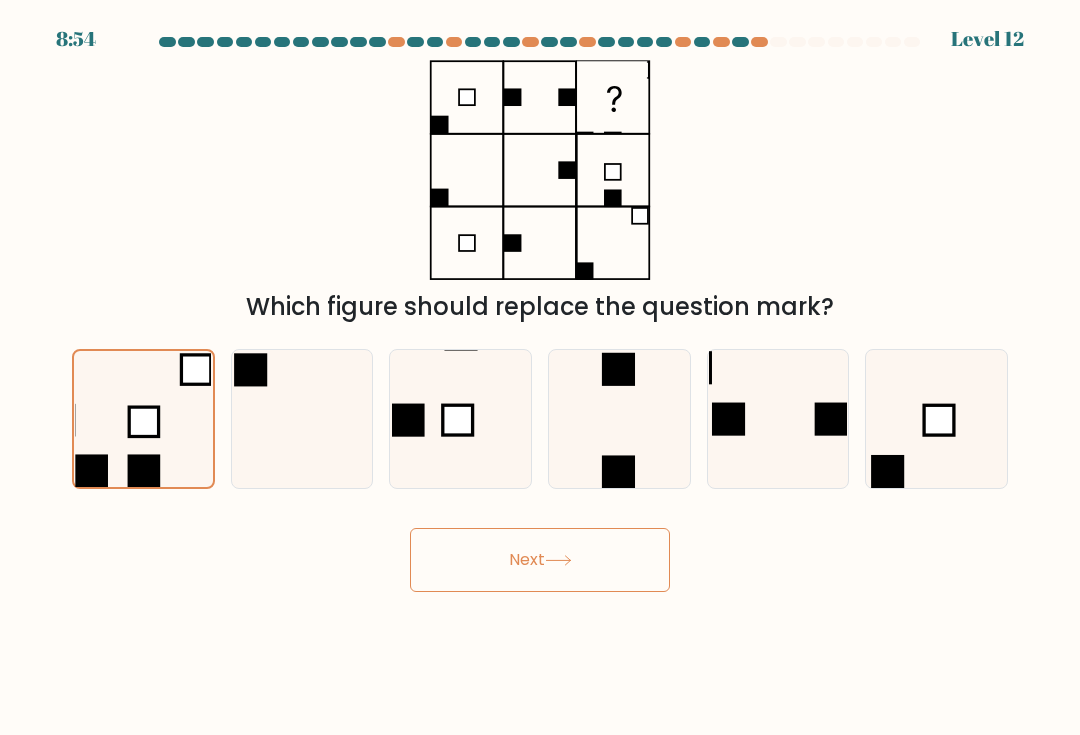 click on "Next" at bounding box center [540, 560] 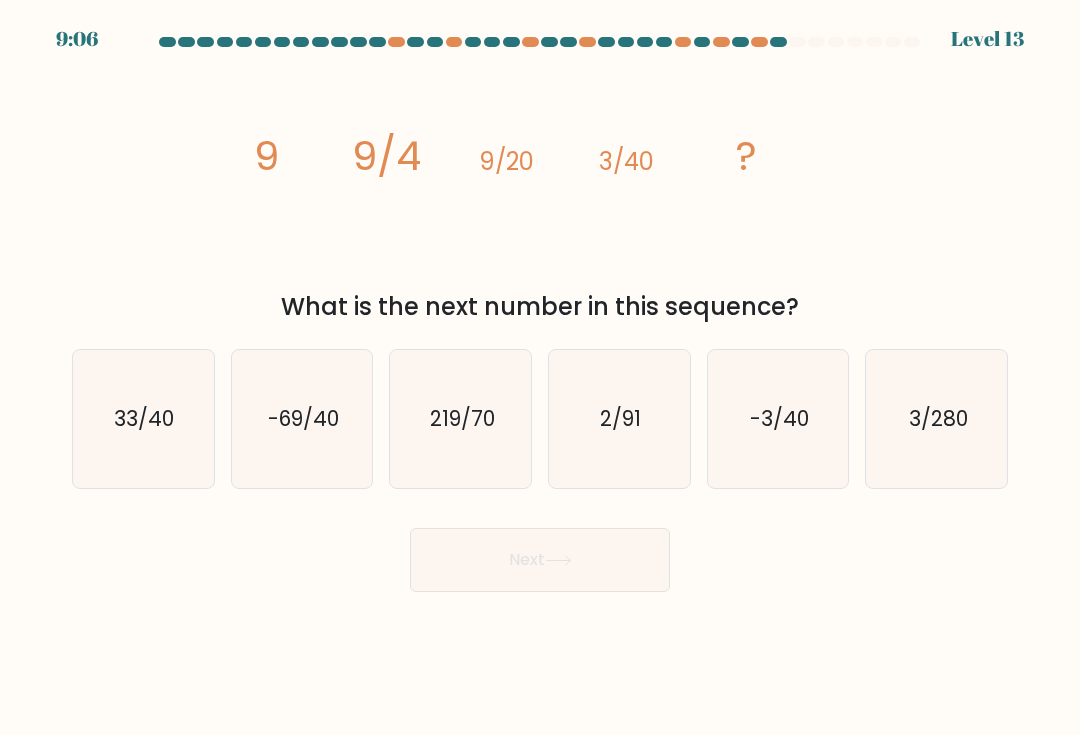 click on "33/40" at bounding box center [145, 418] 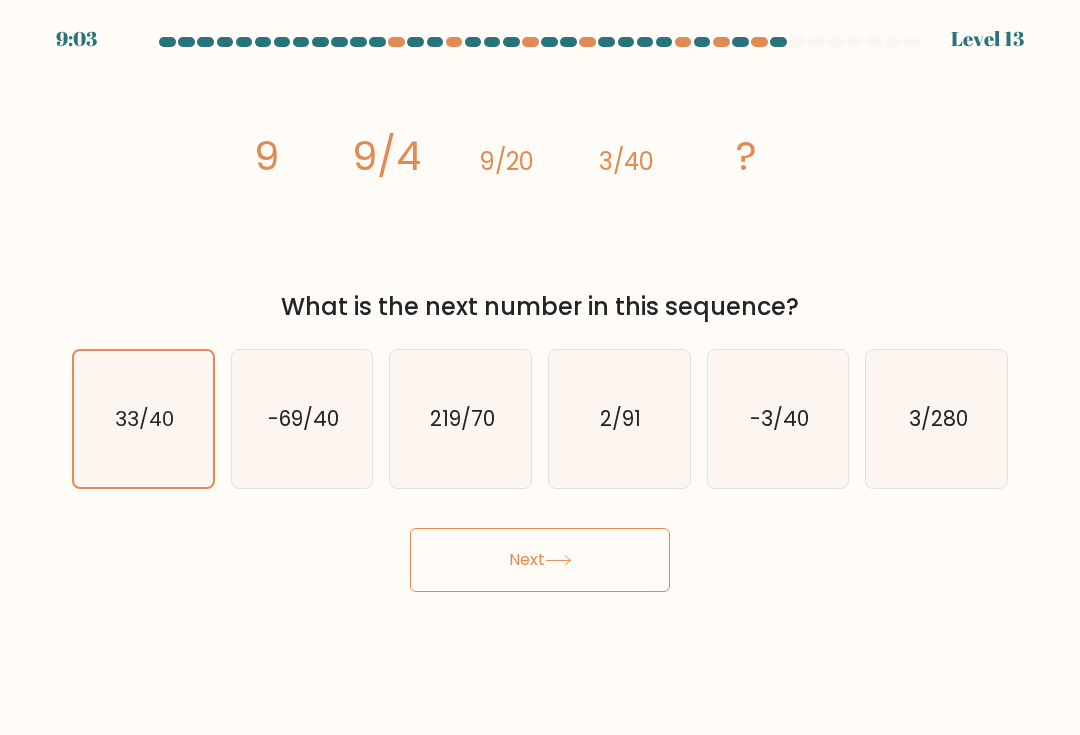 click on "9:03
Level 13" at bounding box center [540, 367] 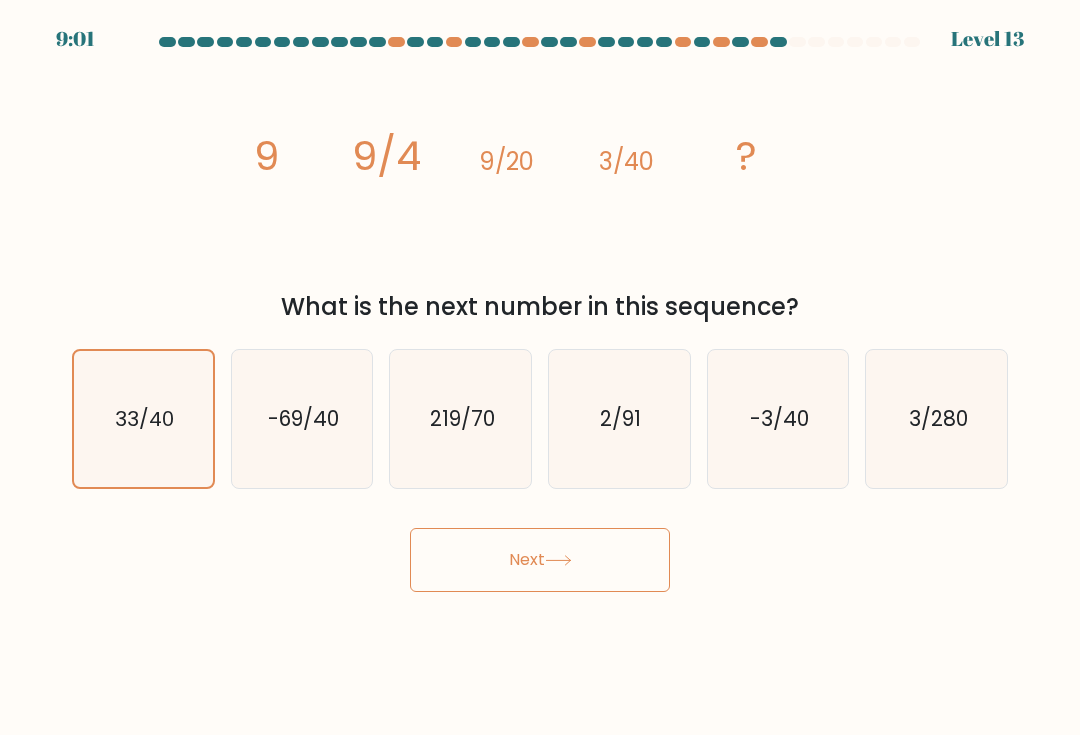 click on "Next" at bounding box center [540, 560] 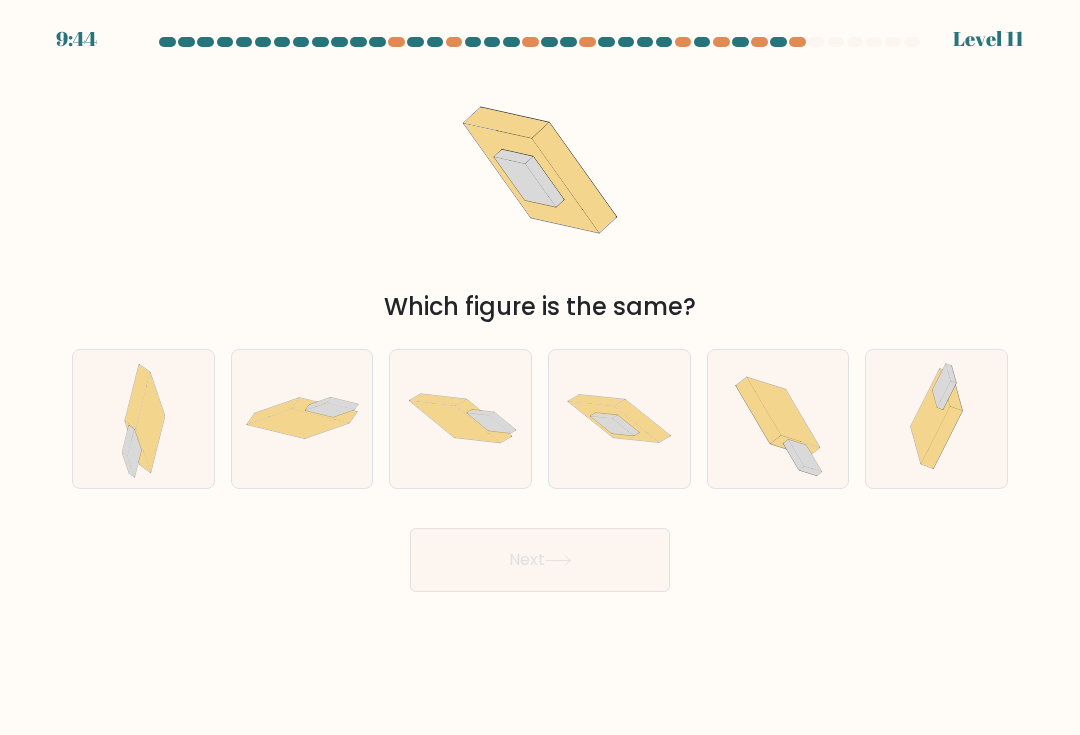 click at bounding box center [613, 422] 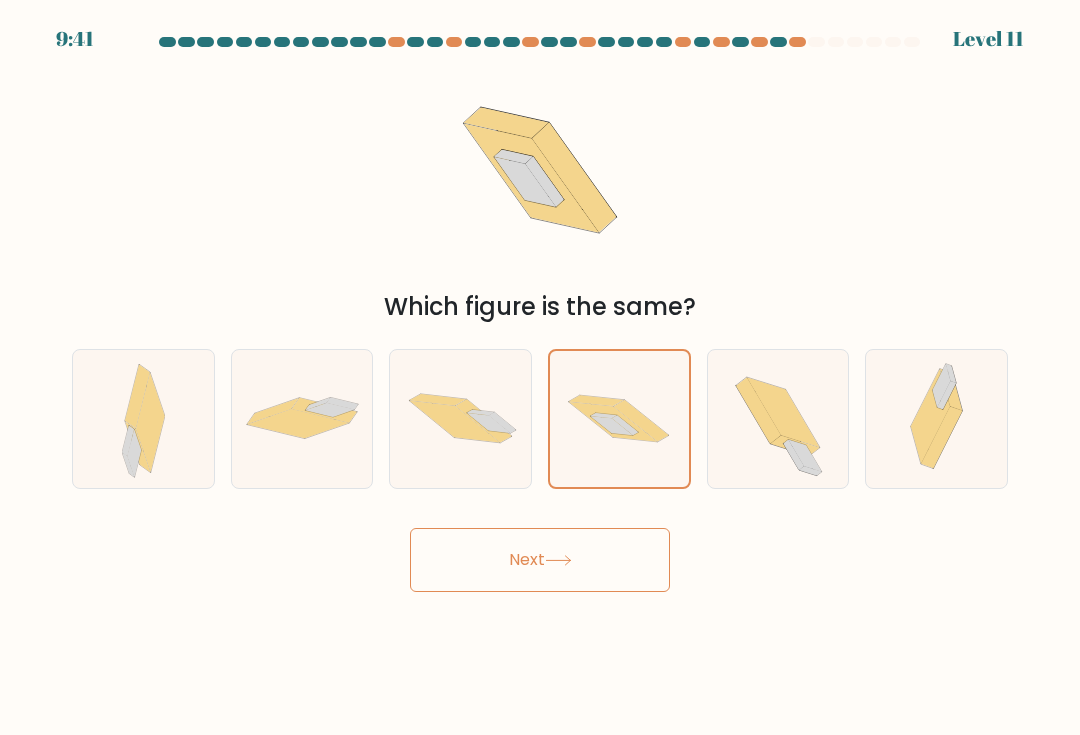 click on "Next" at bounding box center (540, 560) 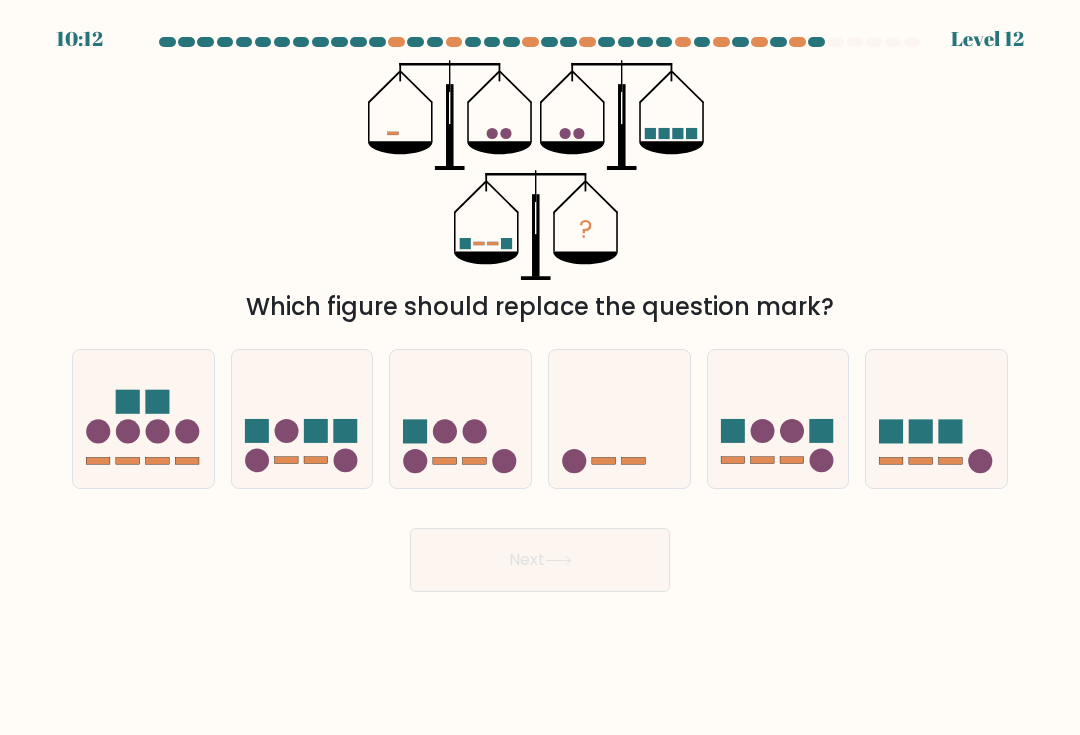 click at bounding box center [619, 418] 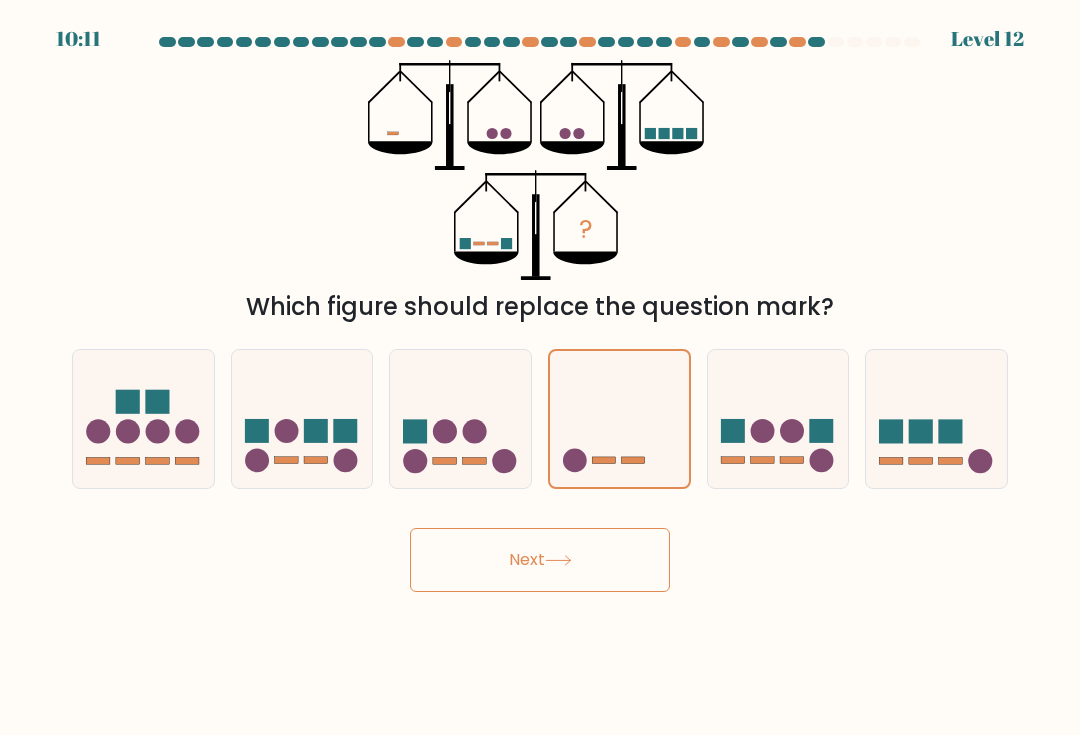 click on "Next" at bounding box center [540, 560] 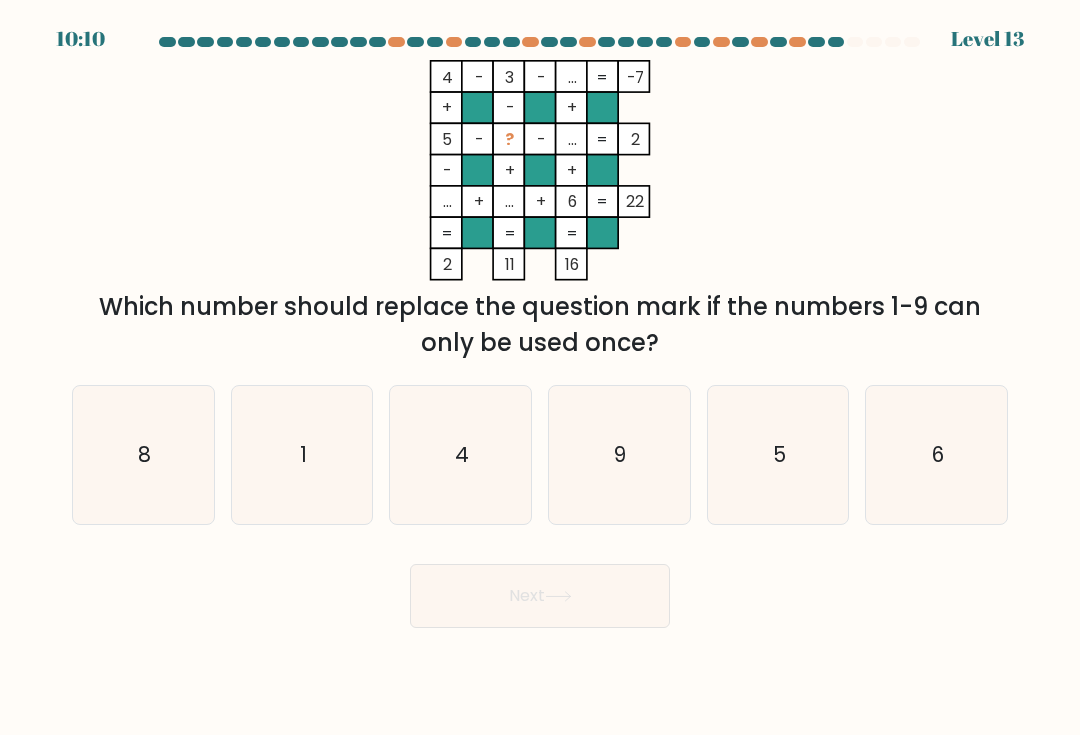 click on "1" at bounding box center (302, 455) 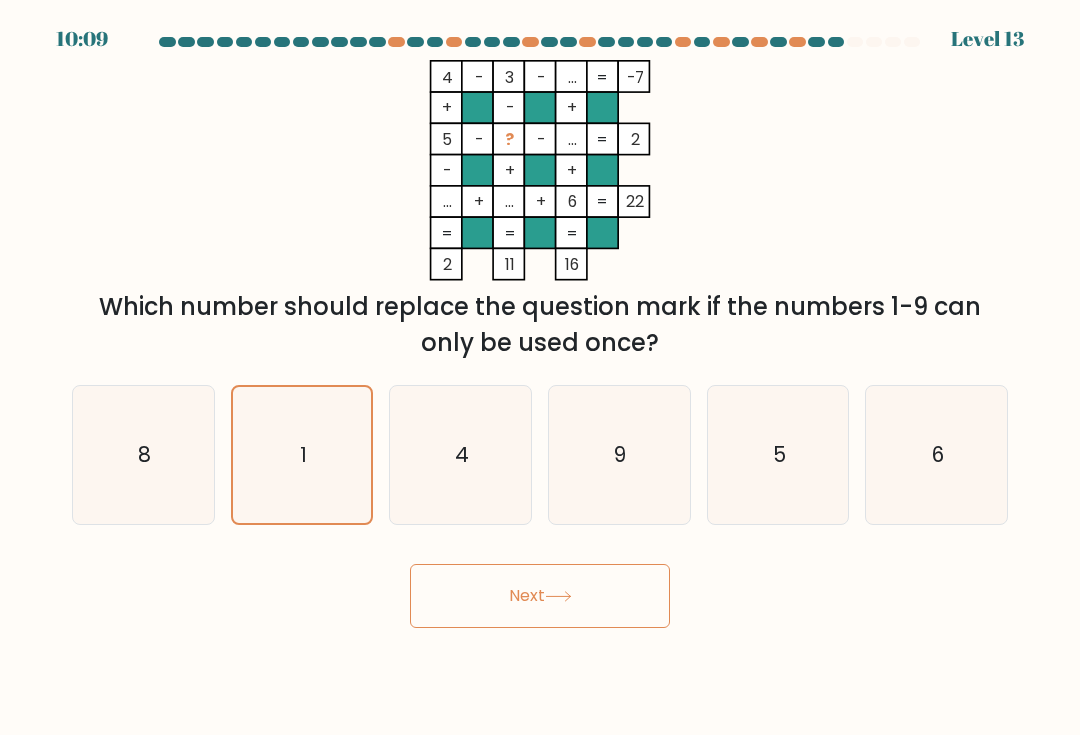 click on "Next" at bounding box center [540, 596] 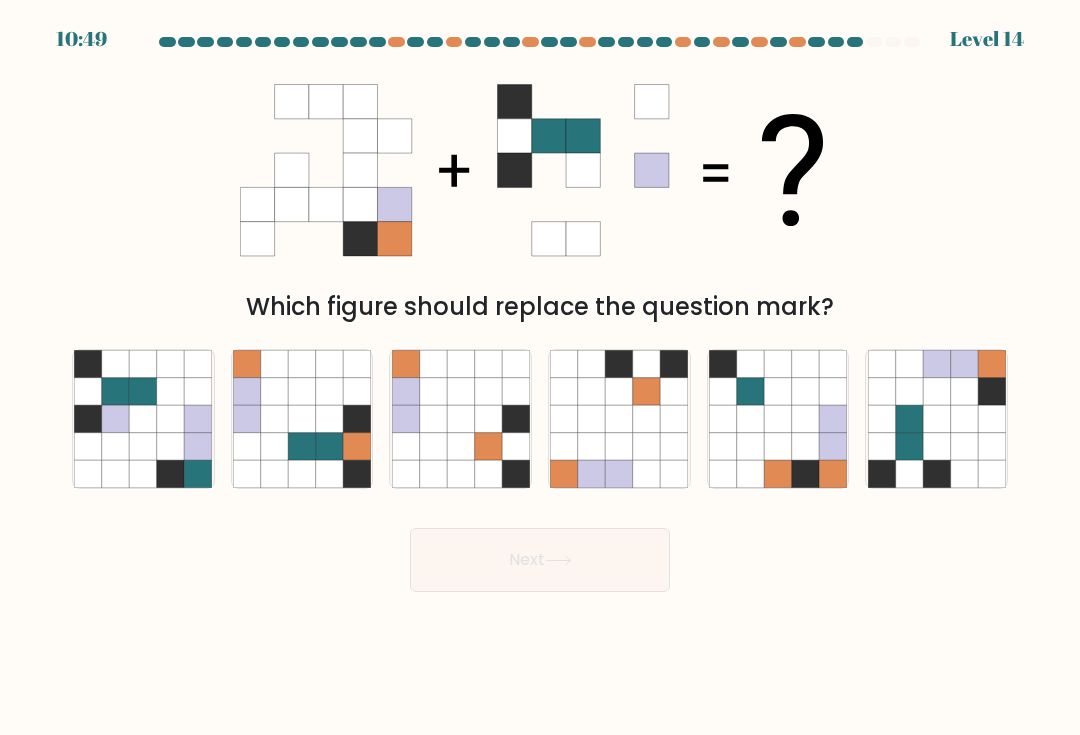click at bounding box center (301, 445) 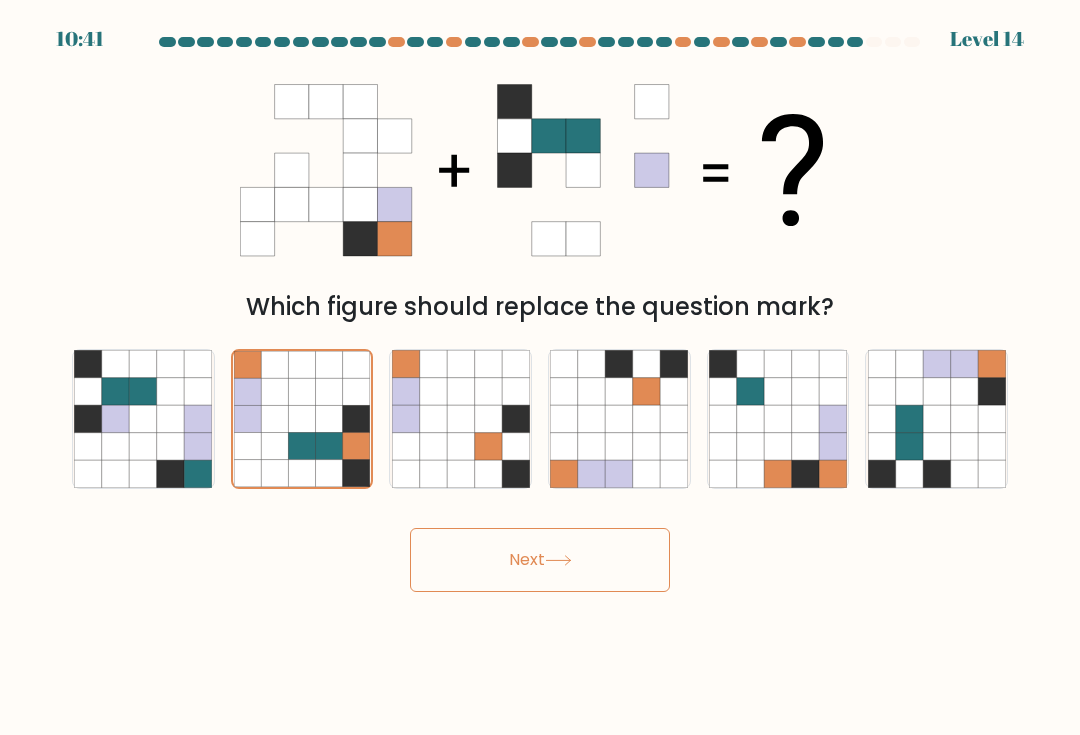 click at bounding box center [936, 418] 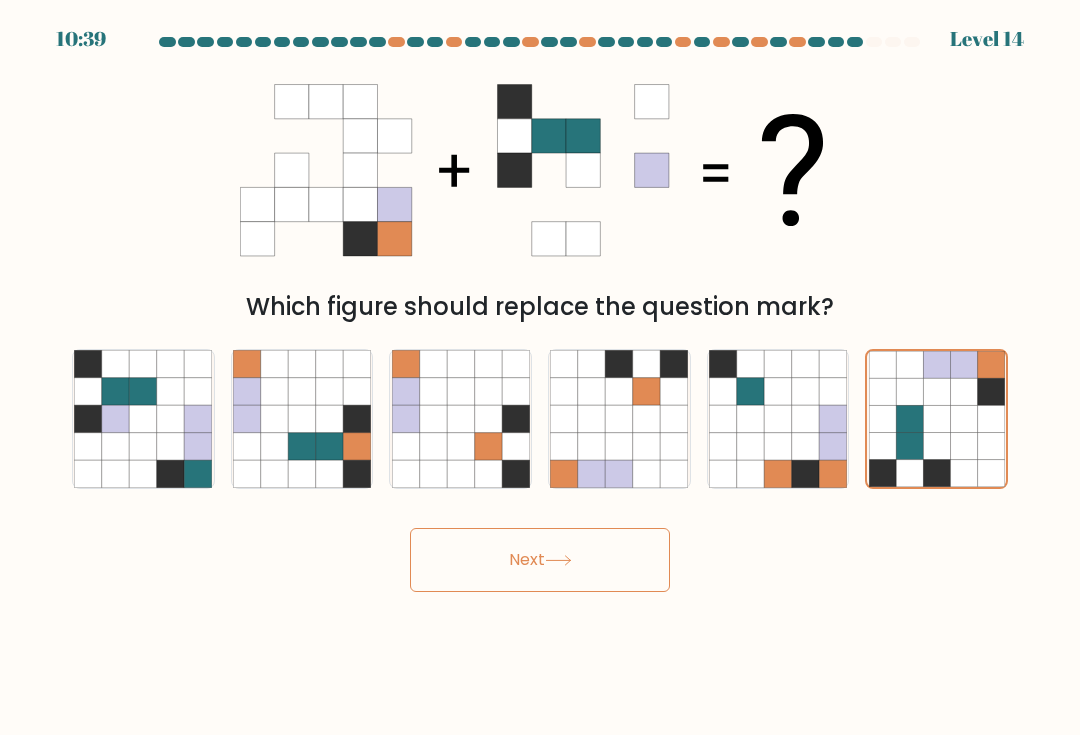 click at bounding box center [301, 445] 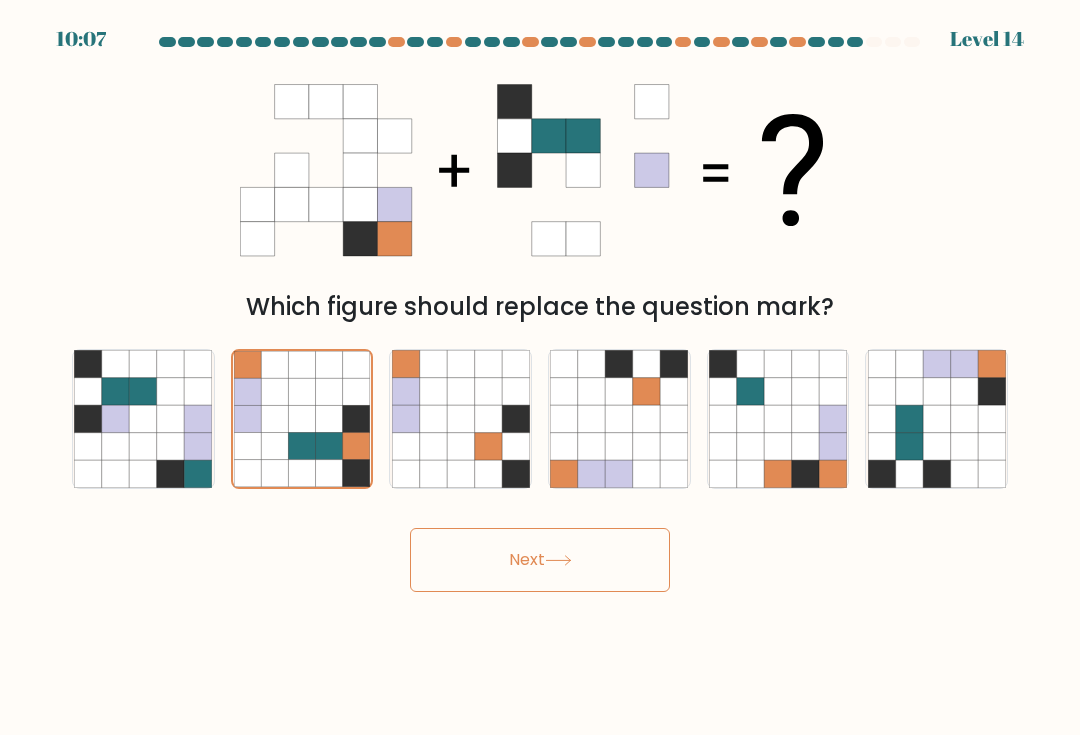 click at bounding box center [908, 418] 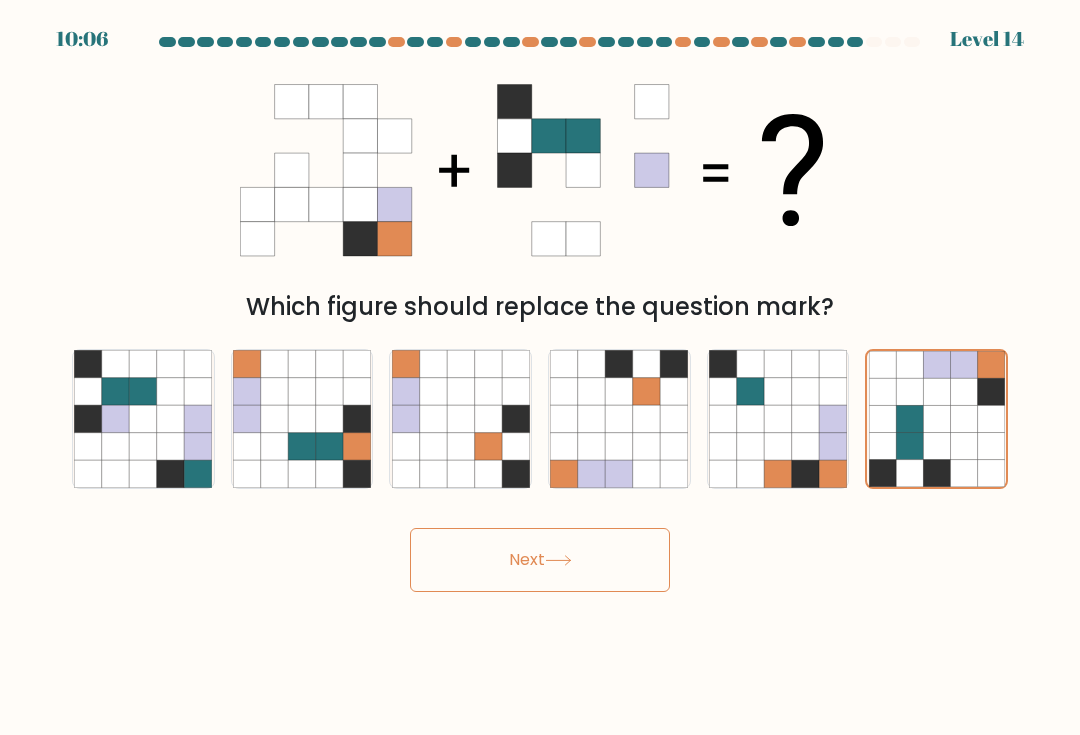 click on "Next" at bounding box center (540, 560) 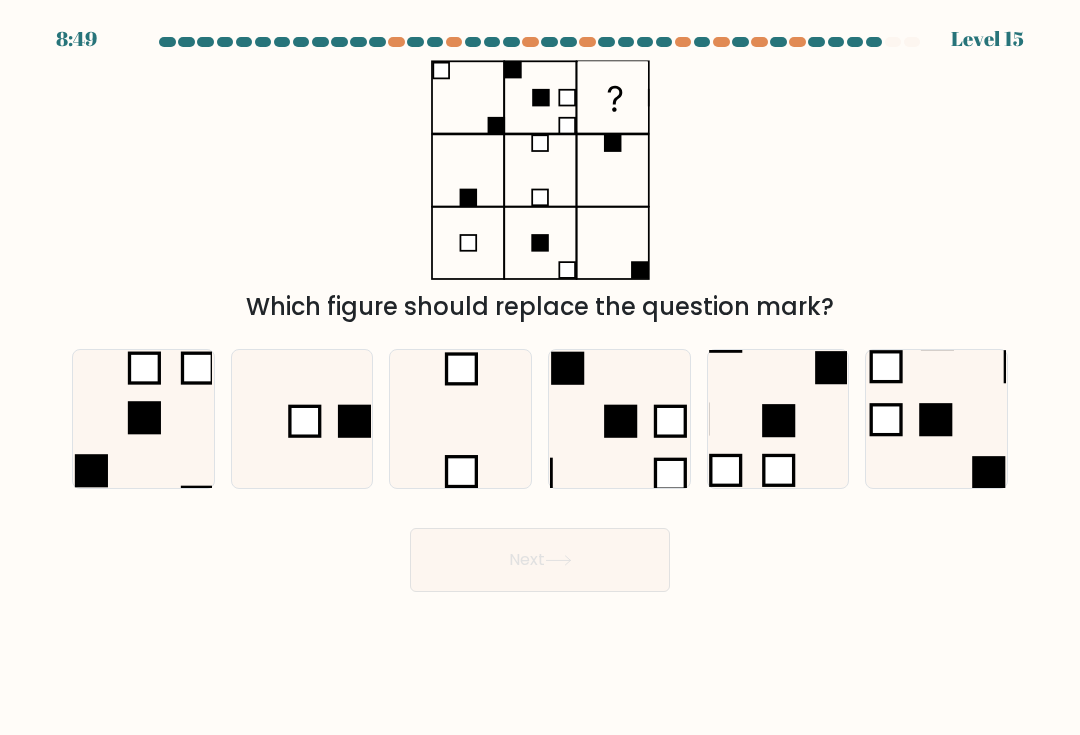 click at bounding box center [461, 419] 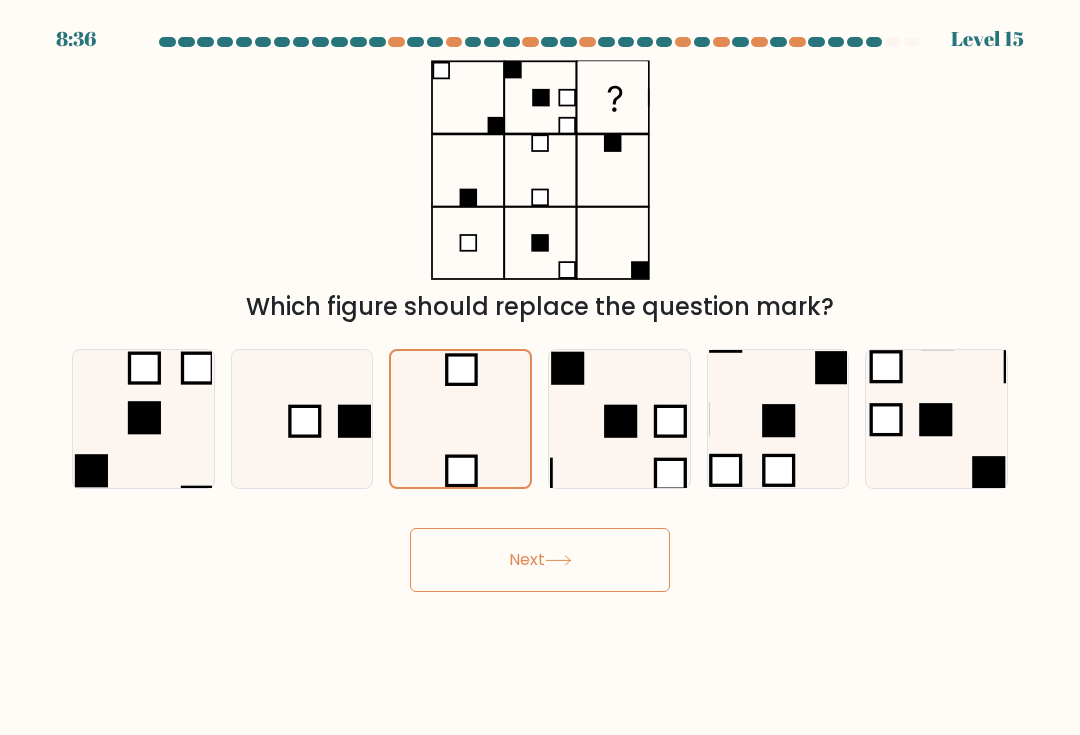 click on "Next" at bounding box center [540, 560] 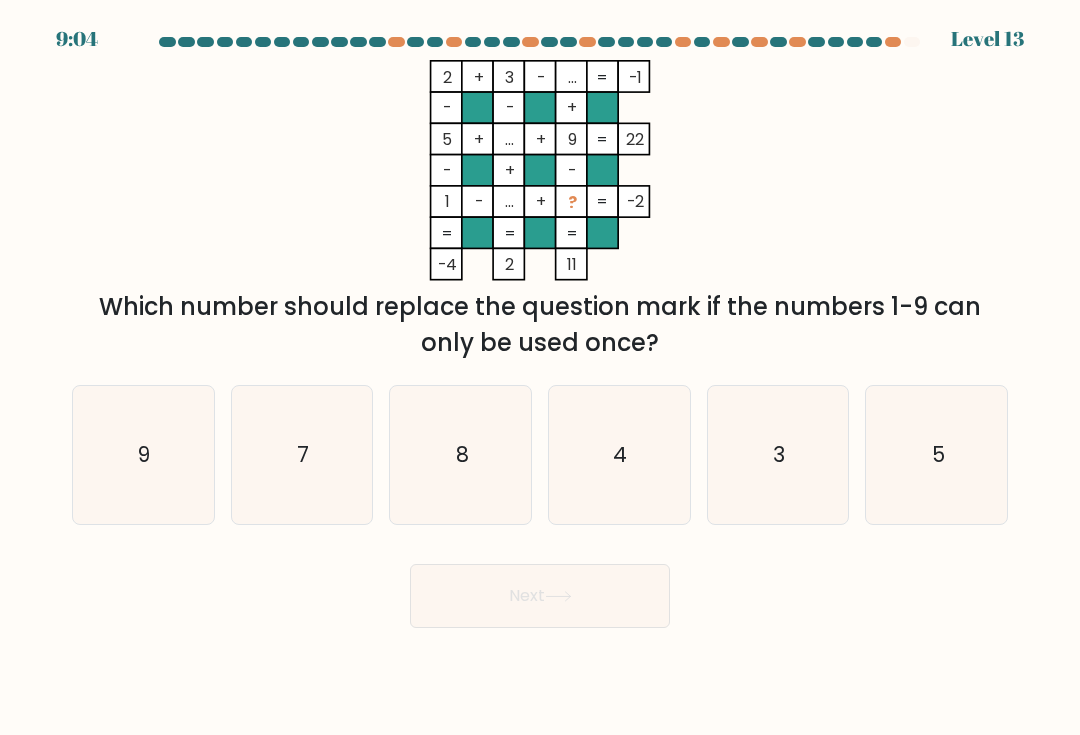 click on "4" at bounding box center (619, 455) 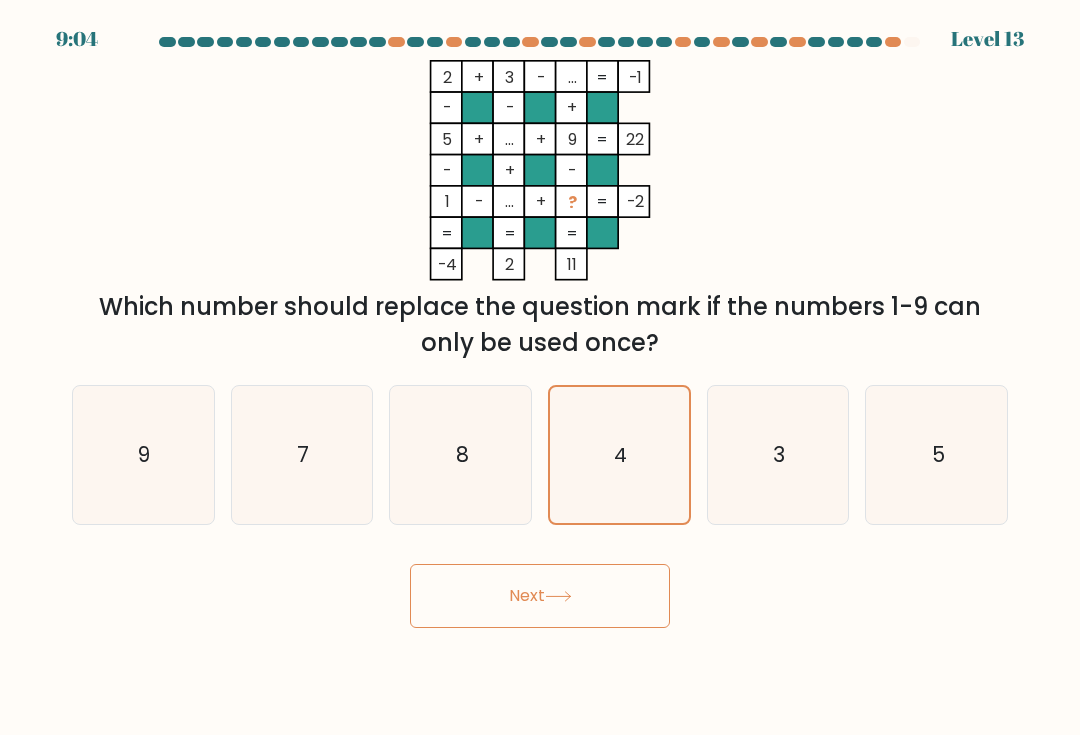 click on "Next" at bounding box center (540, 596) 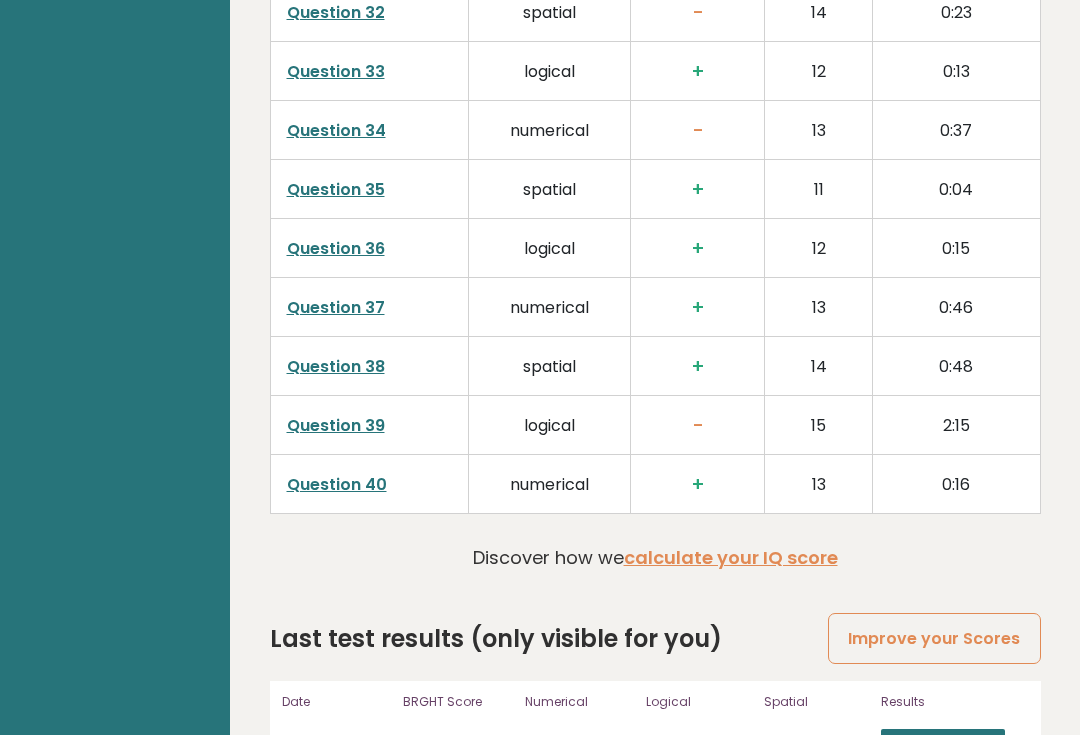 scroll, scrollTop: 5068, scrollLeft: 0, axis: vertical 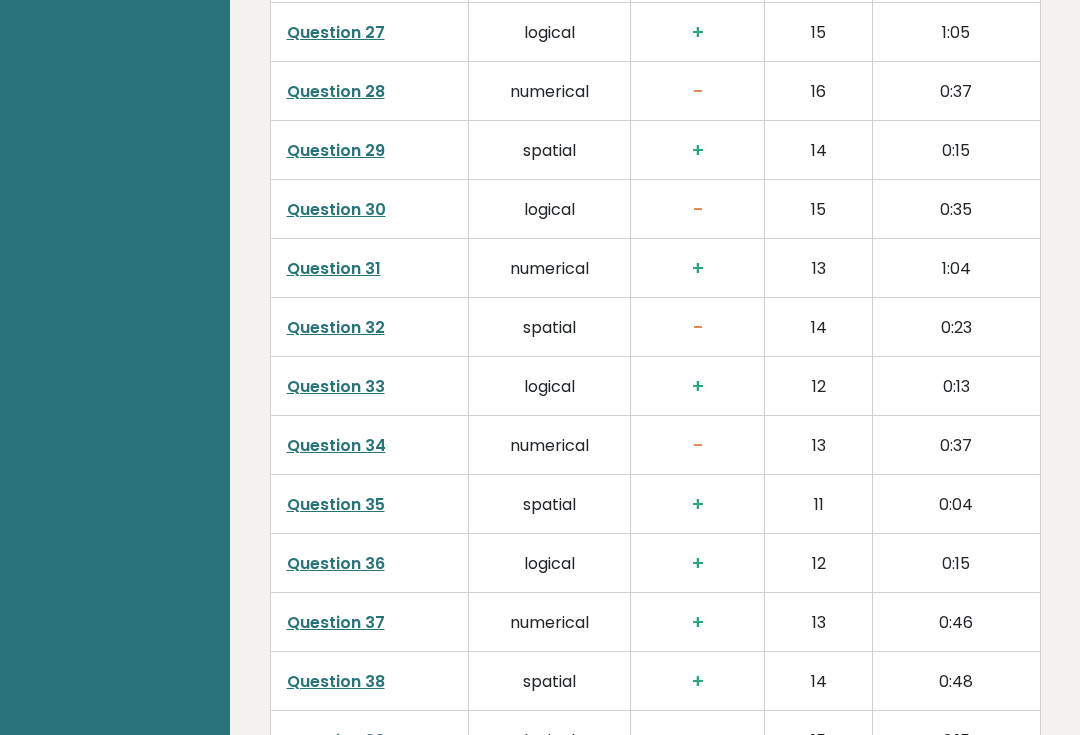 click on "Question
34" at bounding box center (336, 445) 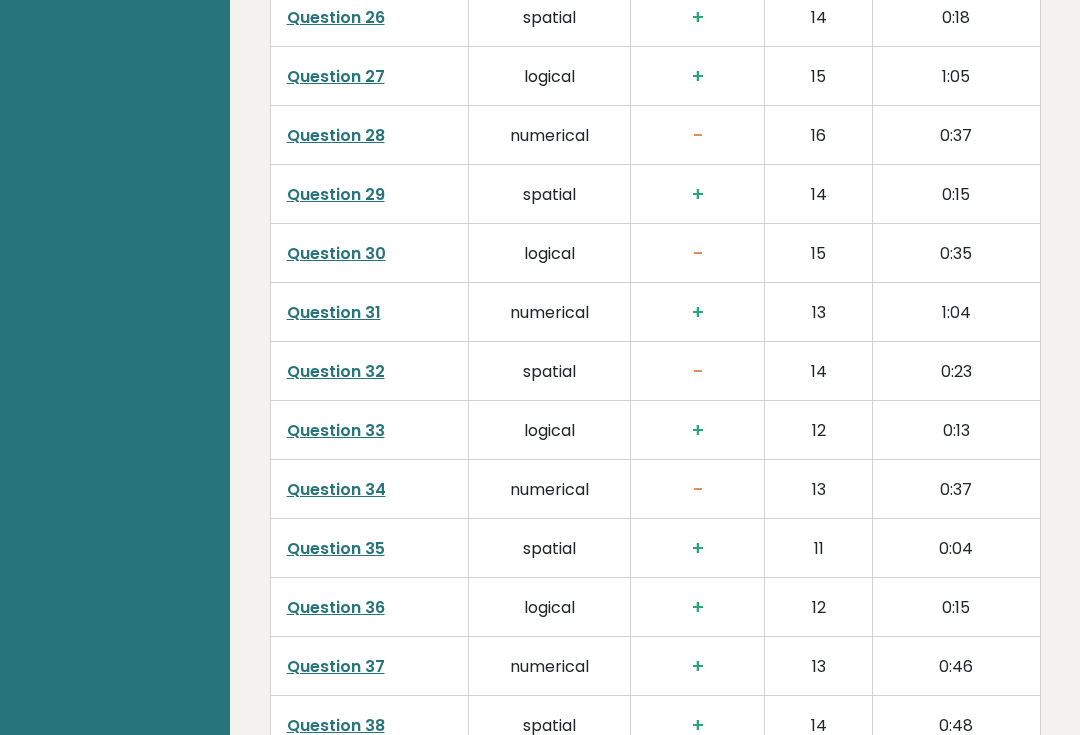 scroll, scrollTop: 4712, scrollLeft: 0, axis: vertical 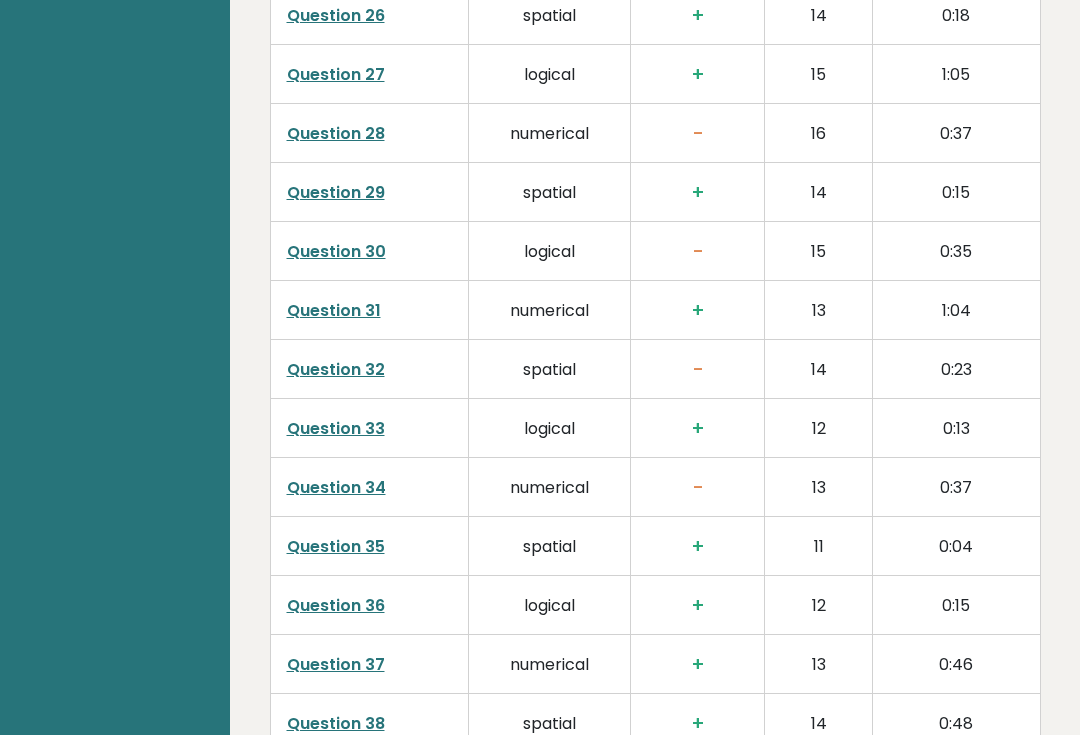 click on "Question
32" at bounding box center [336, 369] 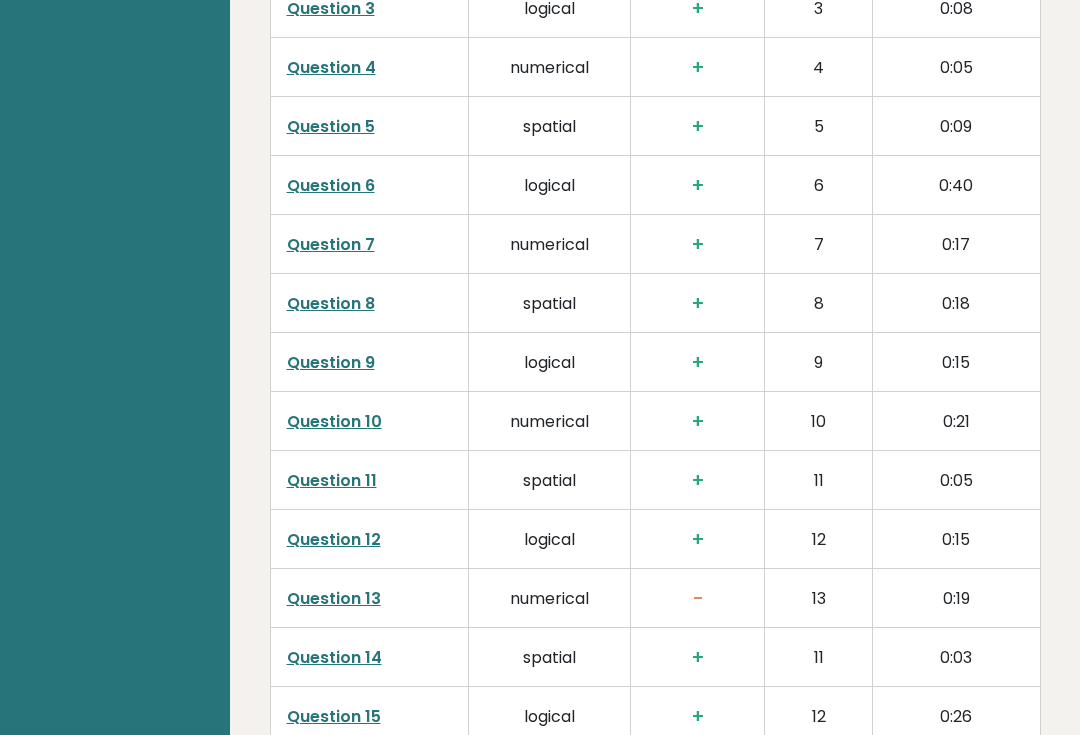 scroll, scrollTop: 3367, scrollLeft: 0, axis: vertical 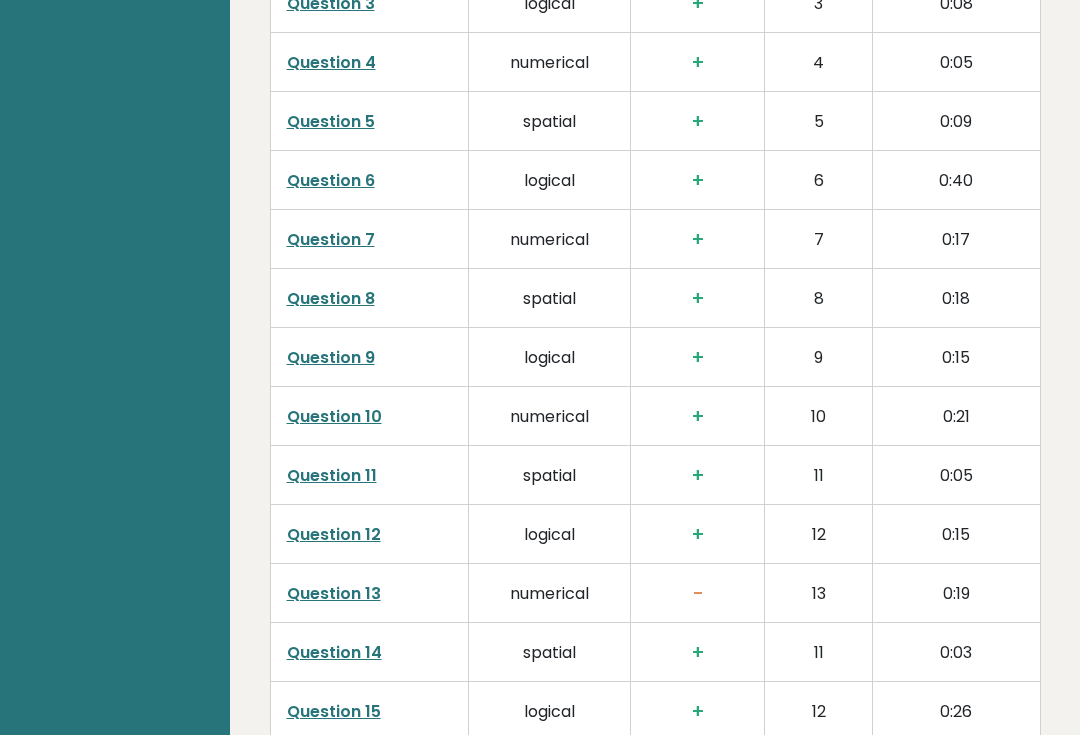 click on "Question
13" at bounding box center [334, 593] 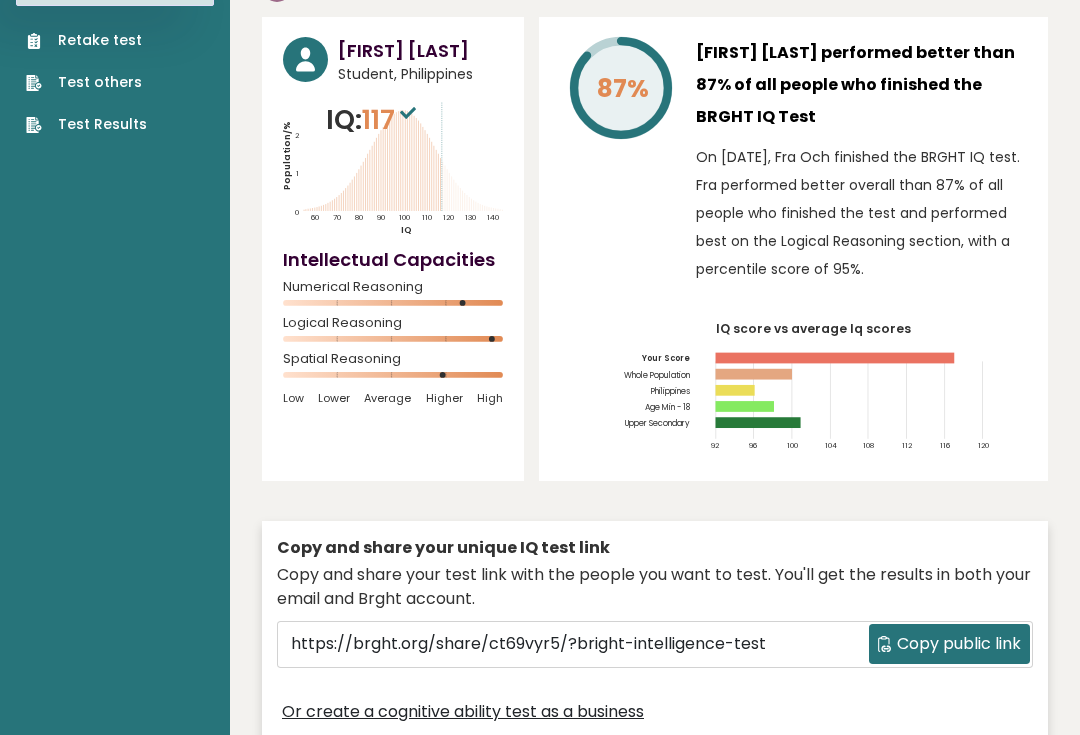scroll, scrollTop: 129, scrollLeft: 0, axis: vertical 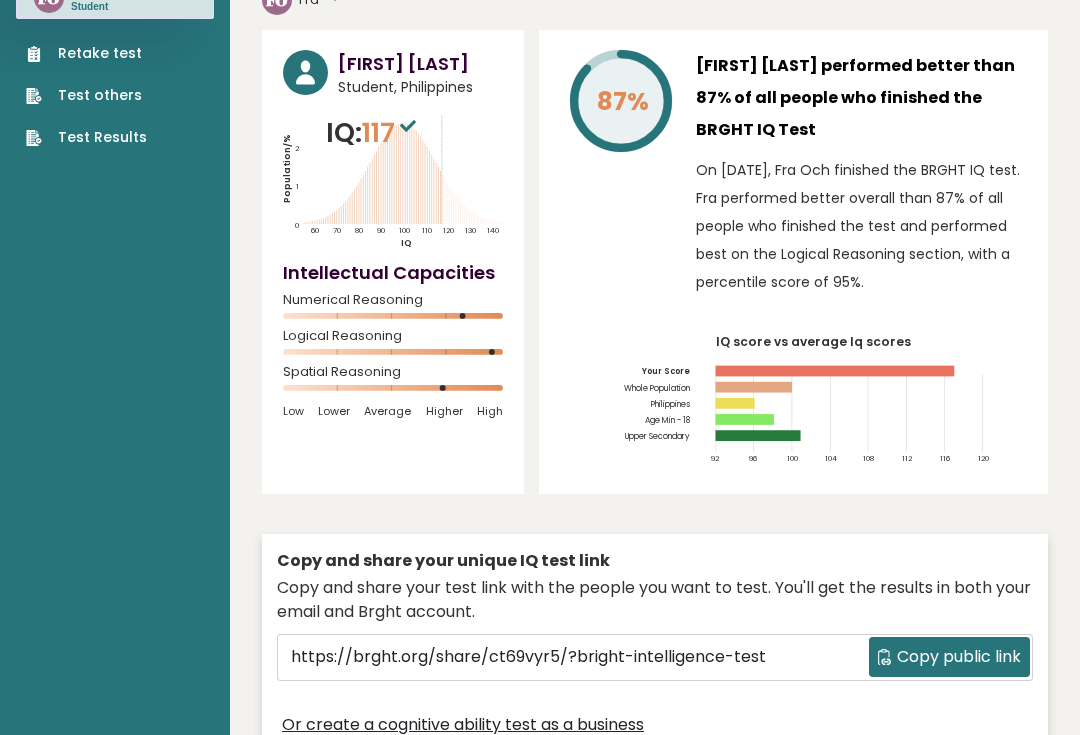click at bounding box center (408, 126) 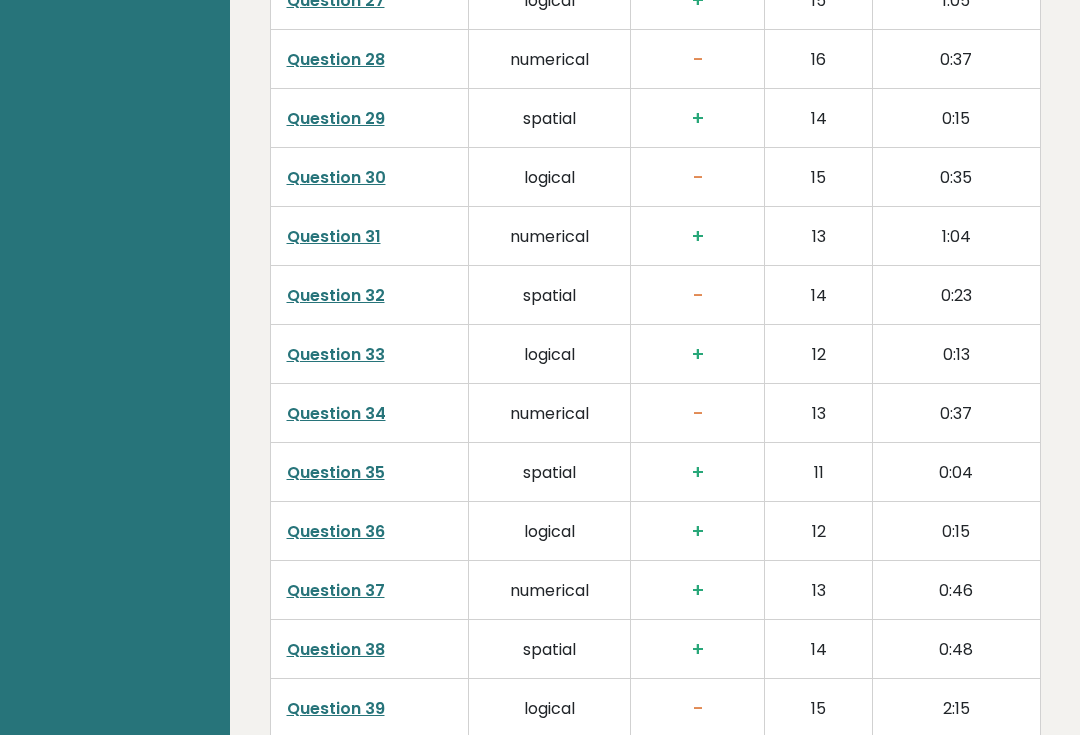 scroll, scrollTop: 5132, scrollLeft: 0, axis: vertical 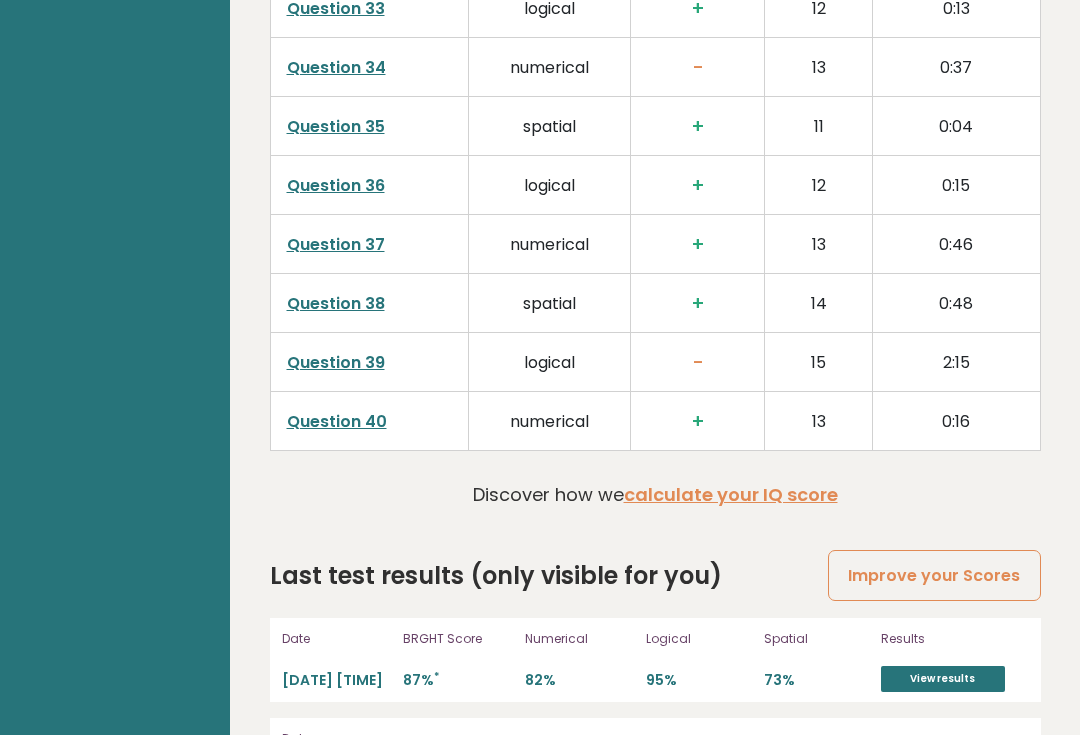 click on "2025-05-14 14:59:55" at bounding box center [337, 680] 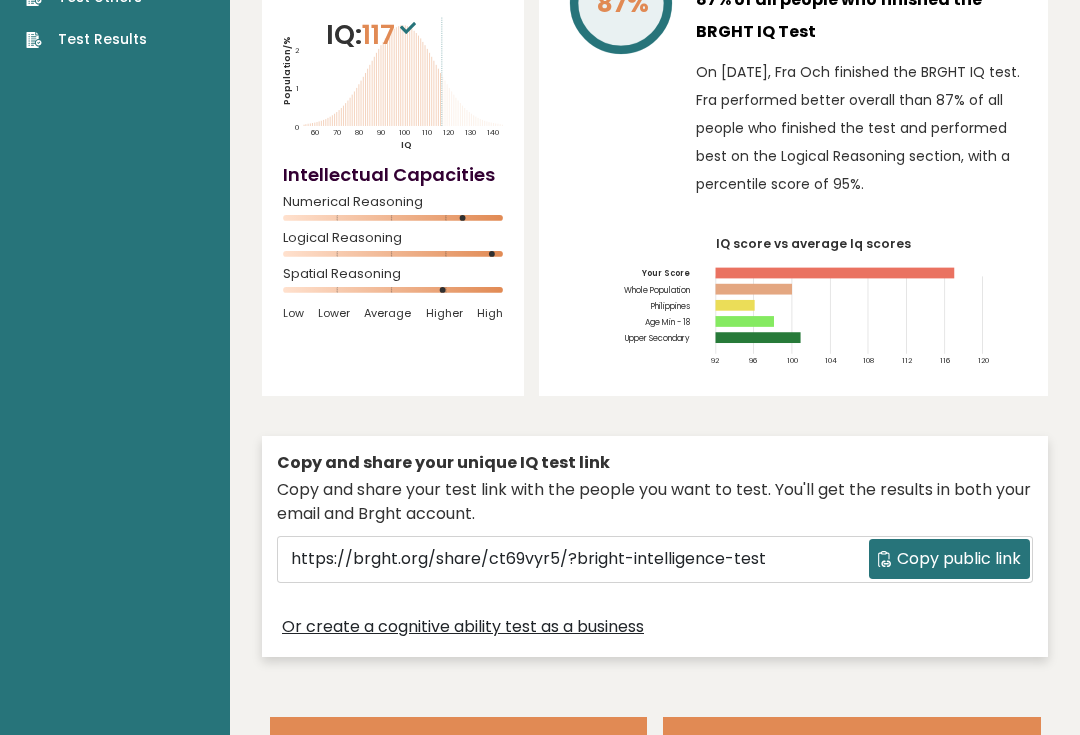 scroll, scrollTop: 0, scrollLeft: 0, axis: both 